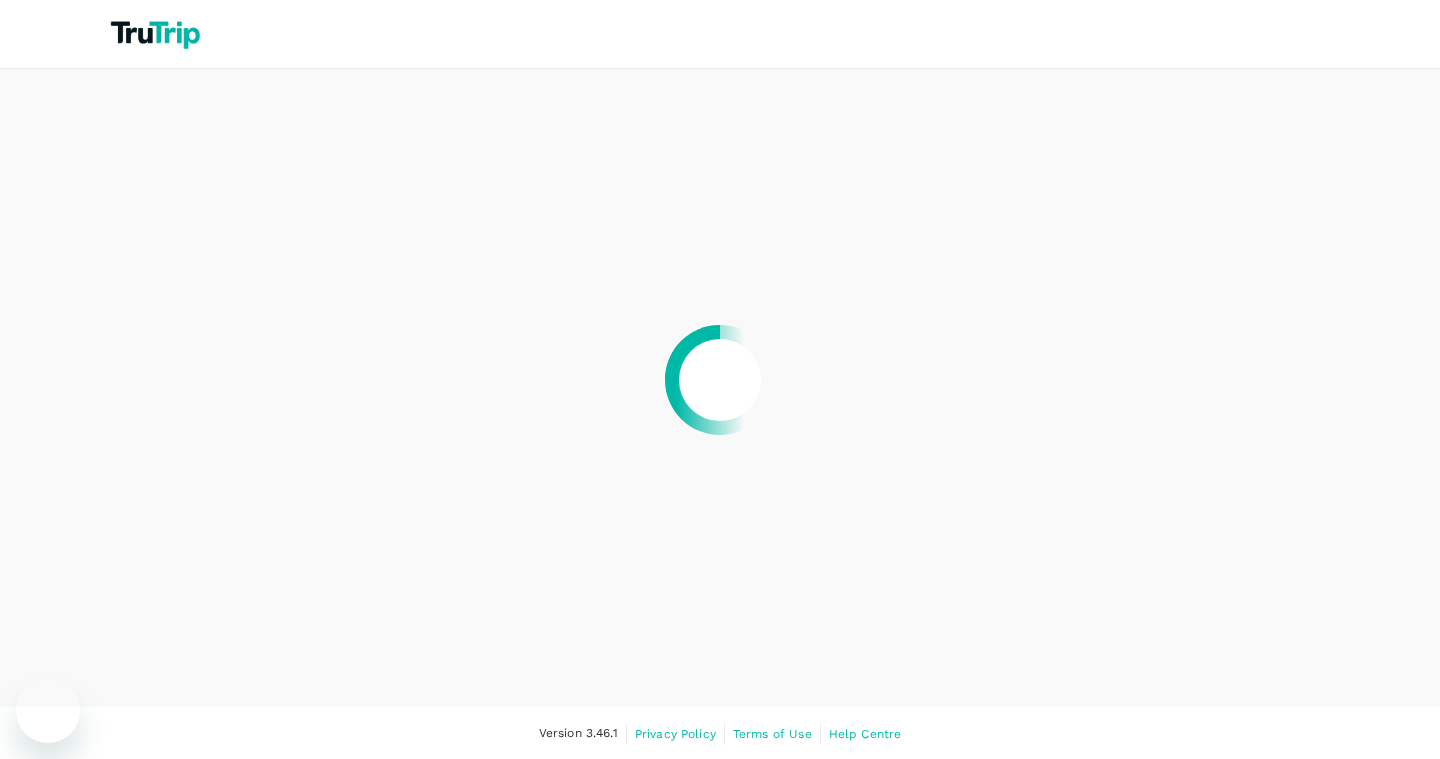 scroll, scrollTop: 0, scrollLeft: 0, axis: both 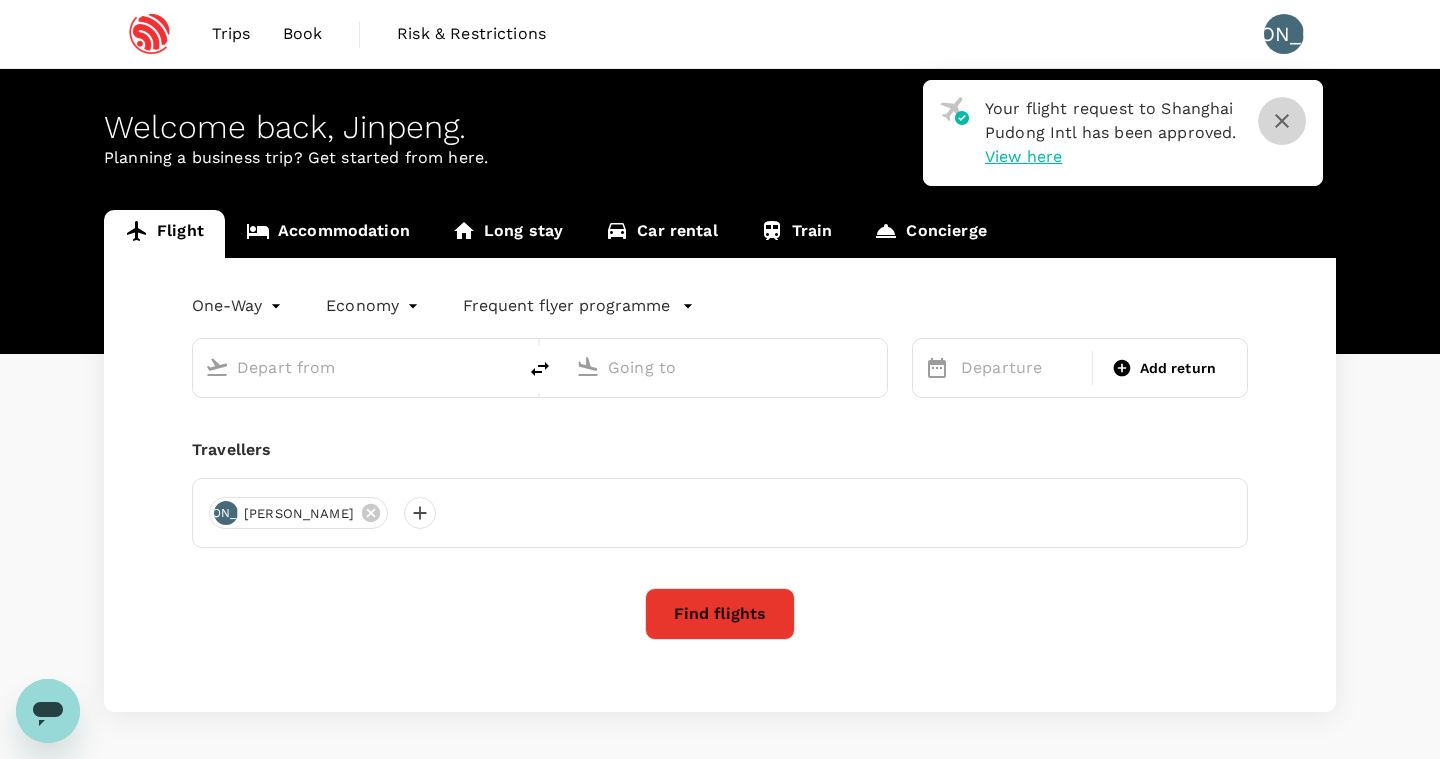 click 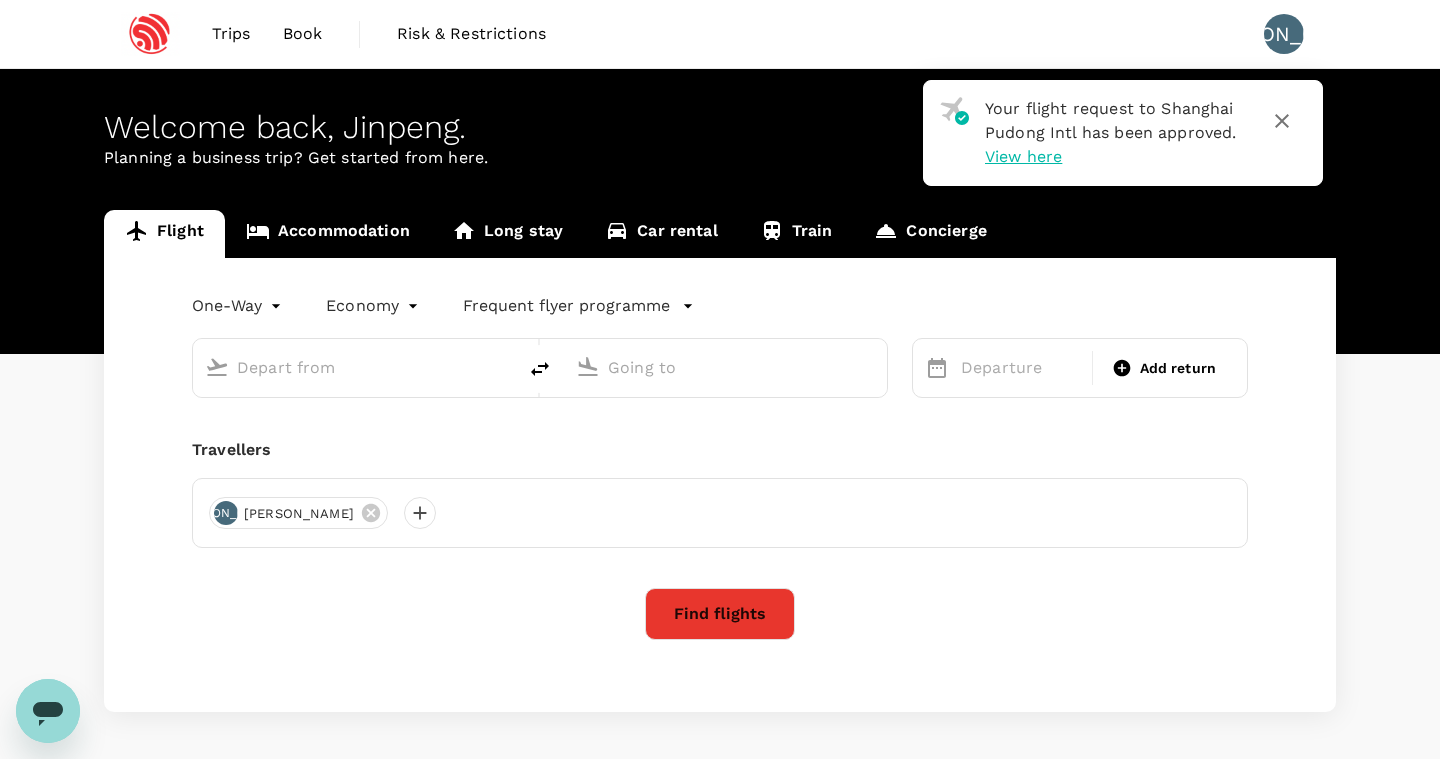 type on "Singapore Changi (SIN)" 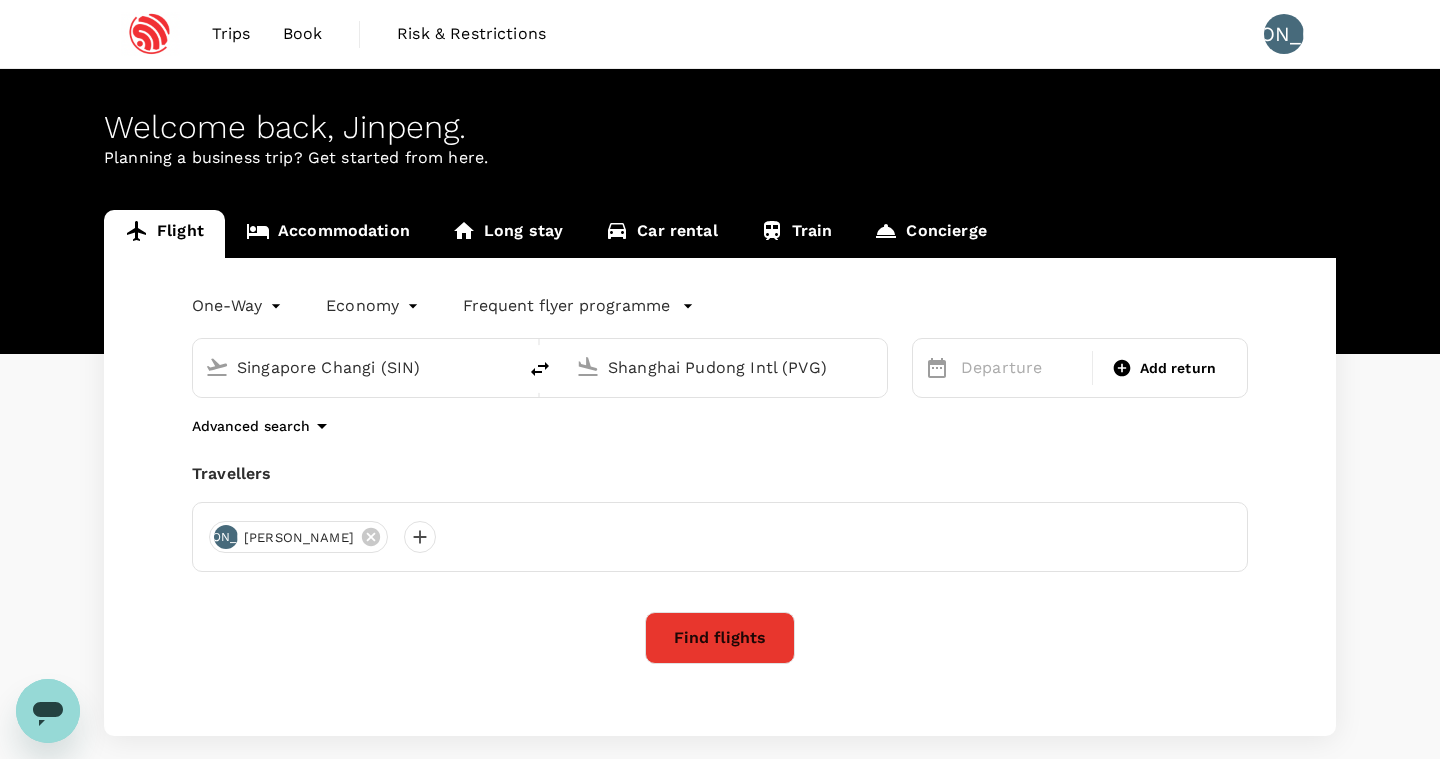 click on "Welcome back , [GEOGRAPHIC_DATA] ." at bounding box center (720, 127) 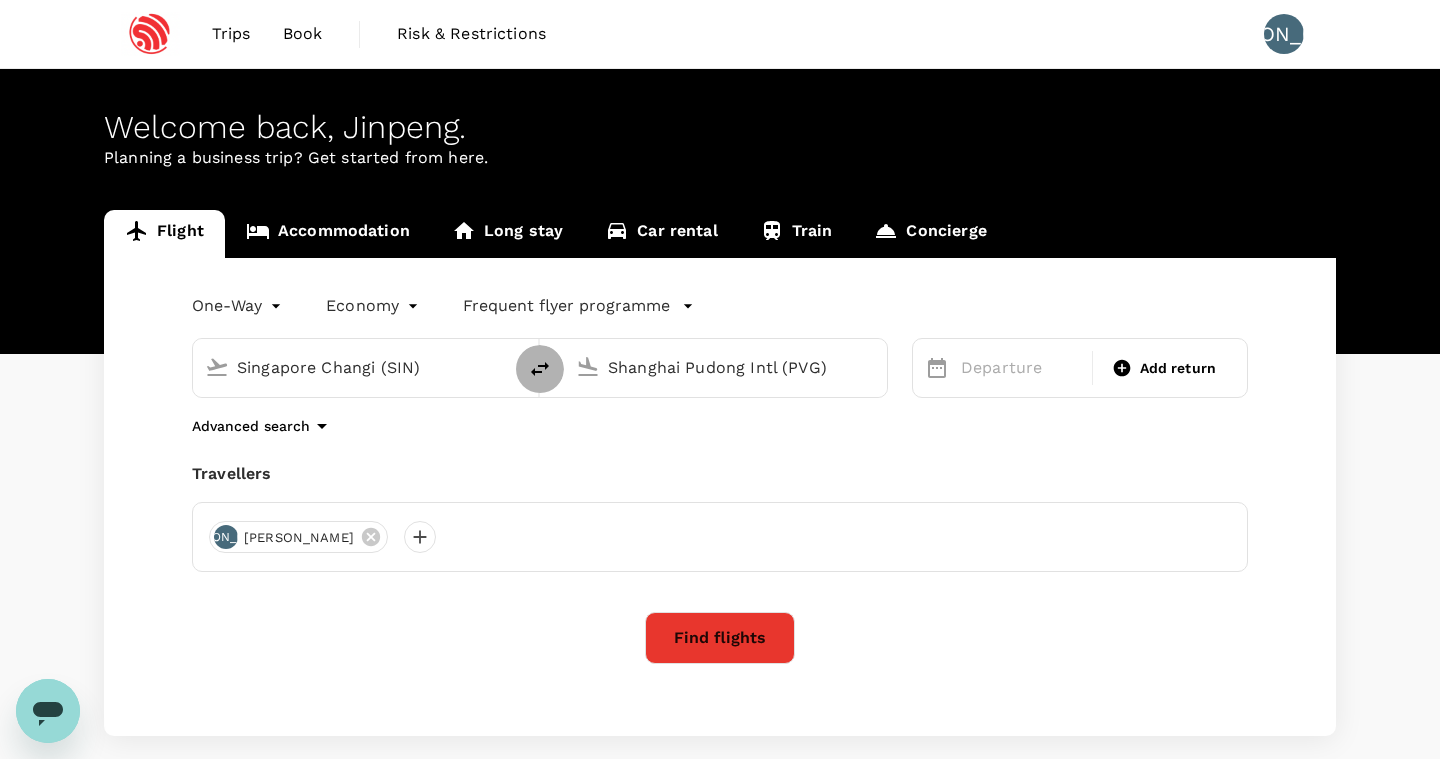 click 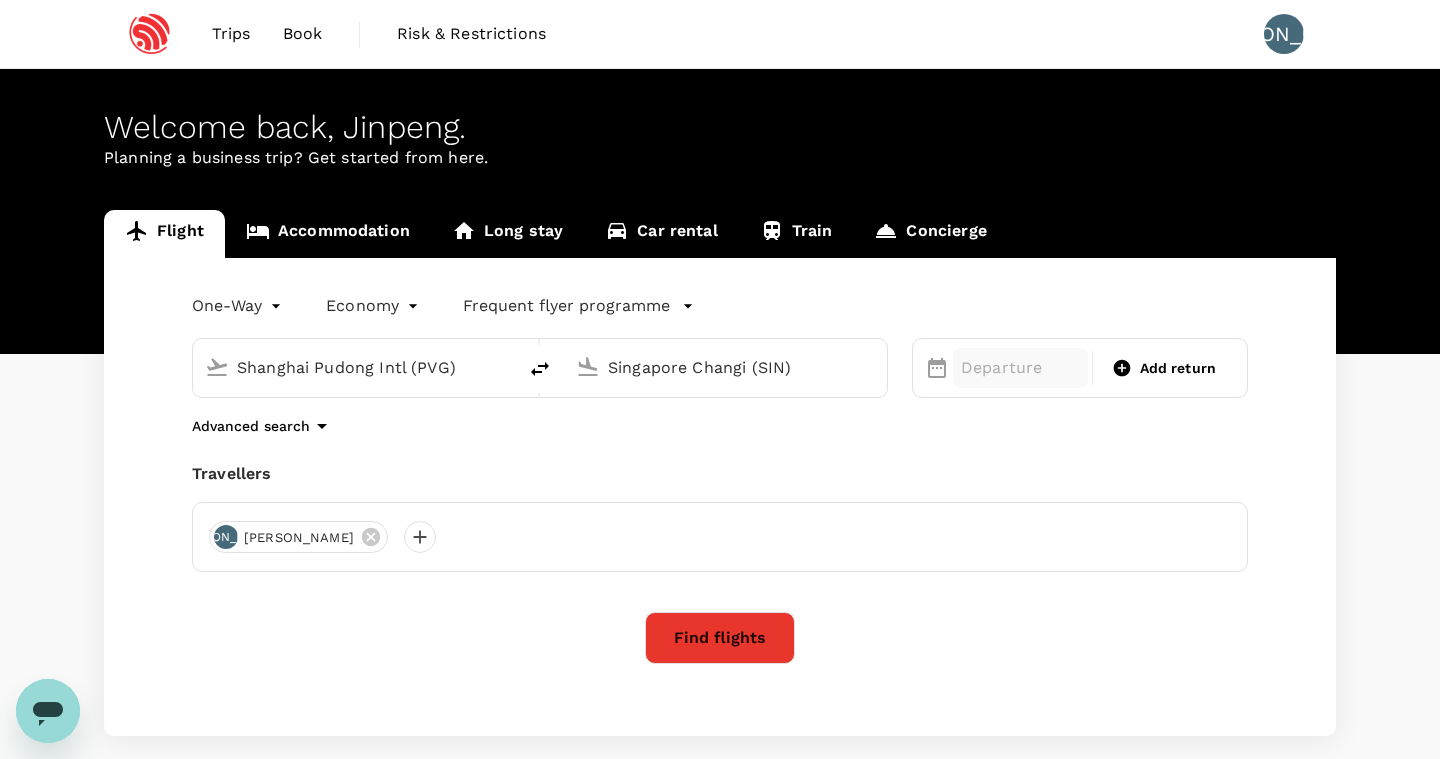 click on "Departure" at bounding box center [1020, 368] 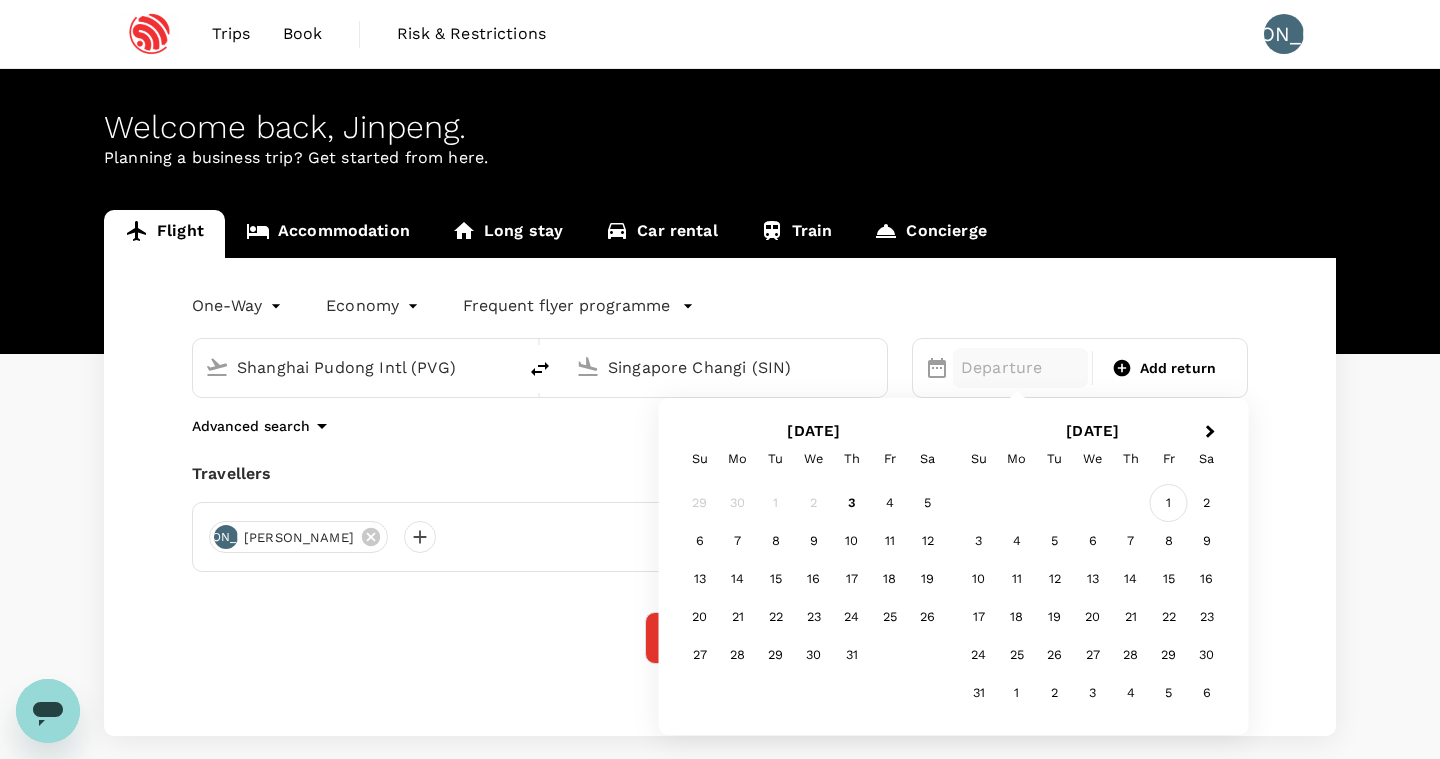 click on "1" at bounding box center (1169, 503) 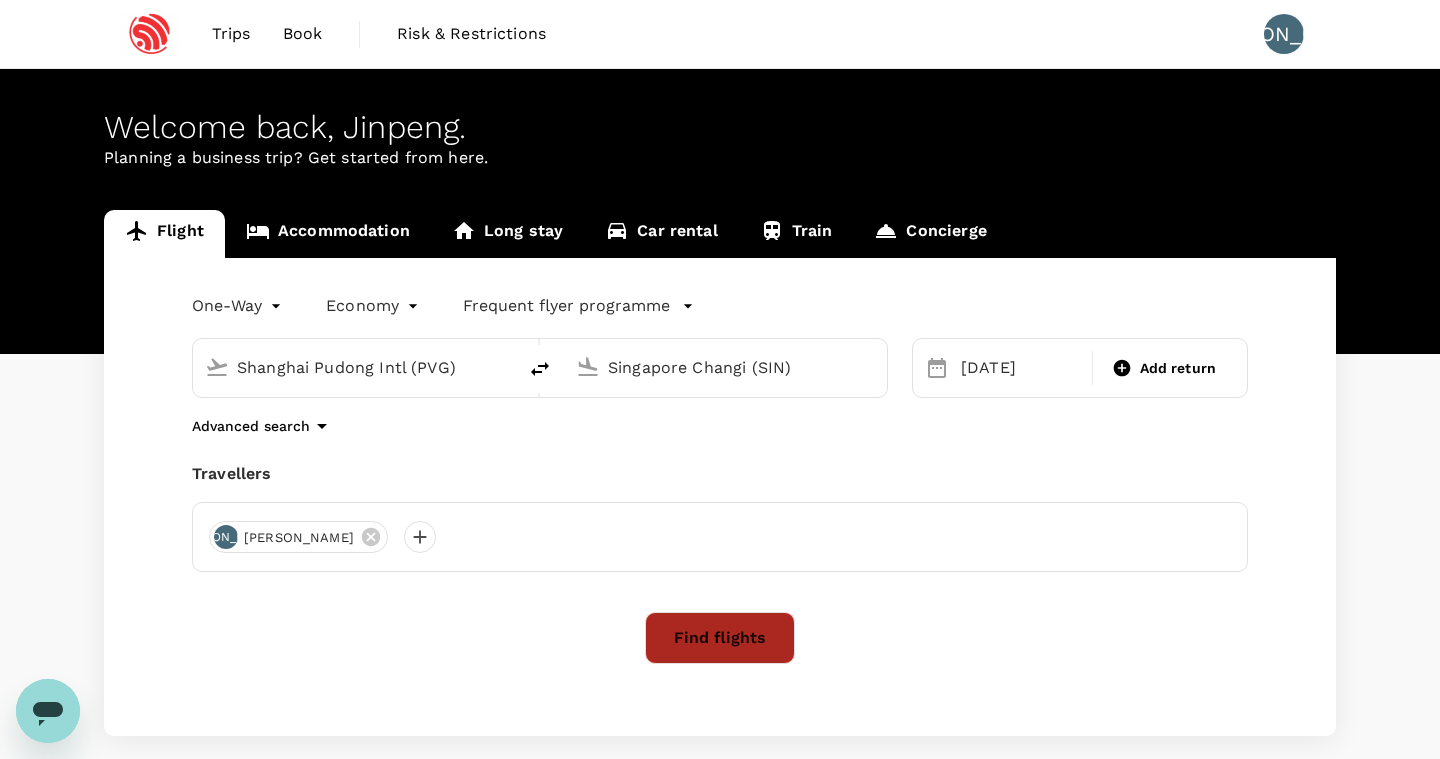 click on "Find flights" at bounding box center [720, 638] 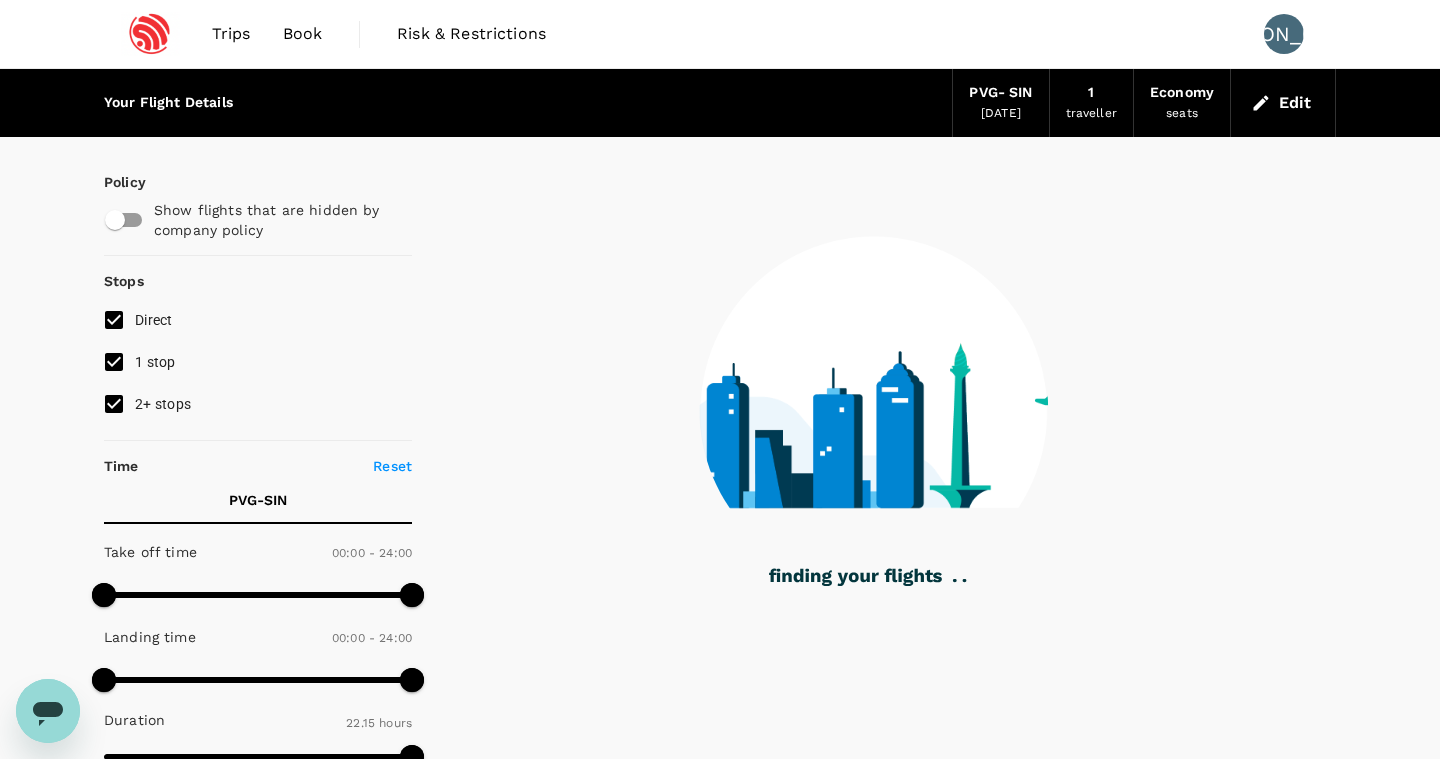 scroll, scrollTop: -2, scrollLeft: 0, axis: vertical 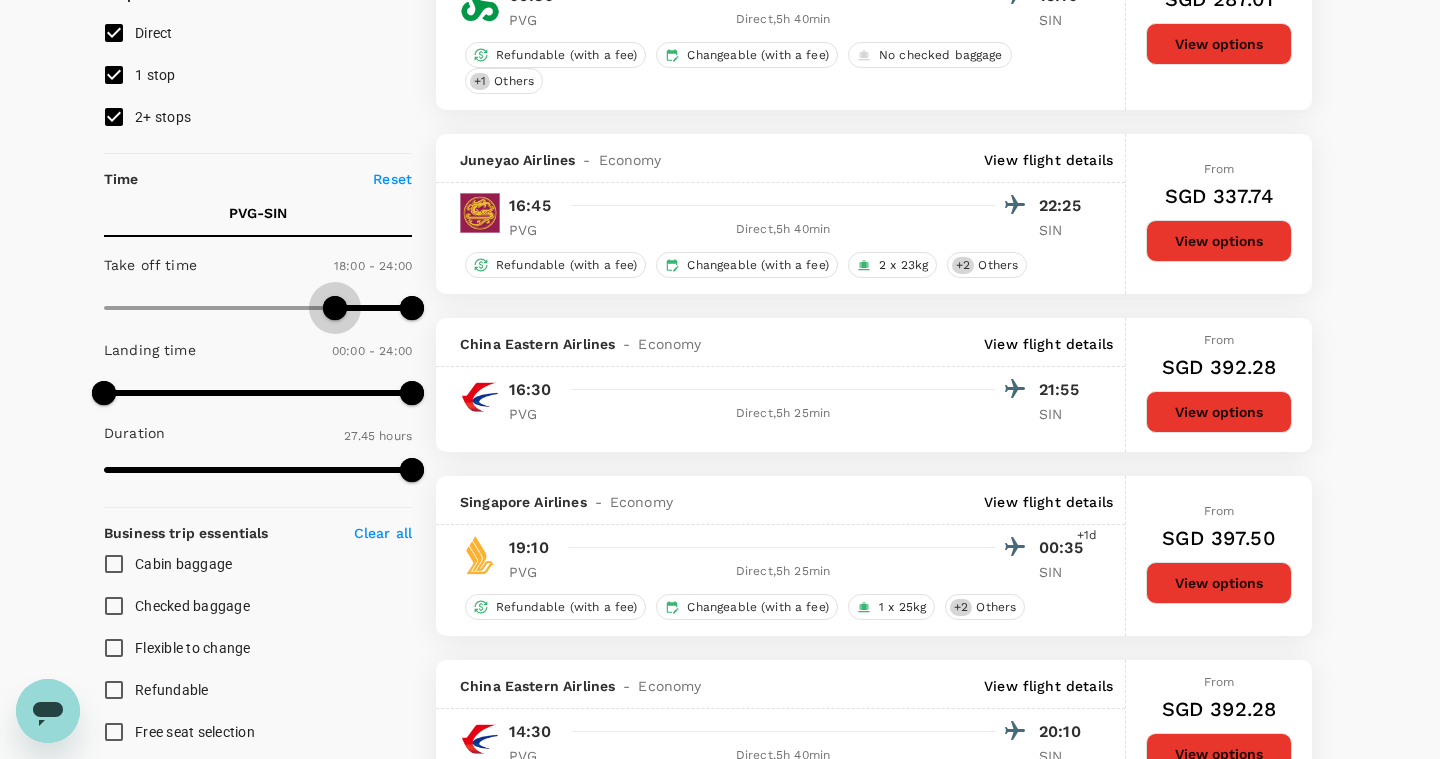 type on "1110" 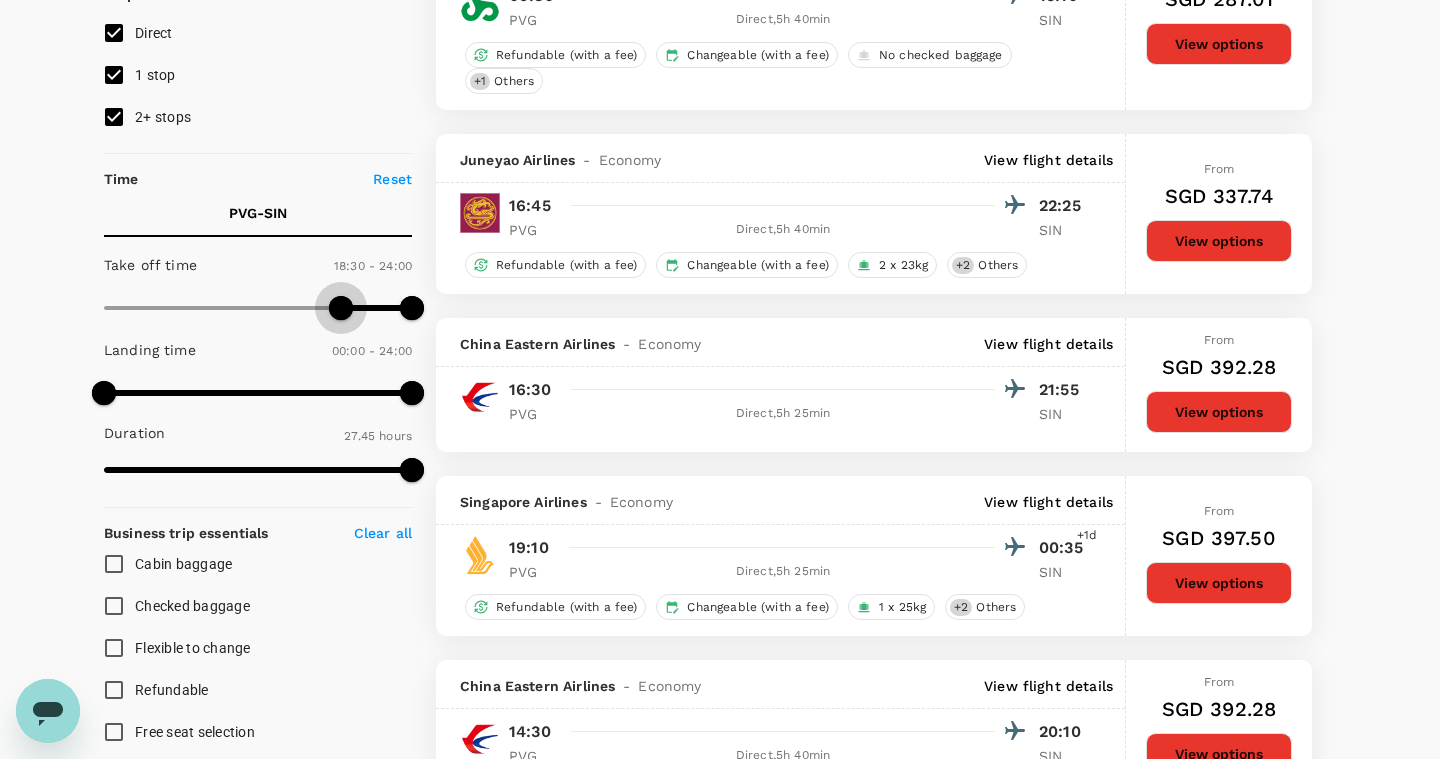 drag, startPoint x: 108, startPoint y: 303, endPoint x: 341, endPoint y: 300, distance: 233.01932 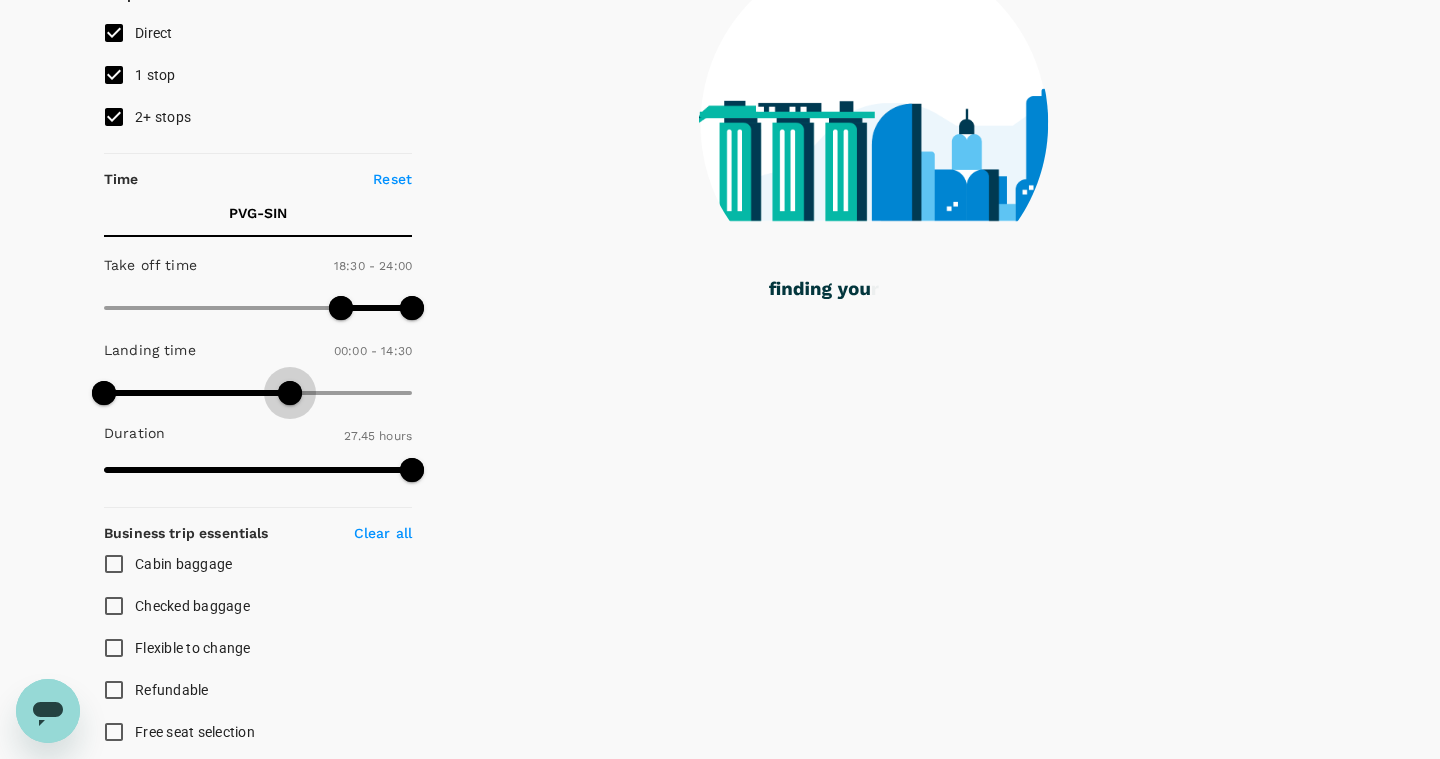 type on "1440" 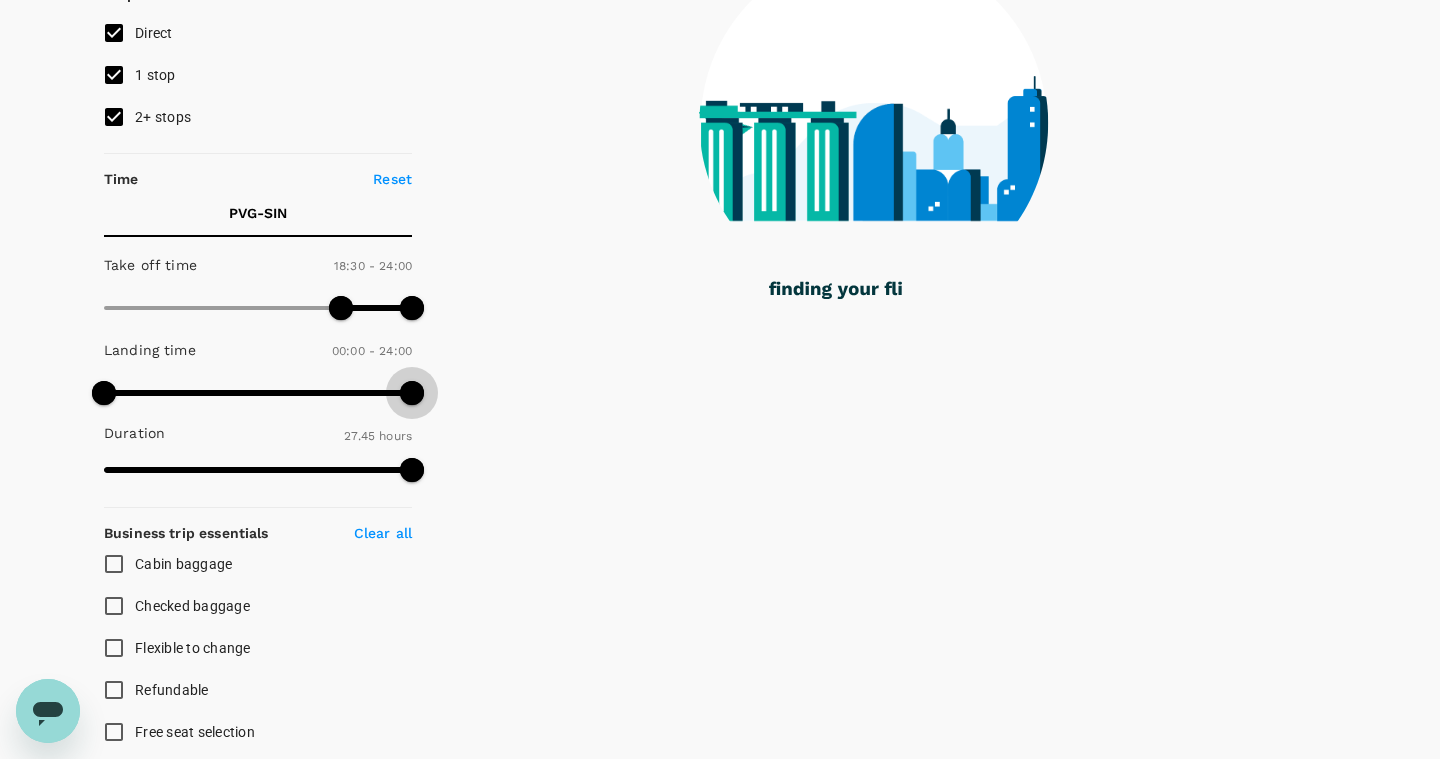 drag, startPoint x: 413, startPoint y: 390, endPoint x: 478, endPoint y: 420, distance: 71.5891 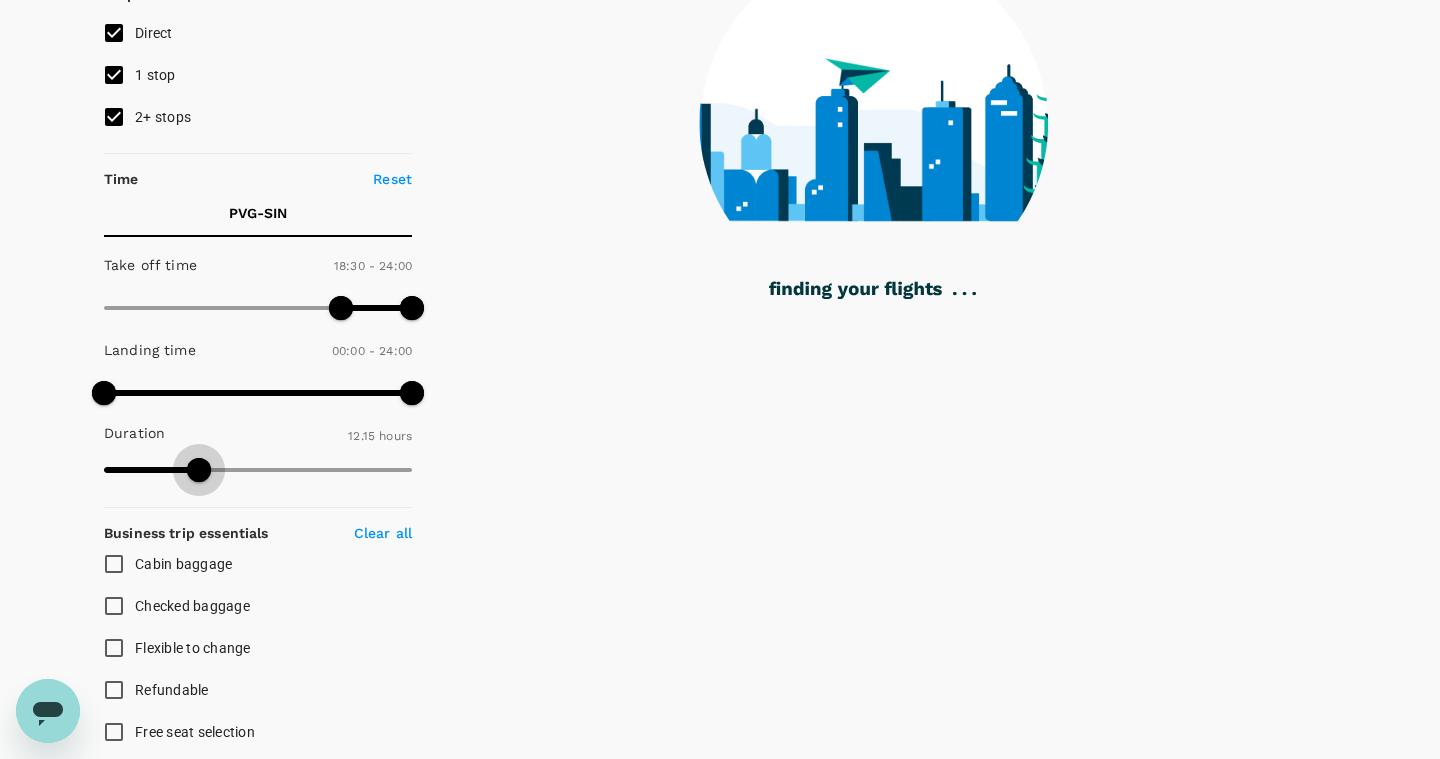 drag, startPoint x: 416, startPoint y: 466, endPoint x: 184, endPoint y: 465, distance: 232.00215 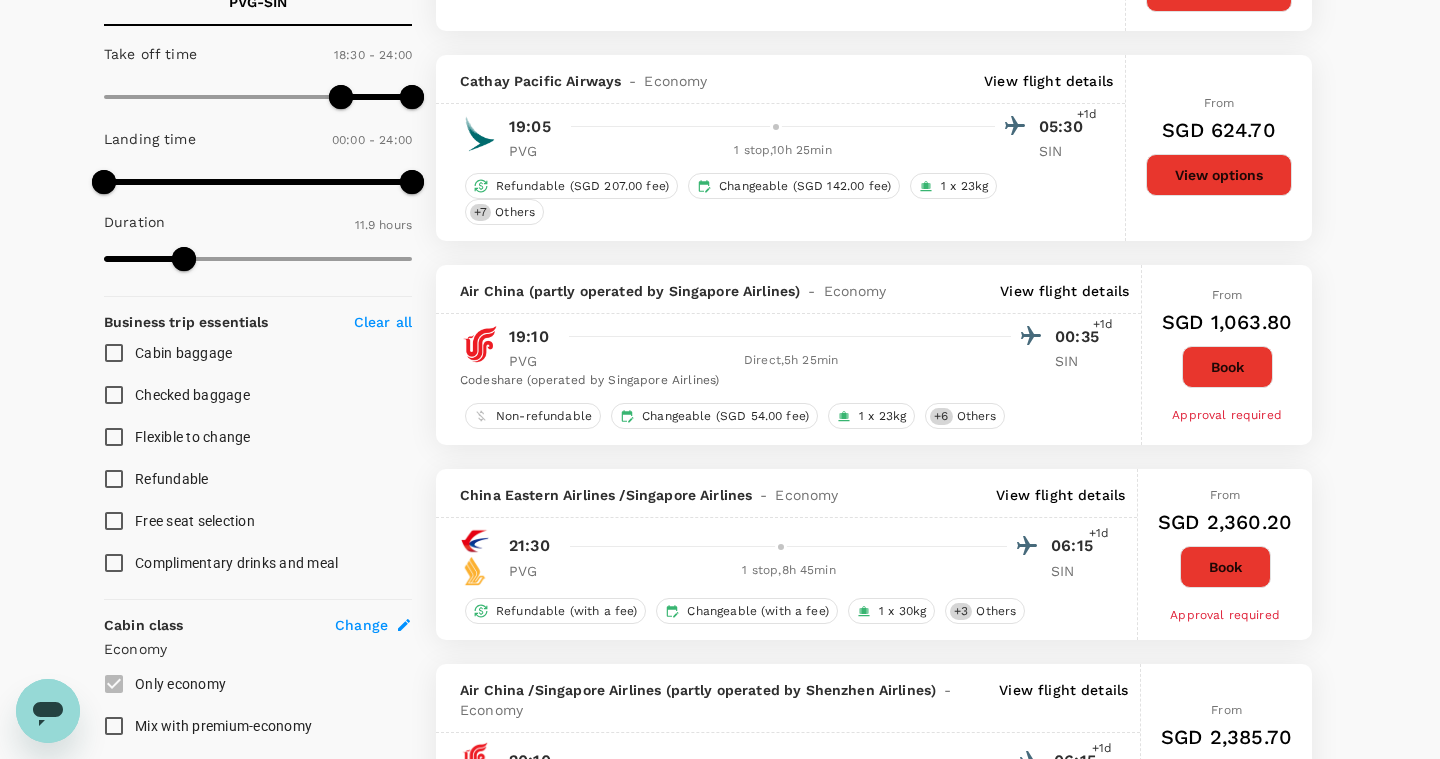 scroll, scrollTop: 502, scrollLeft: 0, axis: vertical 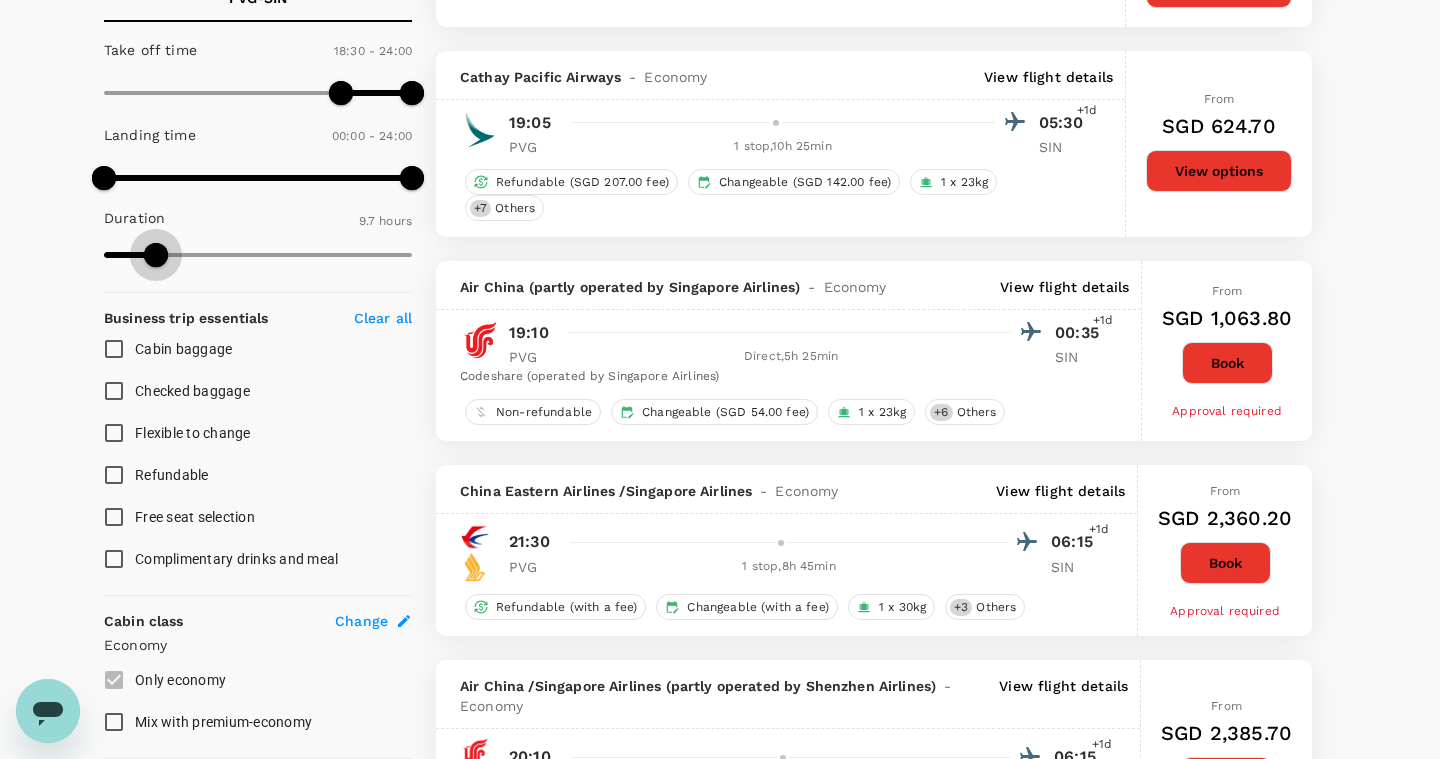 type on "525" 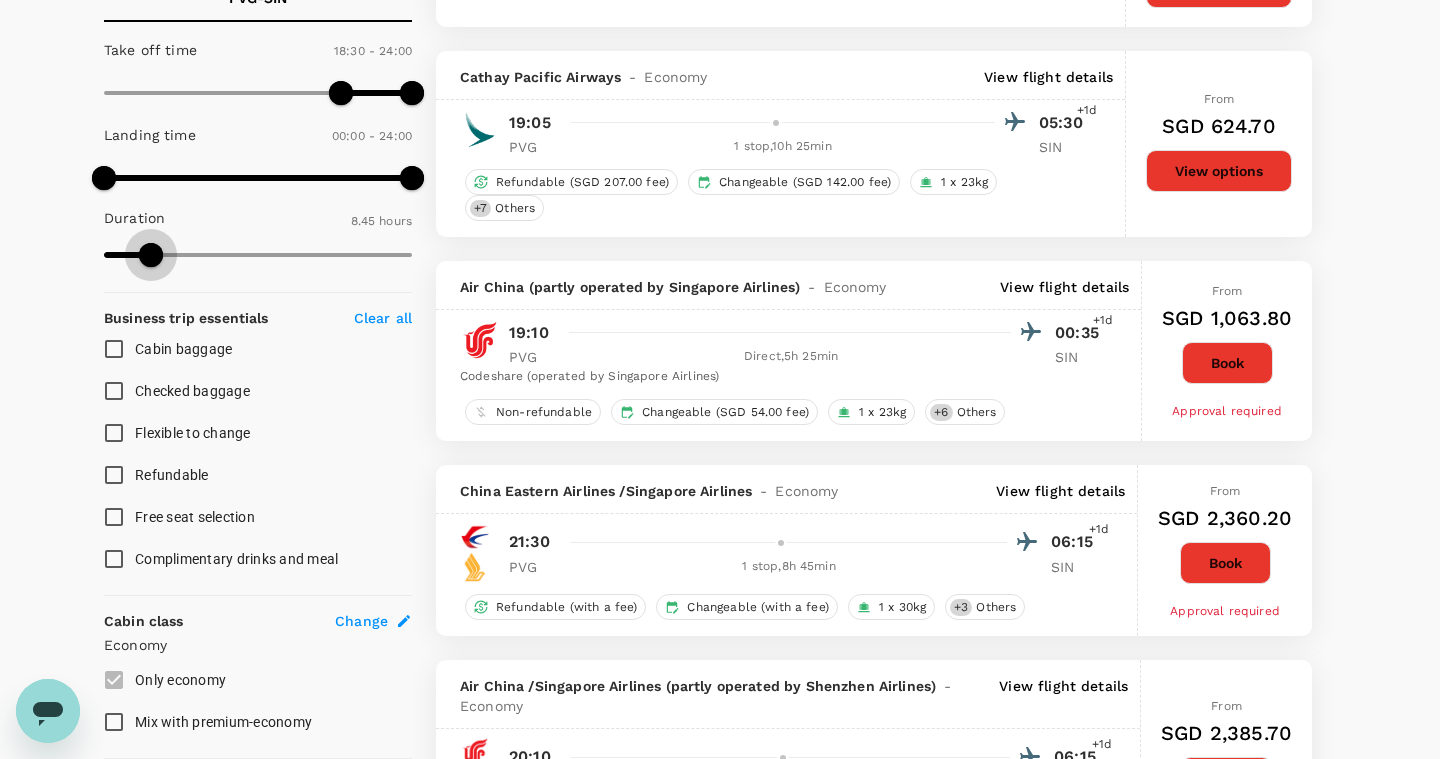 drag, startPoint x: 182, startPoint y: 257, endPoint x: 151, endPoint y: 257, distance: 31 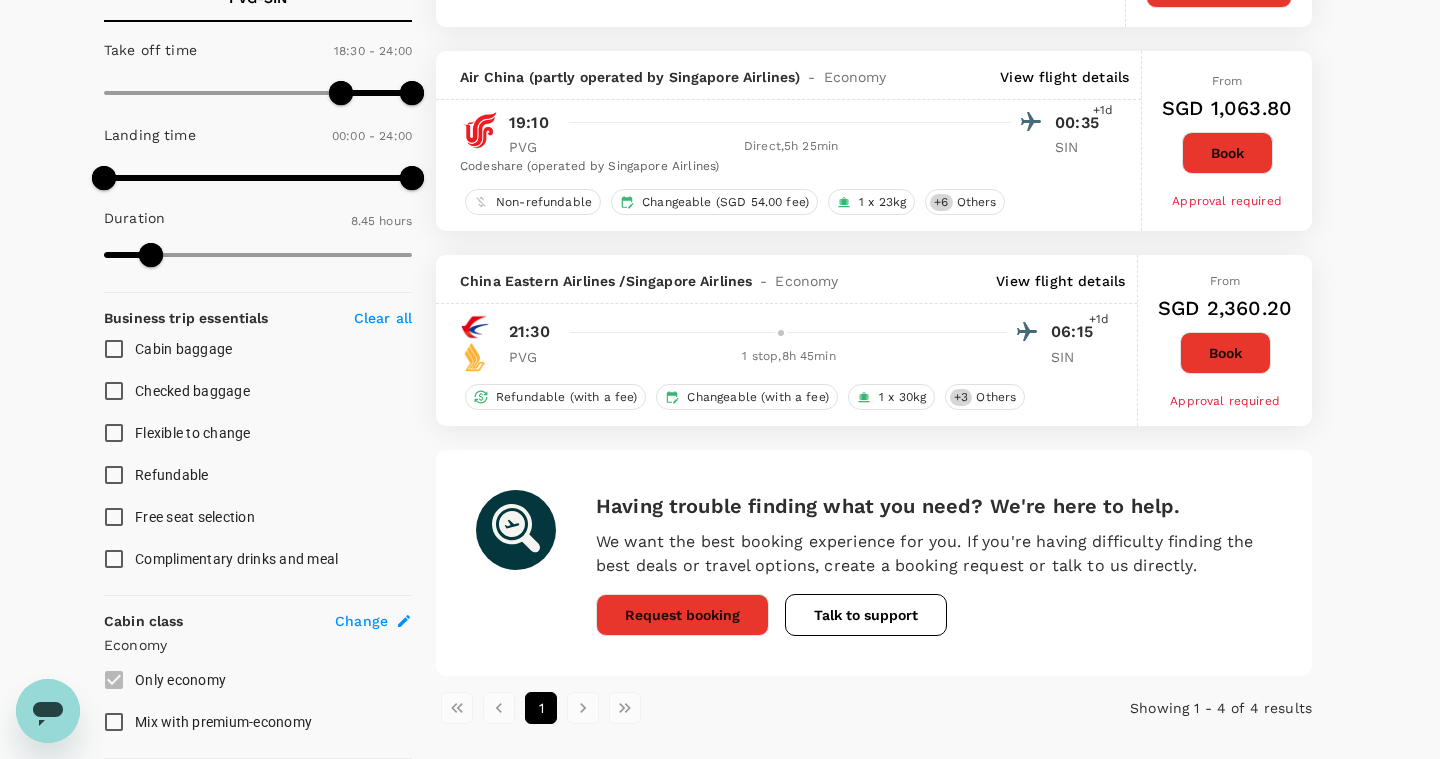 type on "SGD" 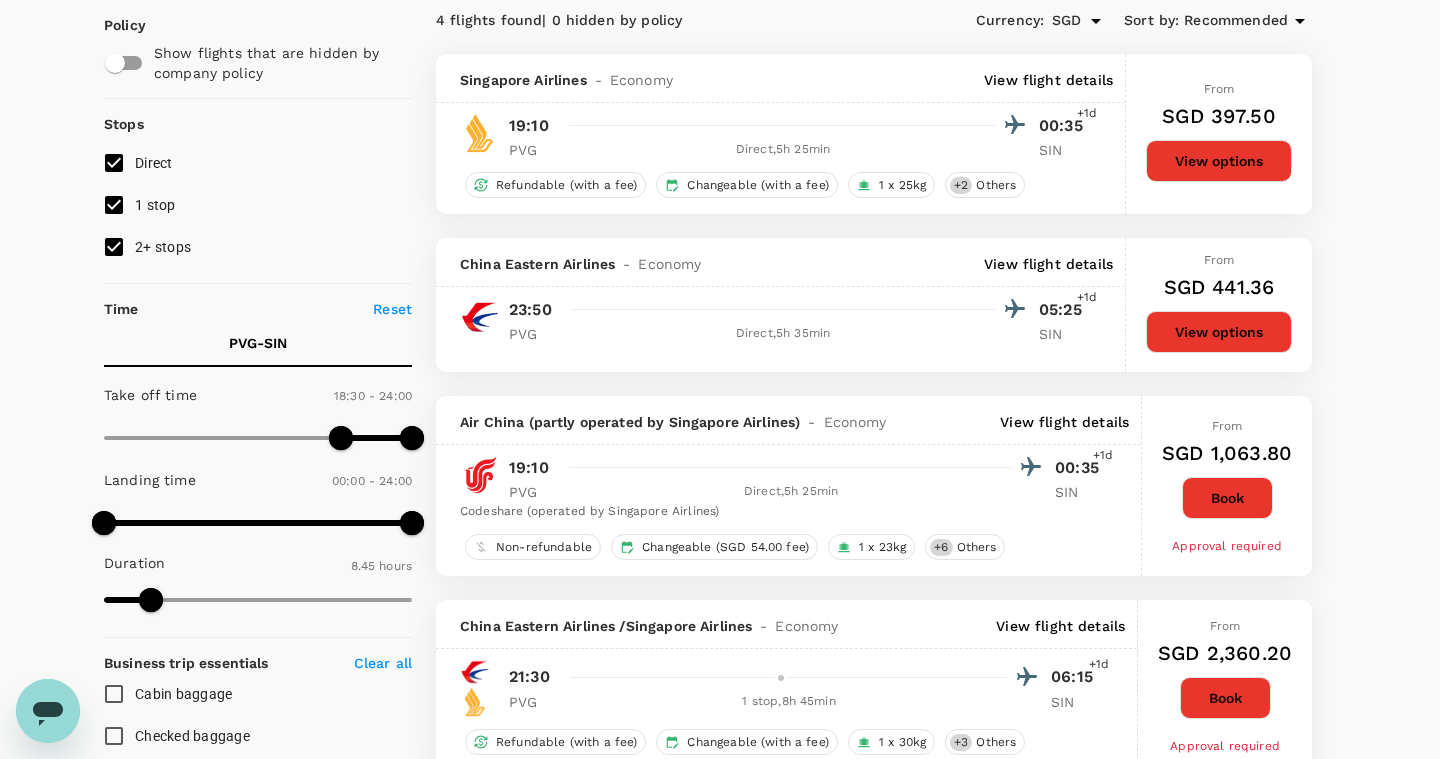 scroll, scrollTop: 197, scrollLeft: 0, axis: vertical 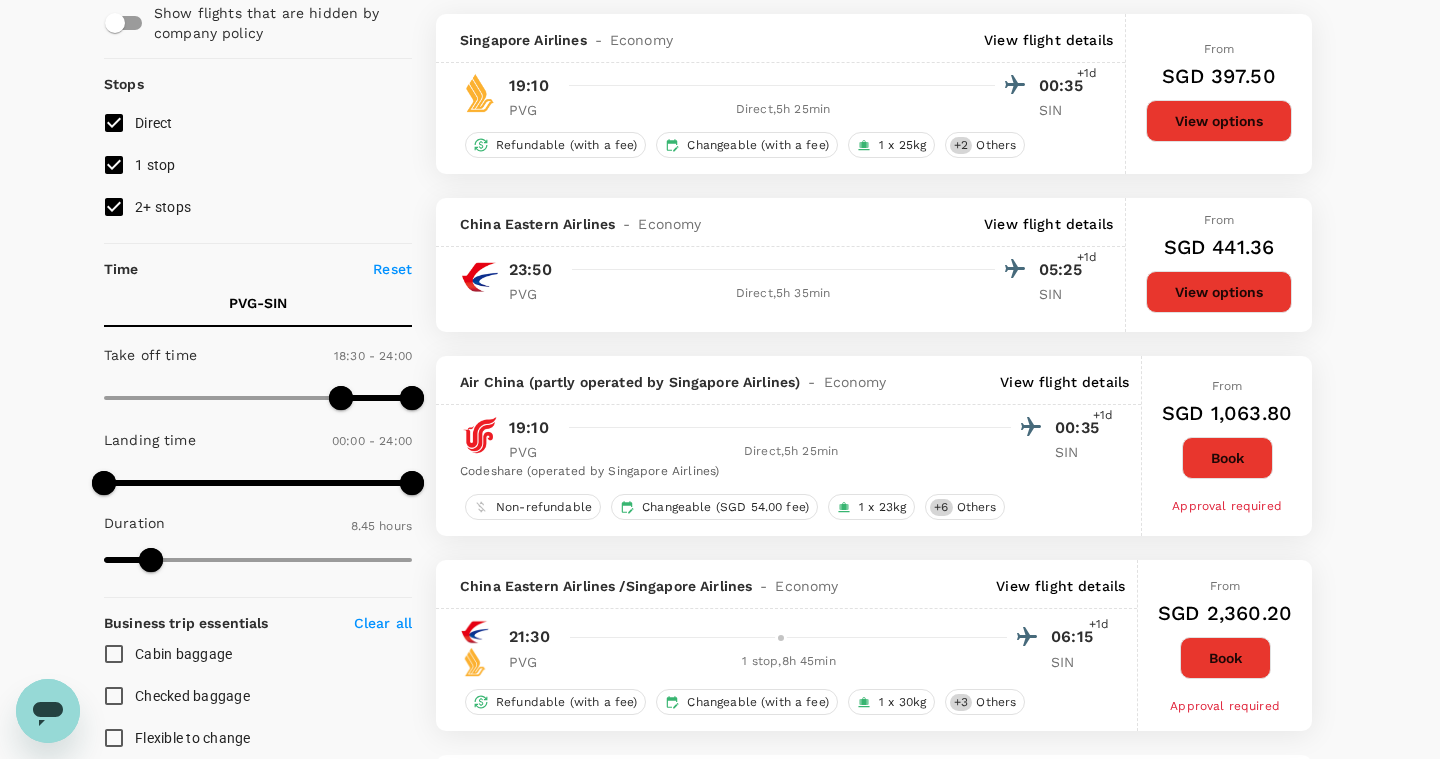 click on "Direct ,  5h 35min" at bounding box center (783, 294) 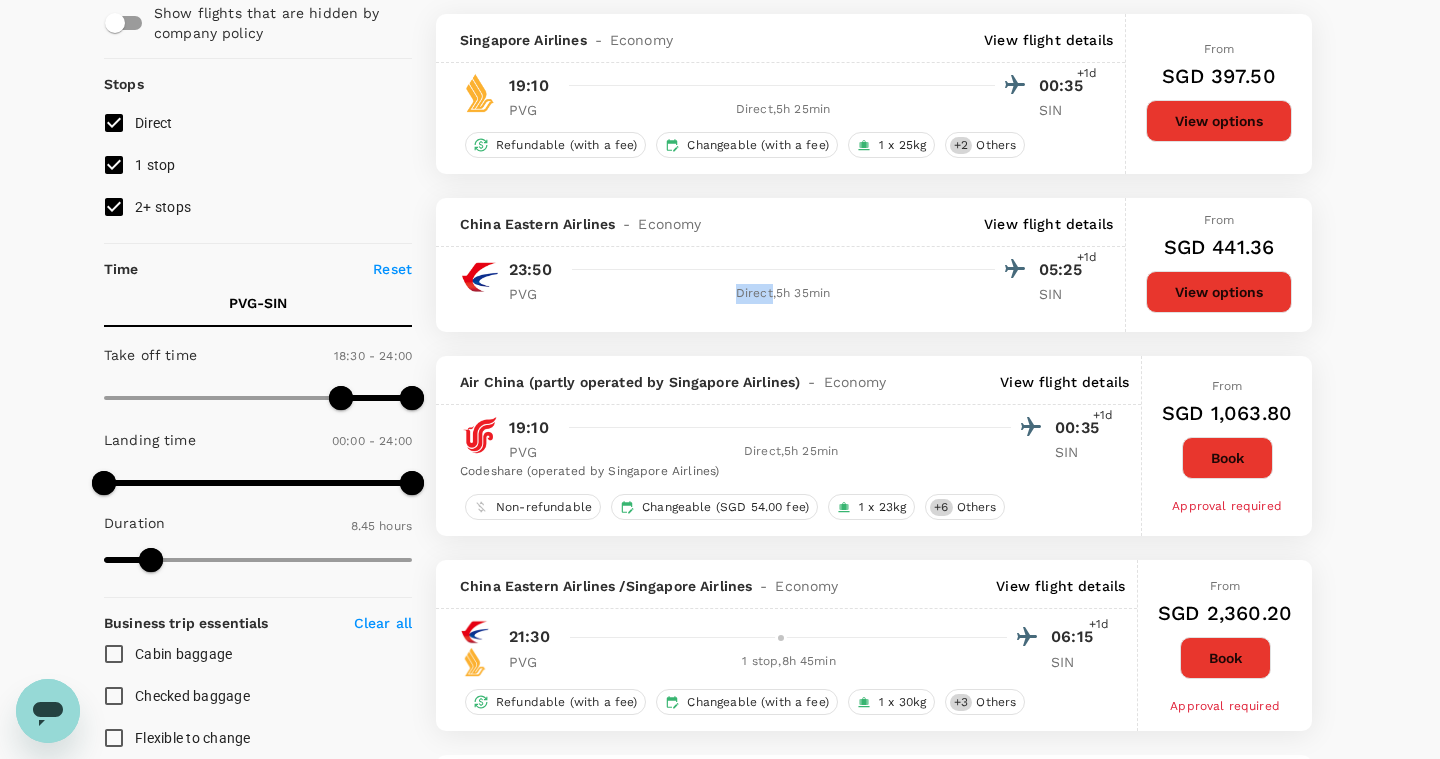 click on "Direct ,  5h 35min" at bounding box center (783, 294) 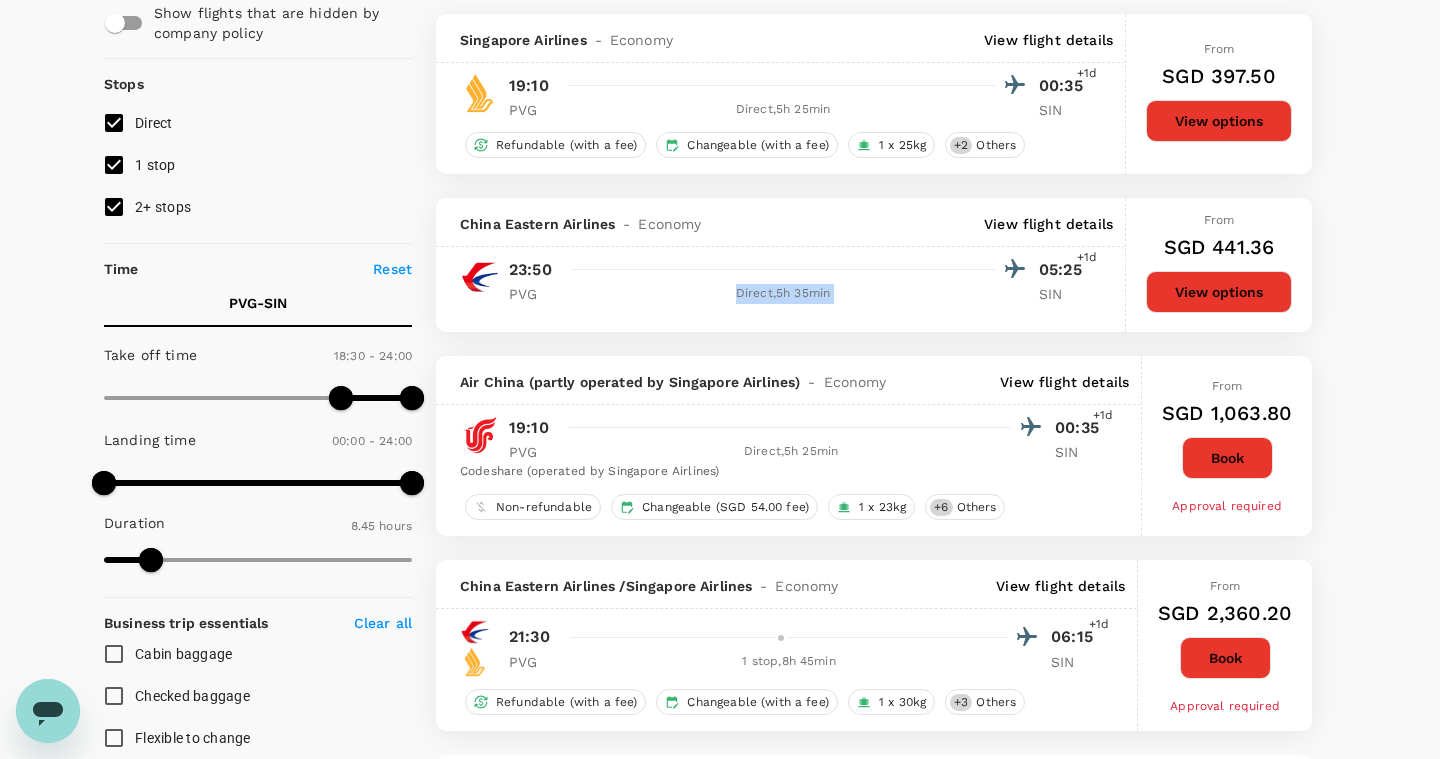 click on "Direct ,  5h 35min" at bounding box center [783, 294] 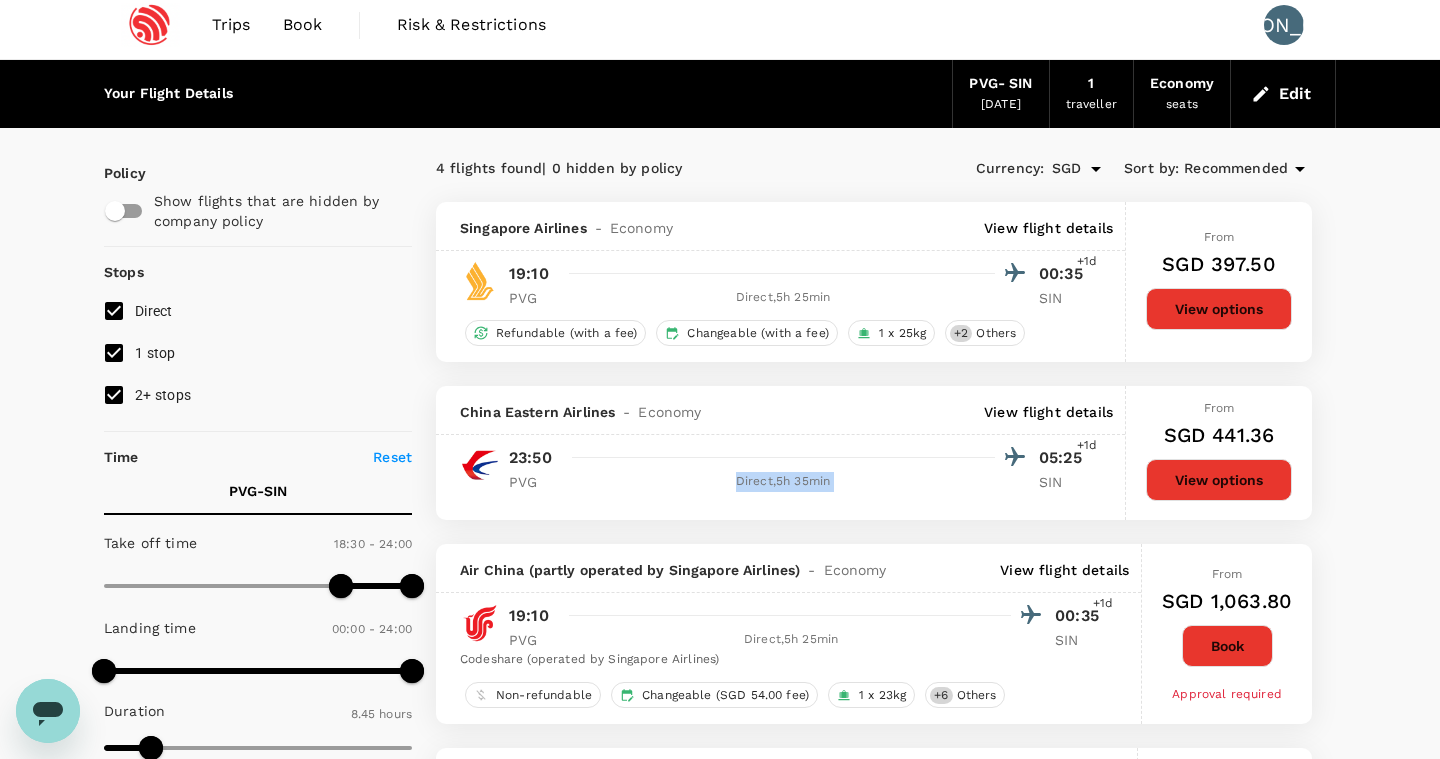 scroll, scrollTop: 7, scrollLeft: 0, axis: vertical 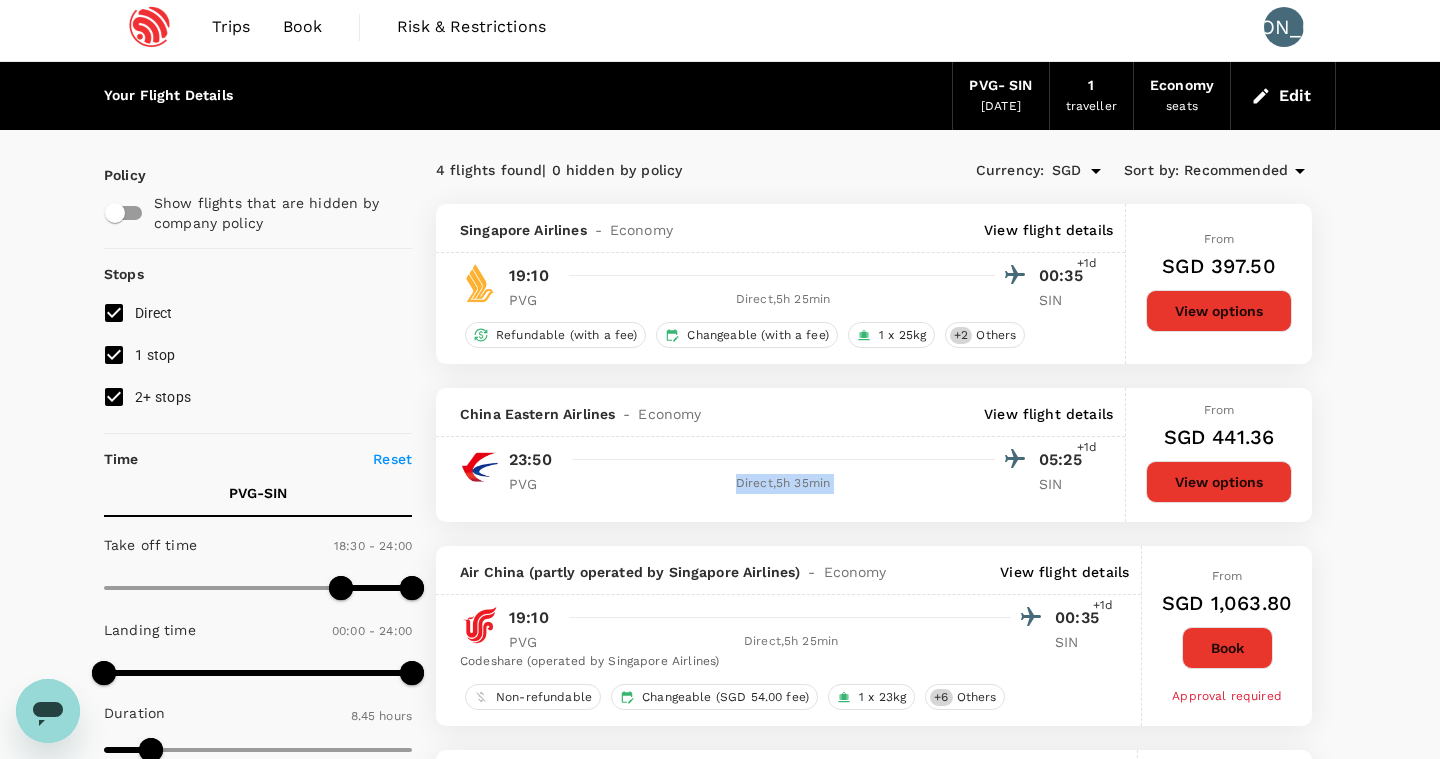 click on "Direct ,  5h 35min" at bounding box center [783, 484] 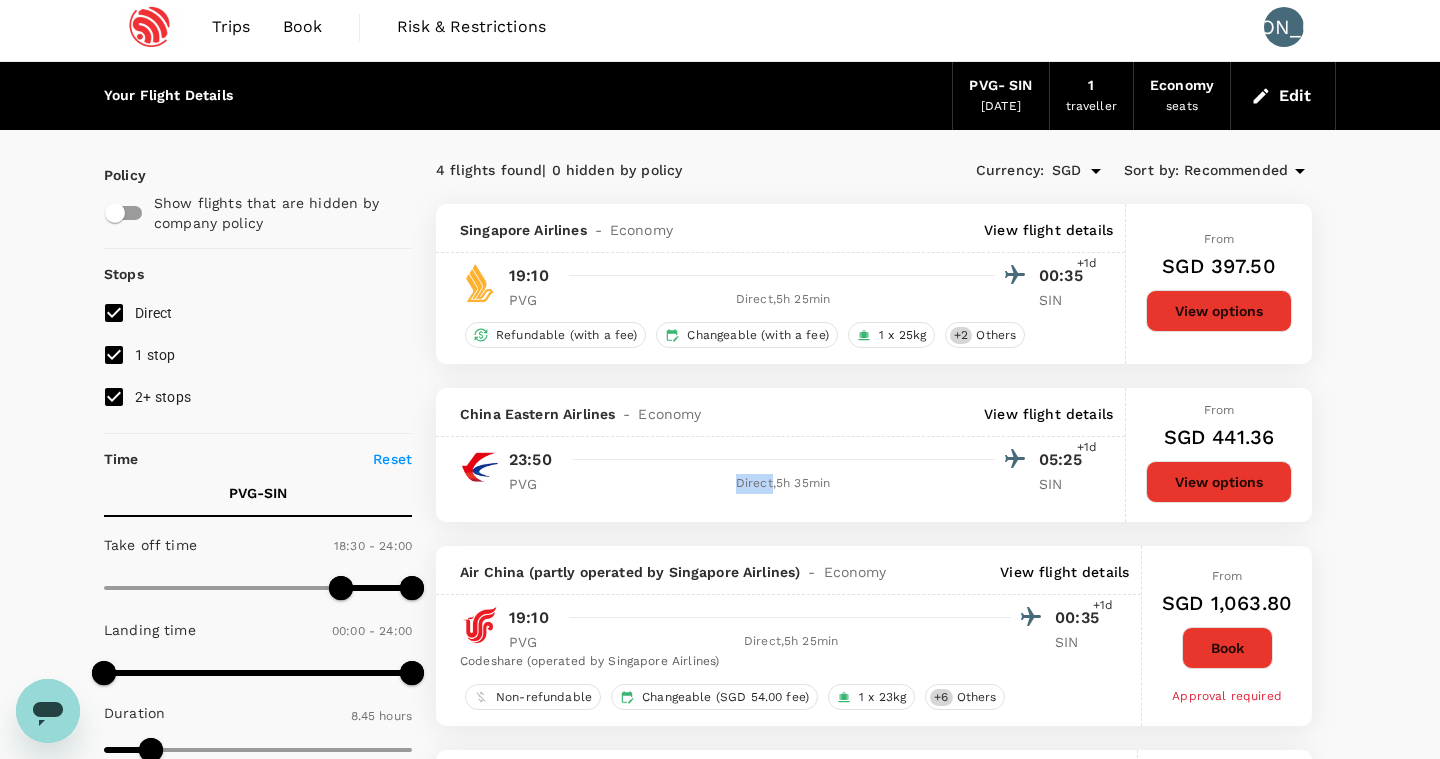 click on "Direct ,  5h 35min" at bounding box center [783, 484] 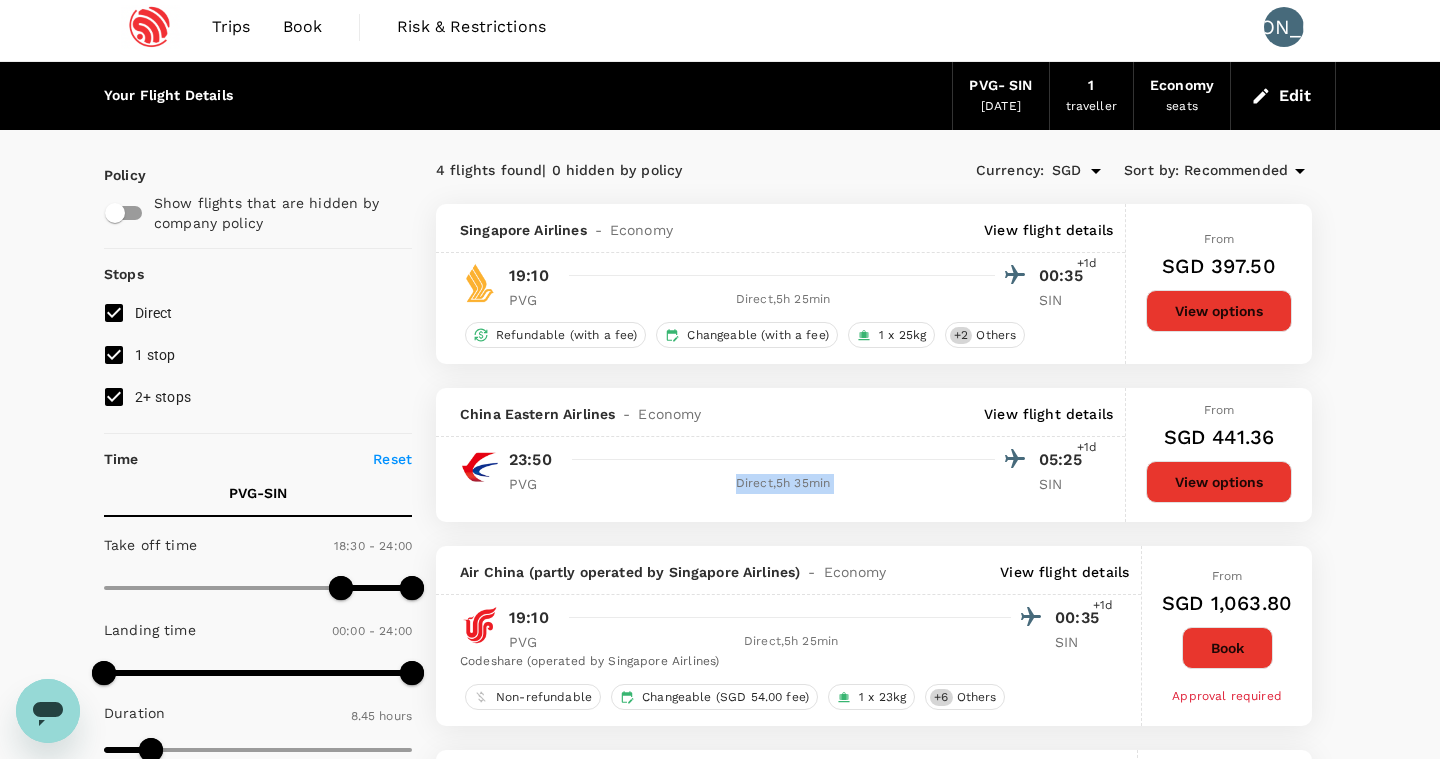click on "Direct ,  5h 35min" at bounding box center (783, 484) 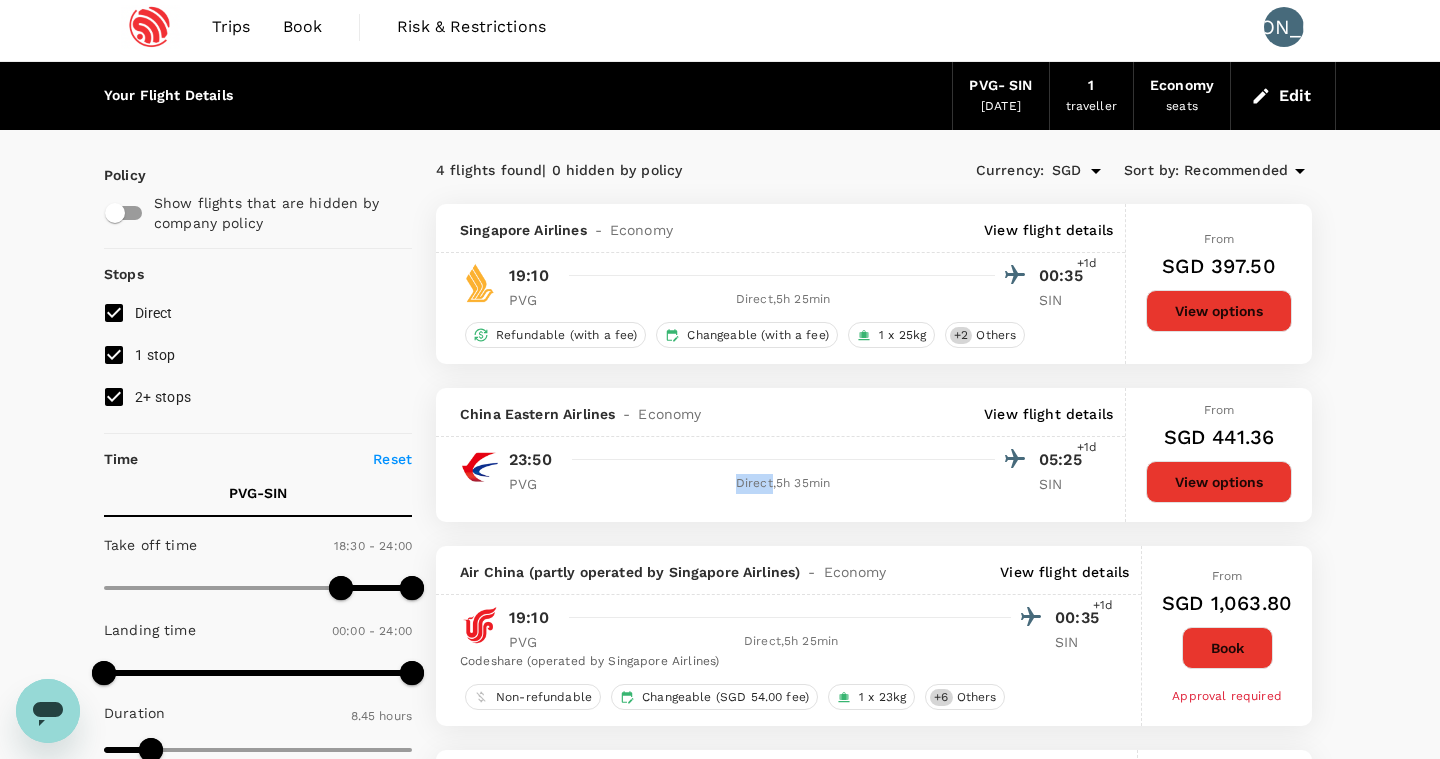 click on "Direct ,  5h 35min" at bounding box center (783, 484) 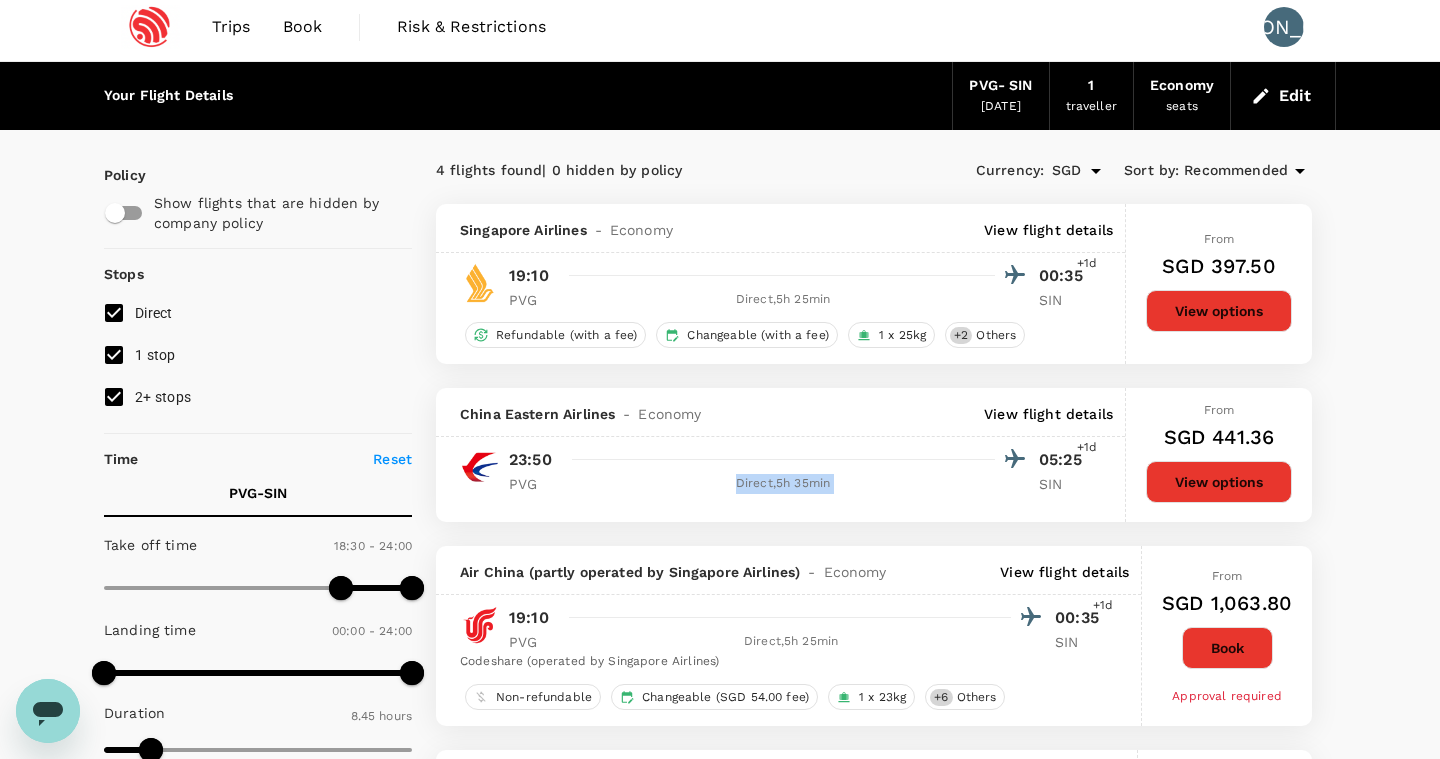 click on "Direct ,  5h 35min" at bounding box center (783, 484) 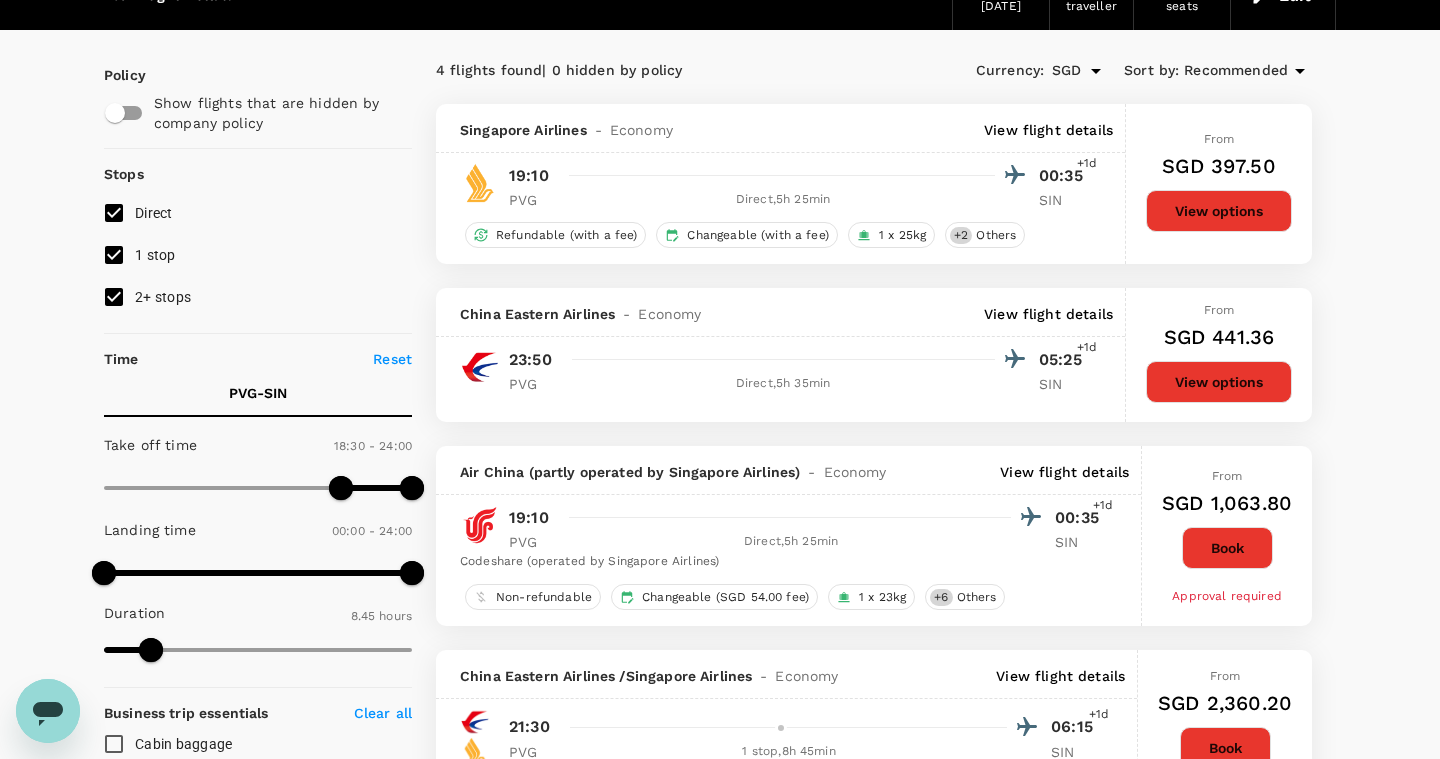 scroll, scrollTop: 46, scrollLeft: 0, axis: vertical 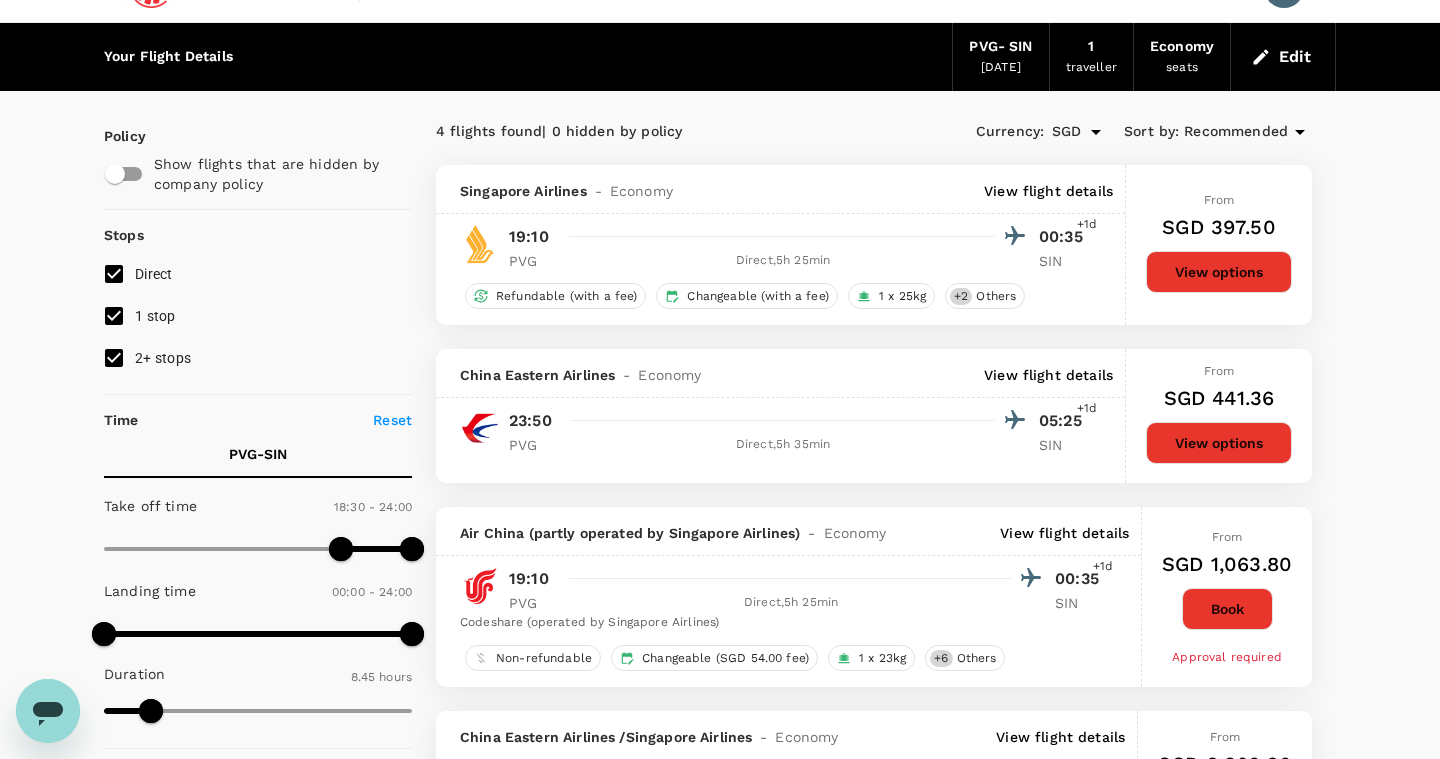 click on "Direct ,  5h 35min" at bounding box center [783, 445] 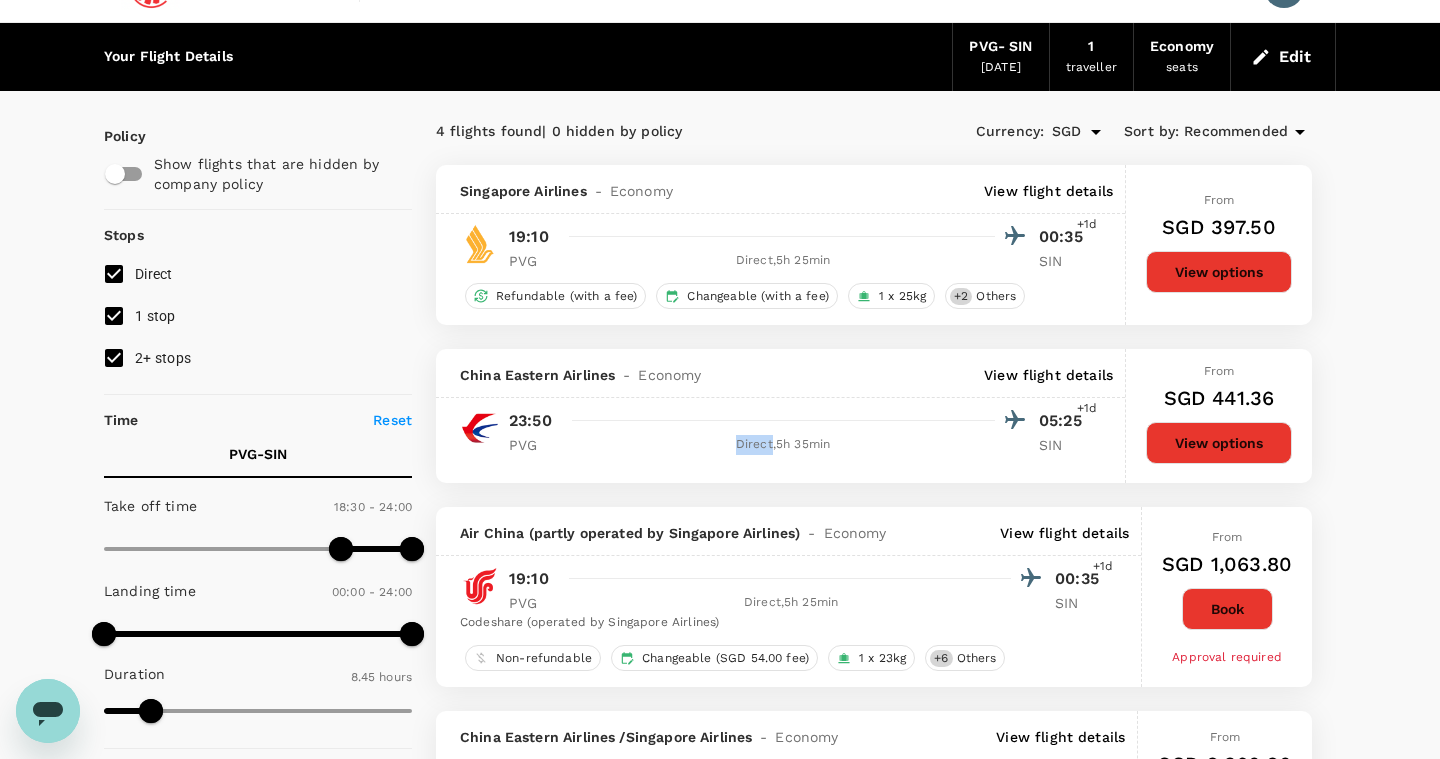 click on "Direct ,  5h 35min" at bounding box center [783, 445] 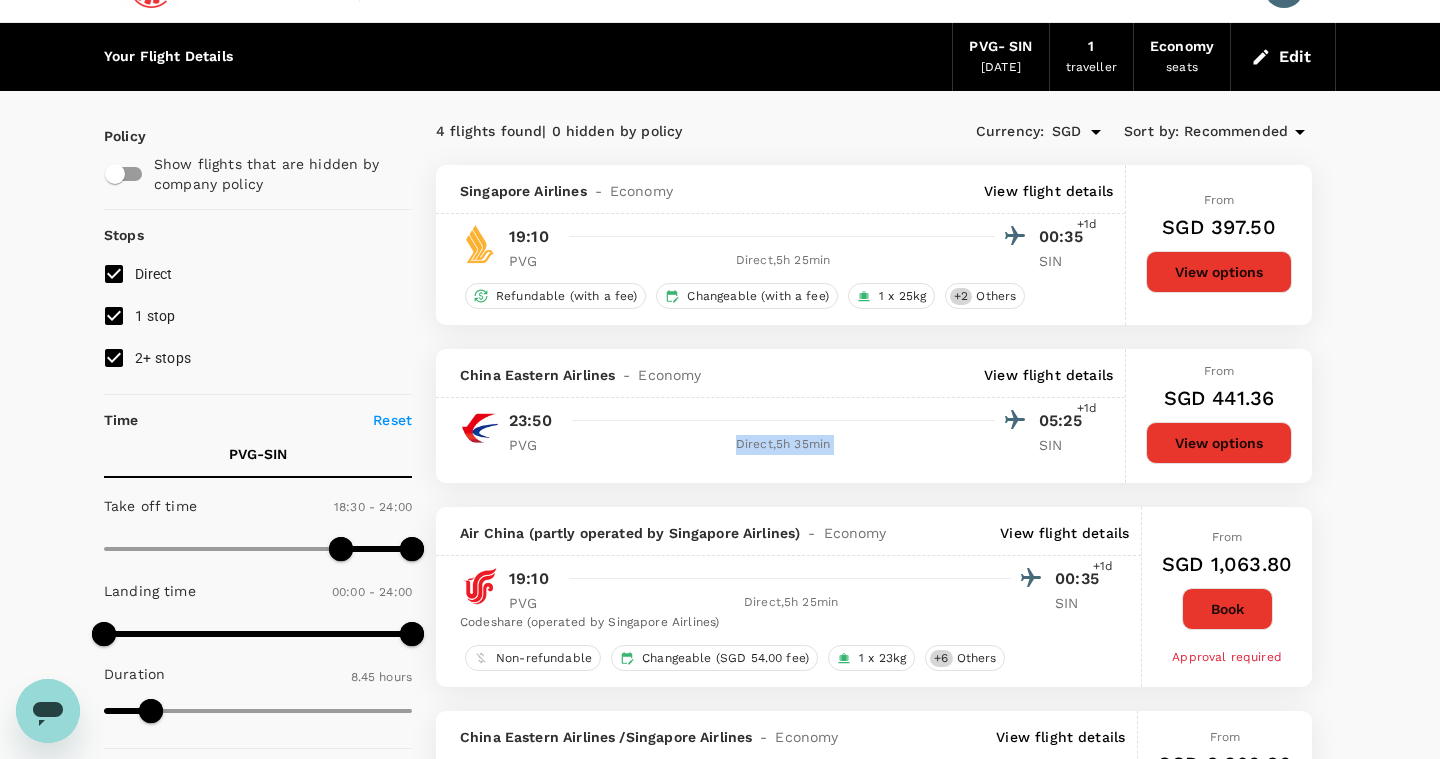 click on "Direct ,  5h 35min" at bounding box center [783, 445] 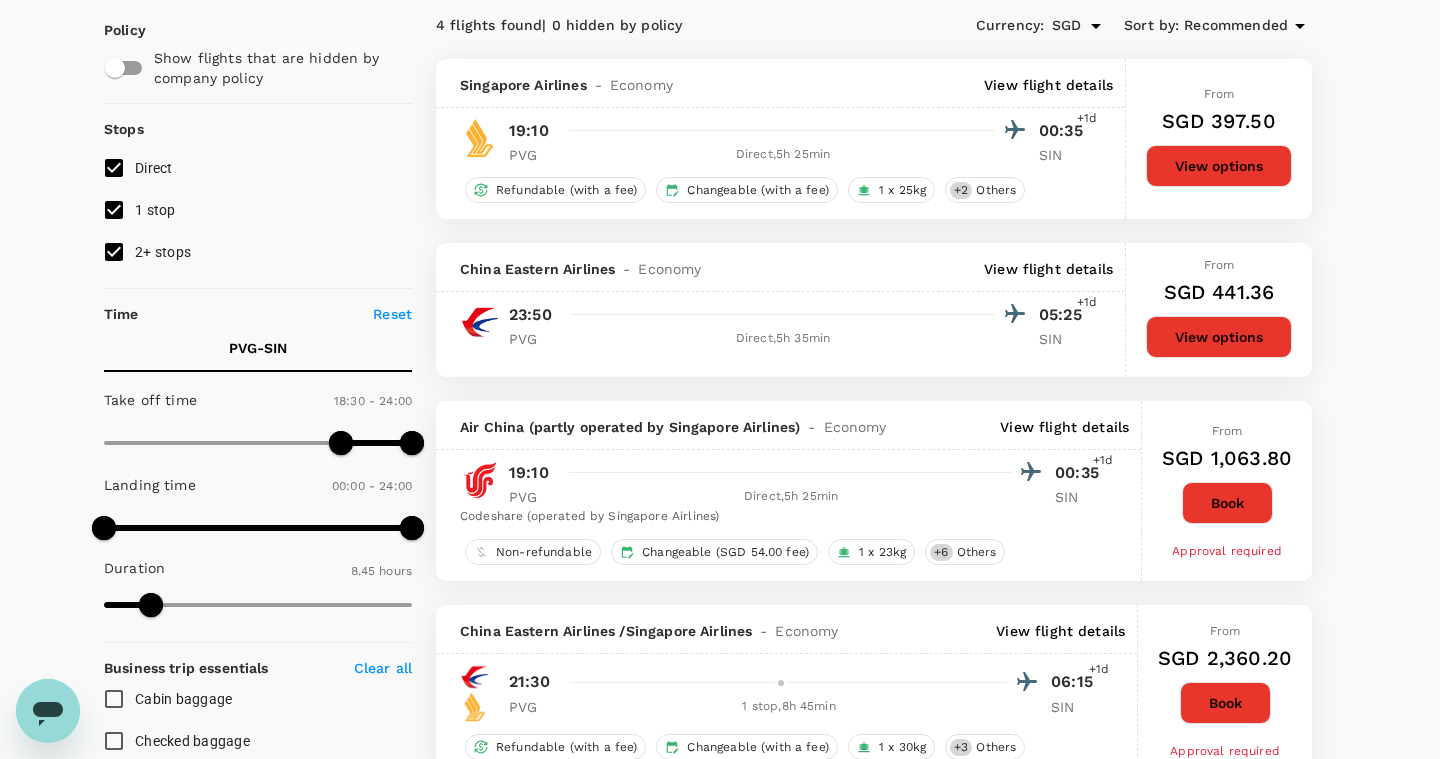 scroll, scrollTop: 51, scrollLeft: 0, axis: vertical 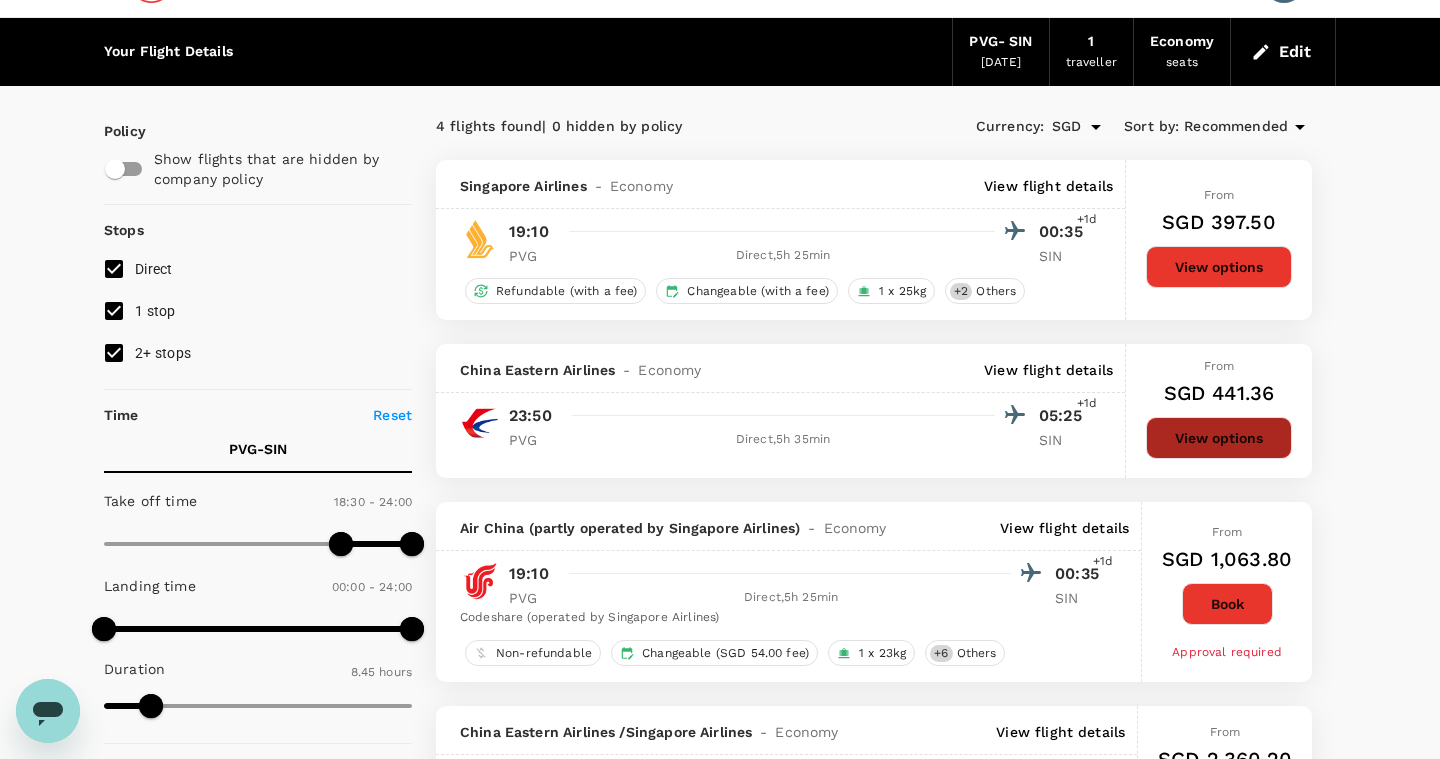 click on "View options" at bounding box center (1219, 438) 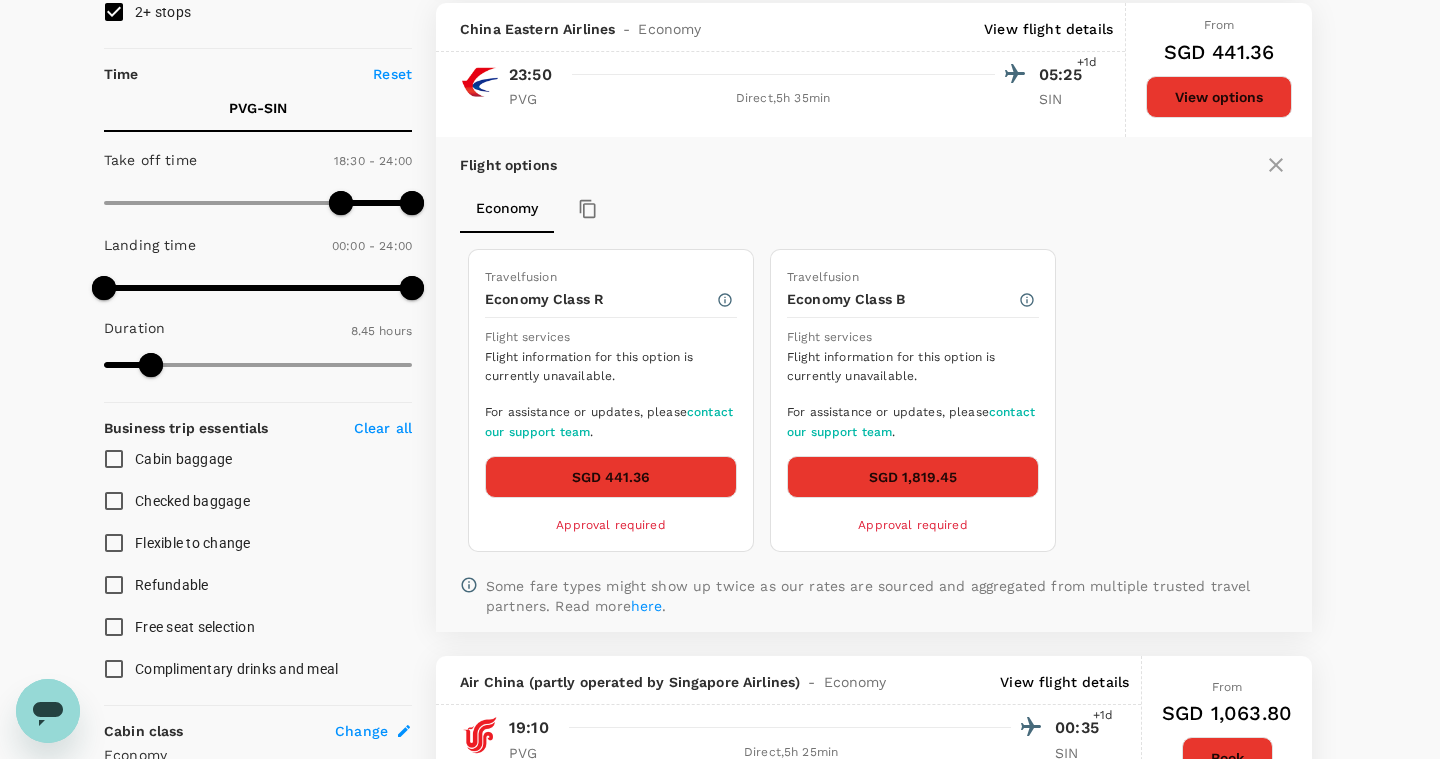 scroll, scrollTop: 395, scrollLeft: 0, axis: vertical 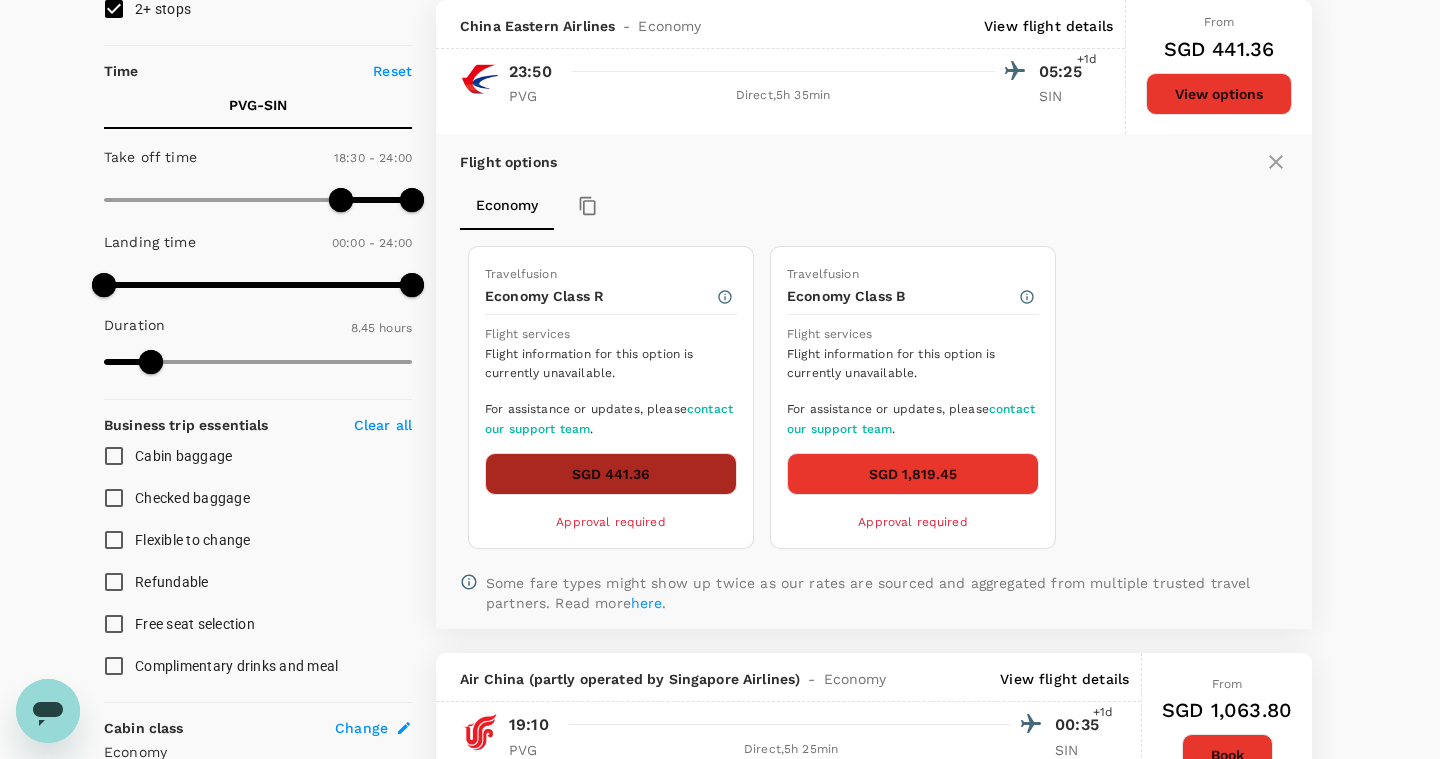click on "SGD 441.36" at bounding box center [611, 474] 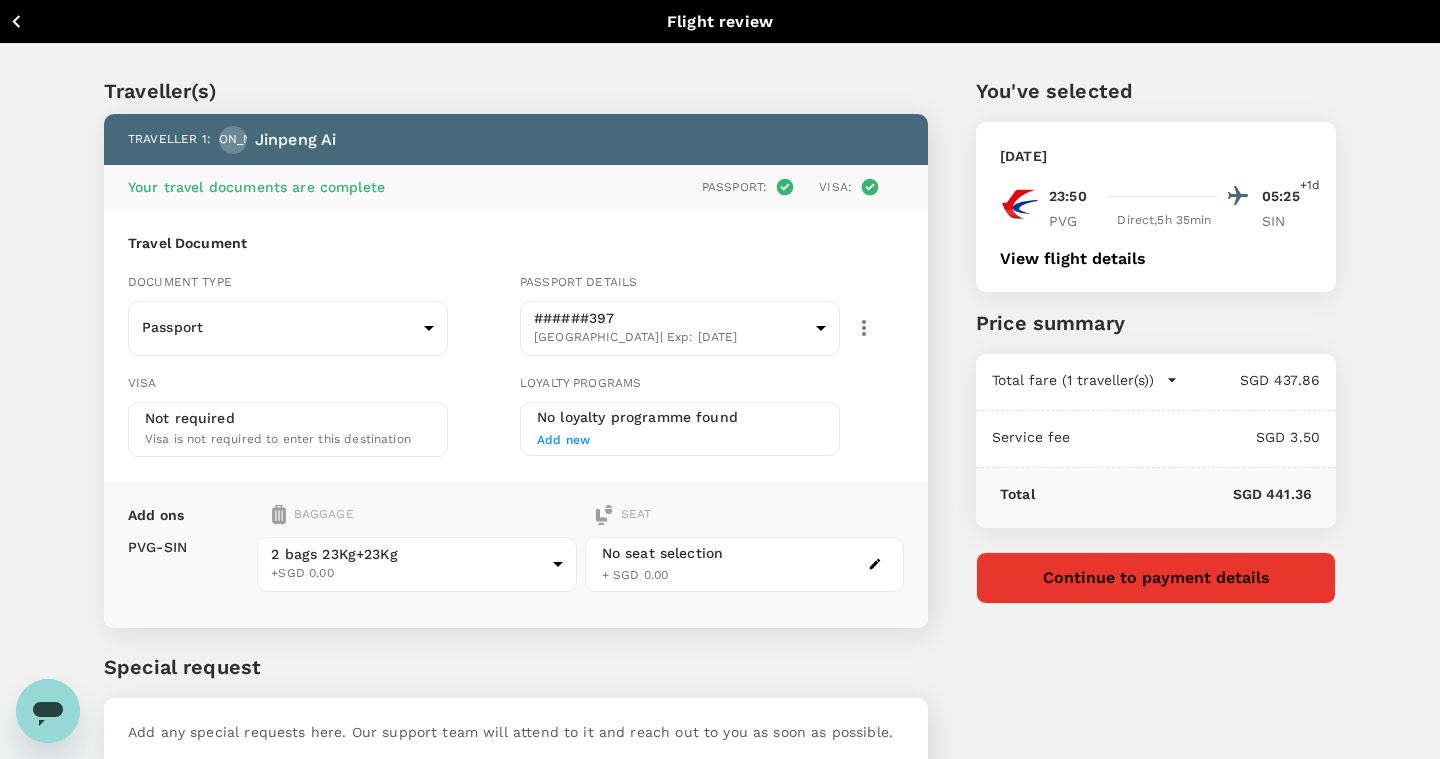 scroll, scrollTop: 0, scrollLeft: 0, axis: both 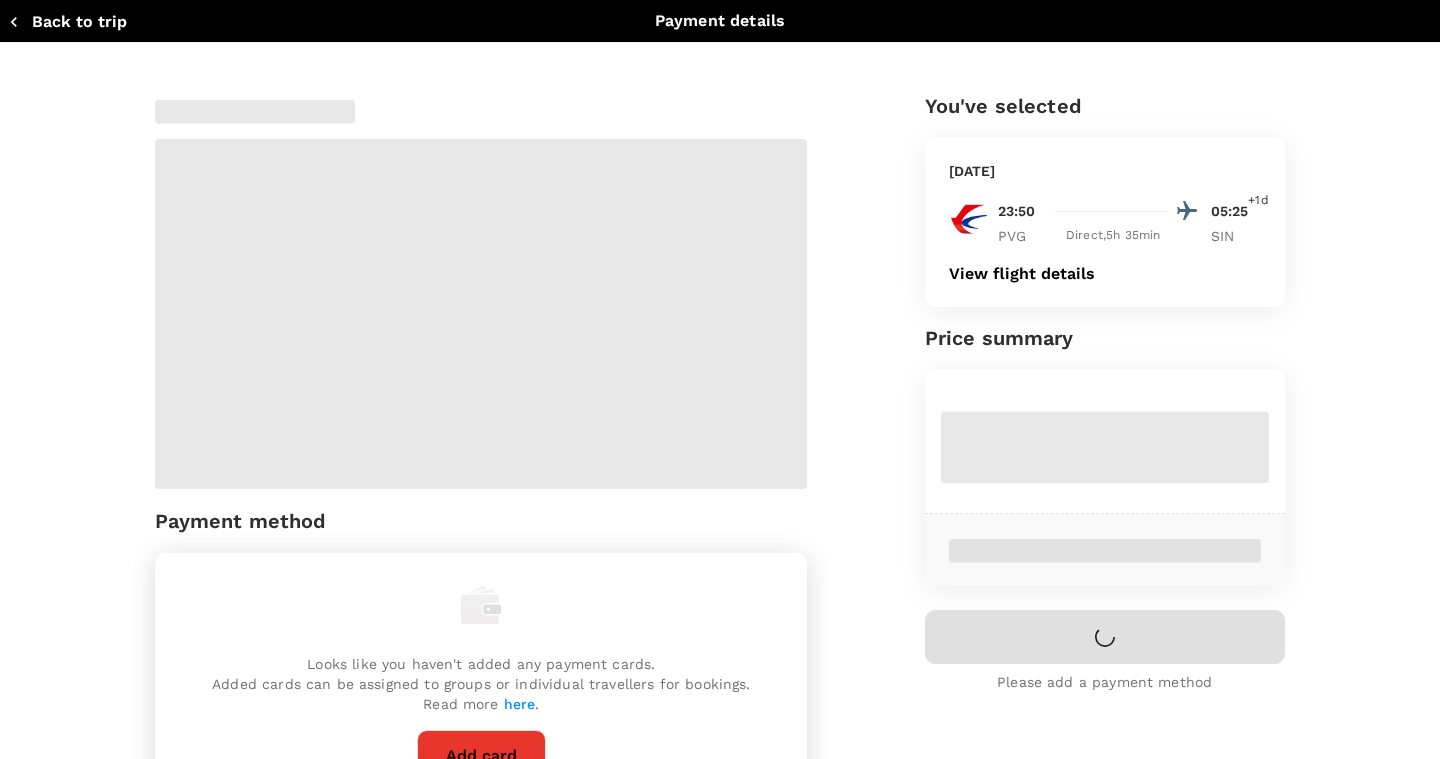 type on "[EMAIL_ADDRESS][DOMAIN_NAME]" 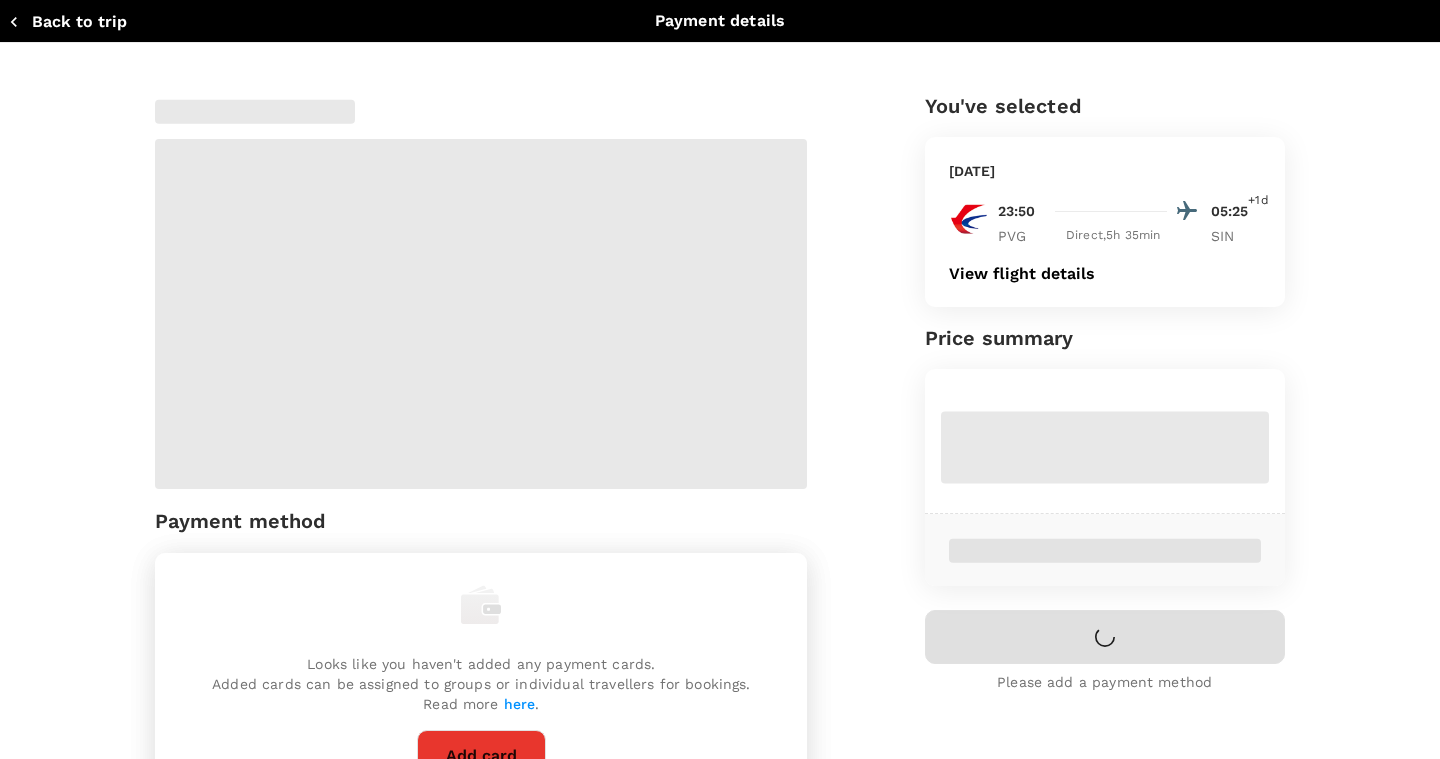 type on "86" 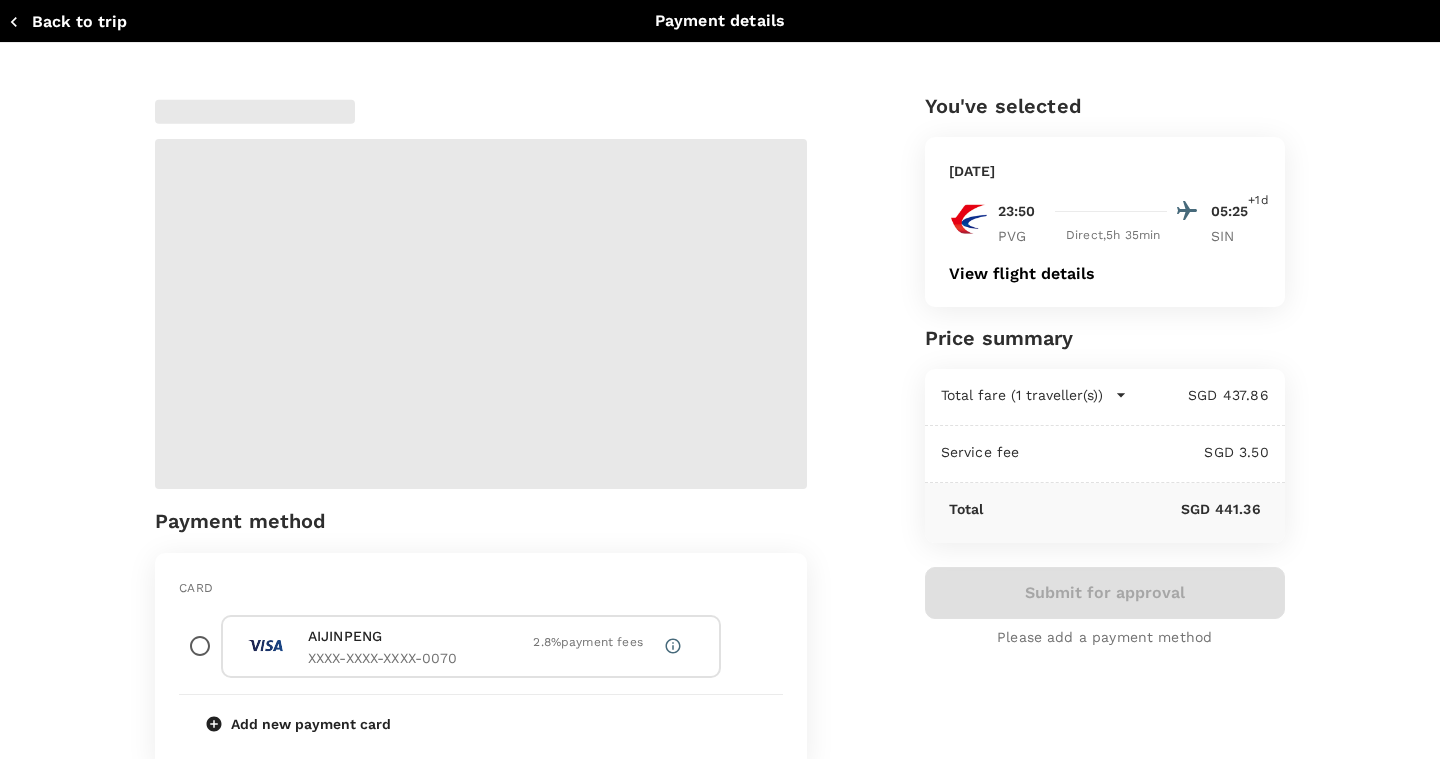 radio on "true" 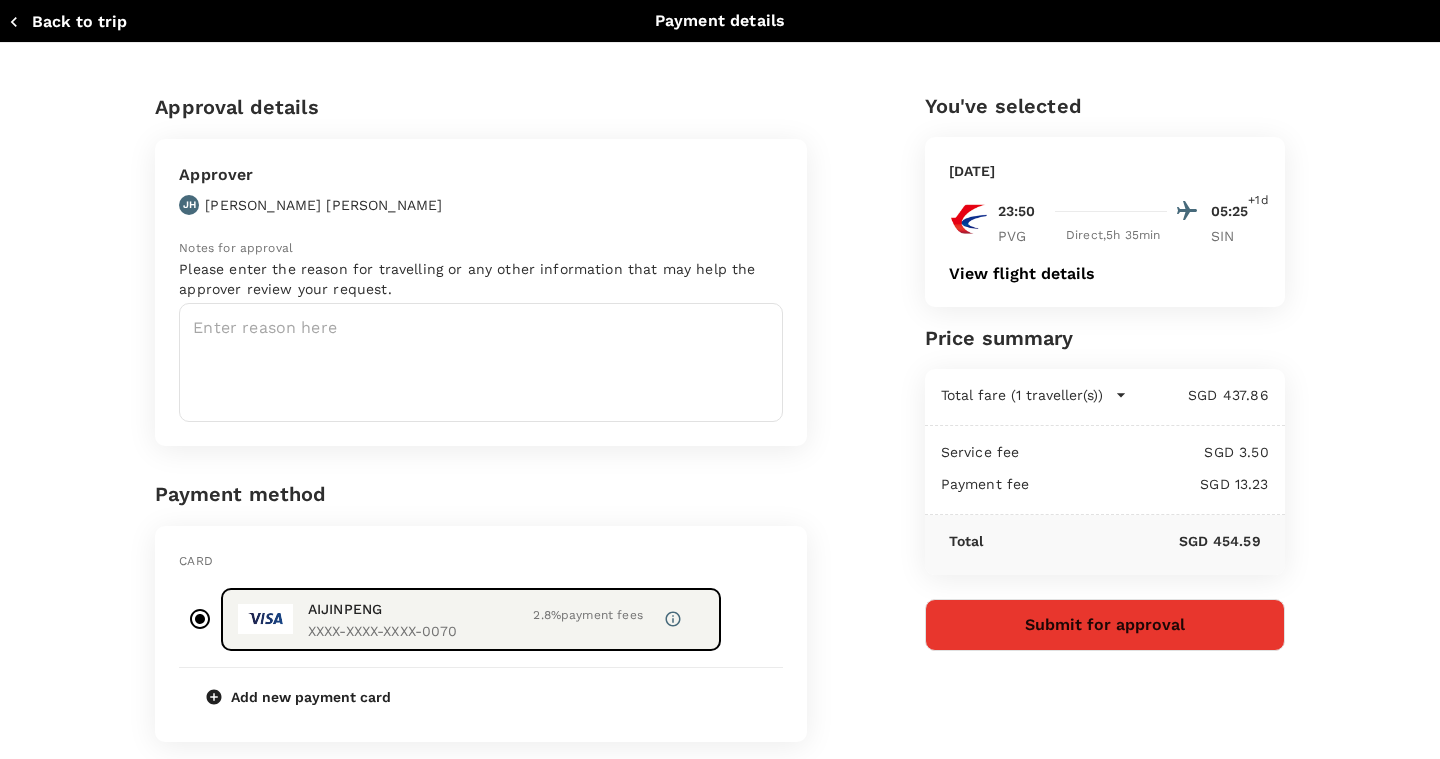 scroll, scrollTop: 0, scrollLeft: 0, axis: both 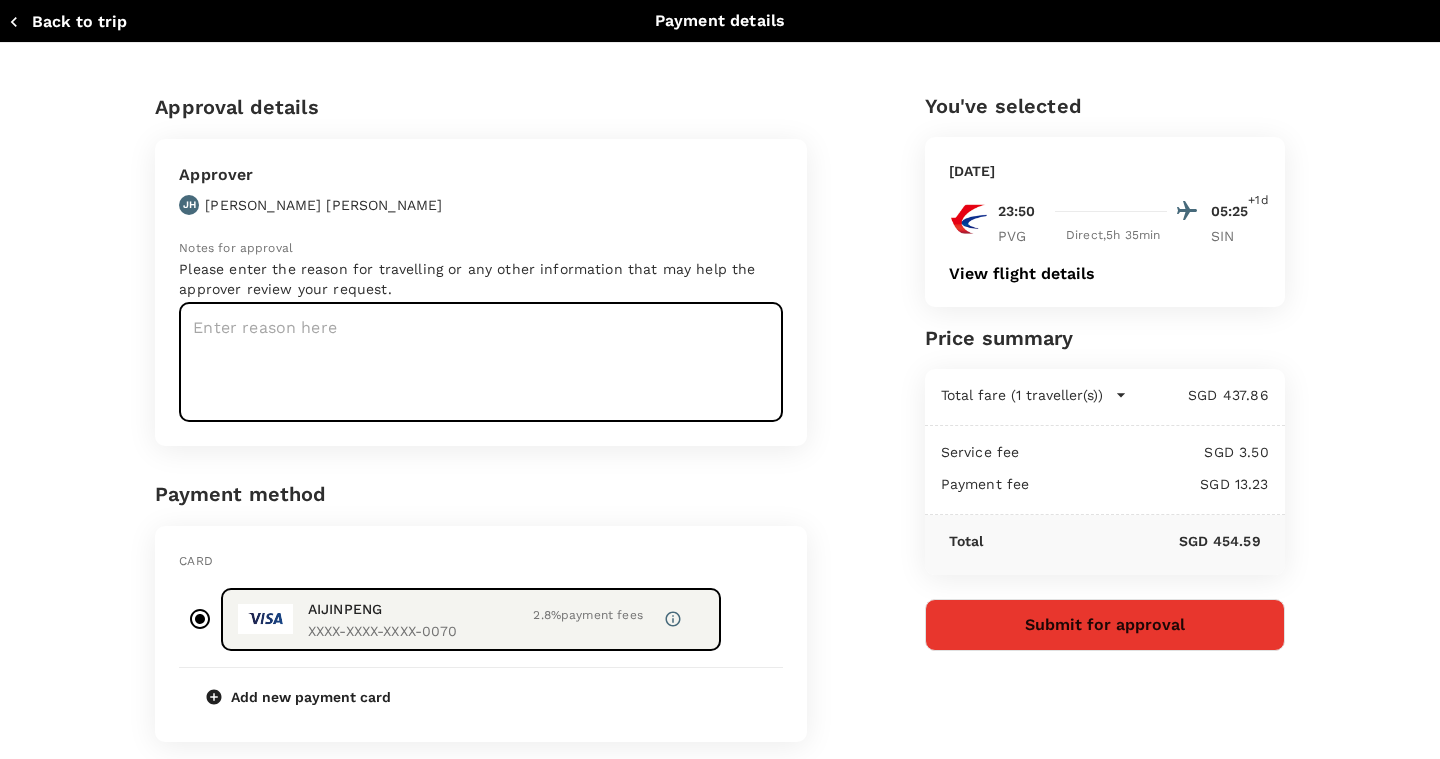 click at bounding box center (481, 362) 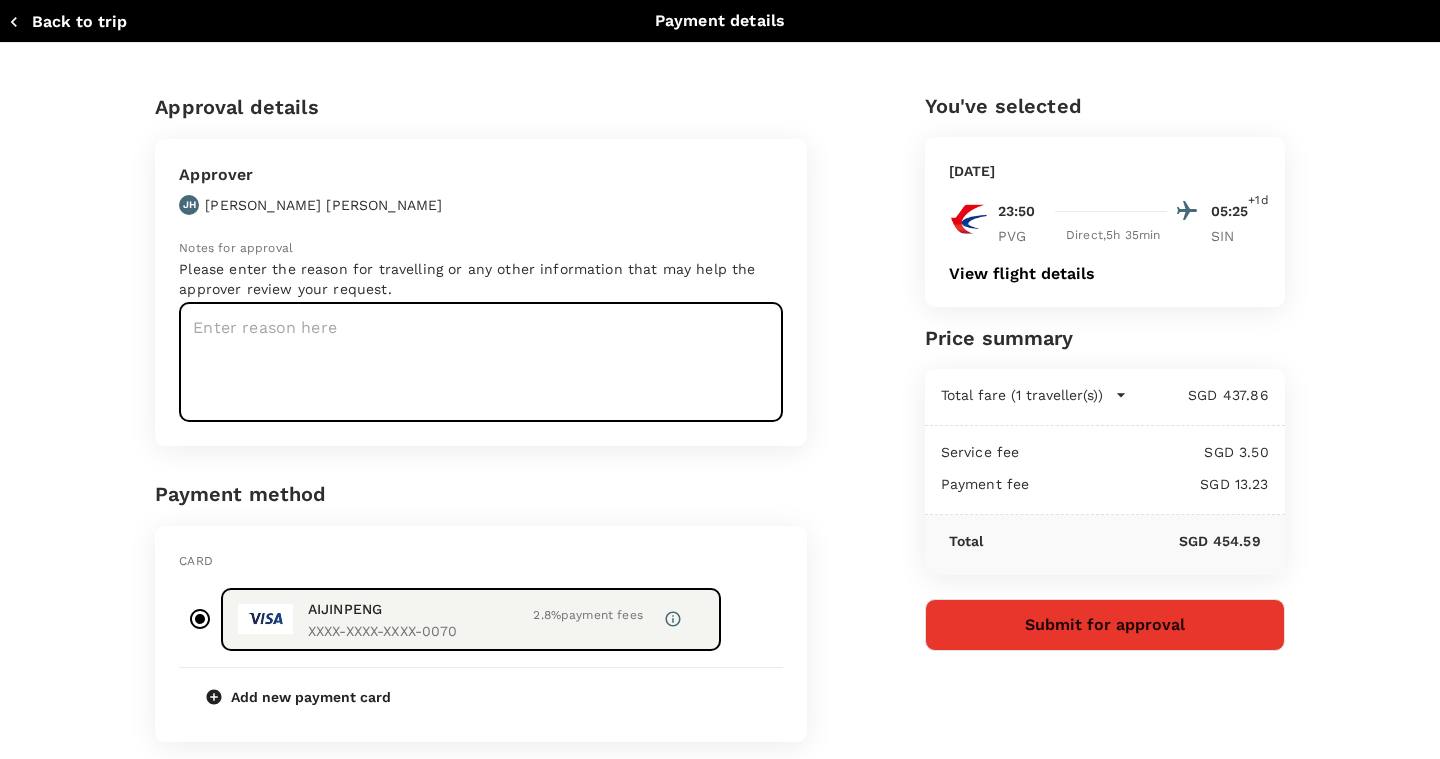 click at bounding box center (481, 362) 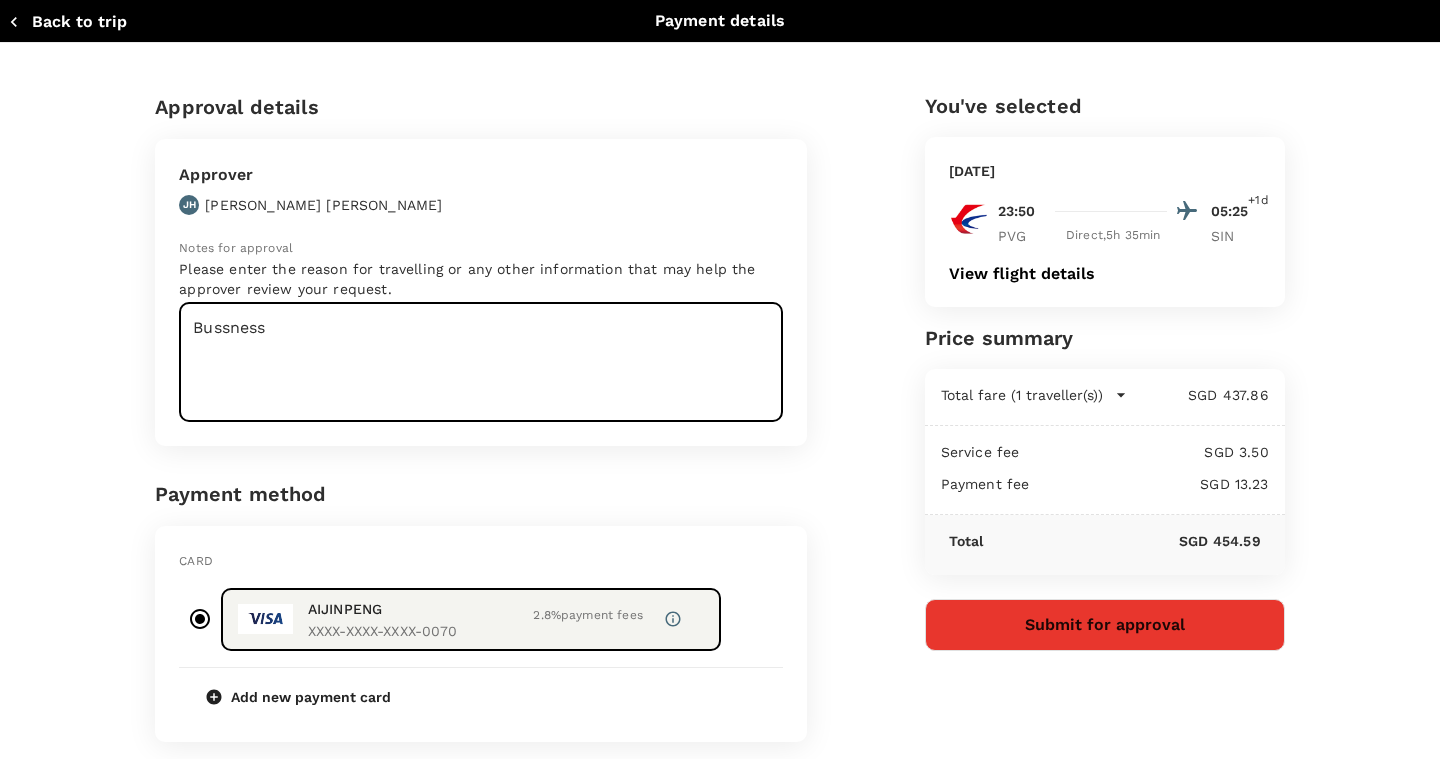 click on "Bussness" at bounding box center [481, 362] 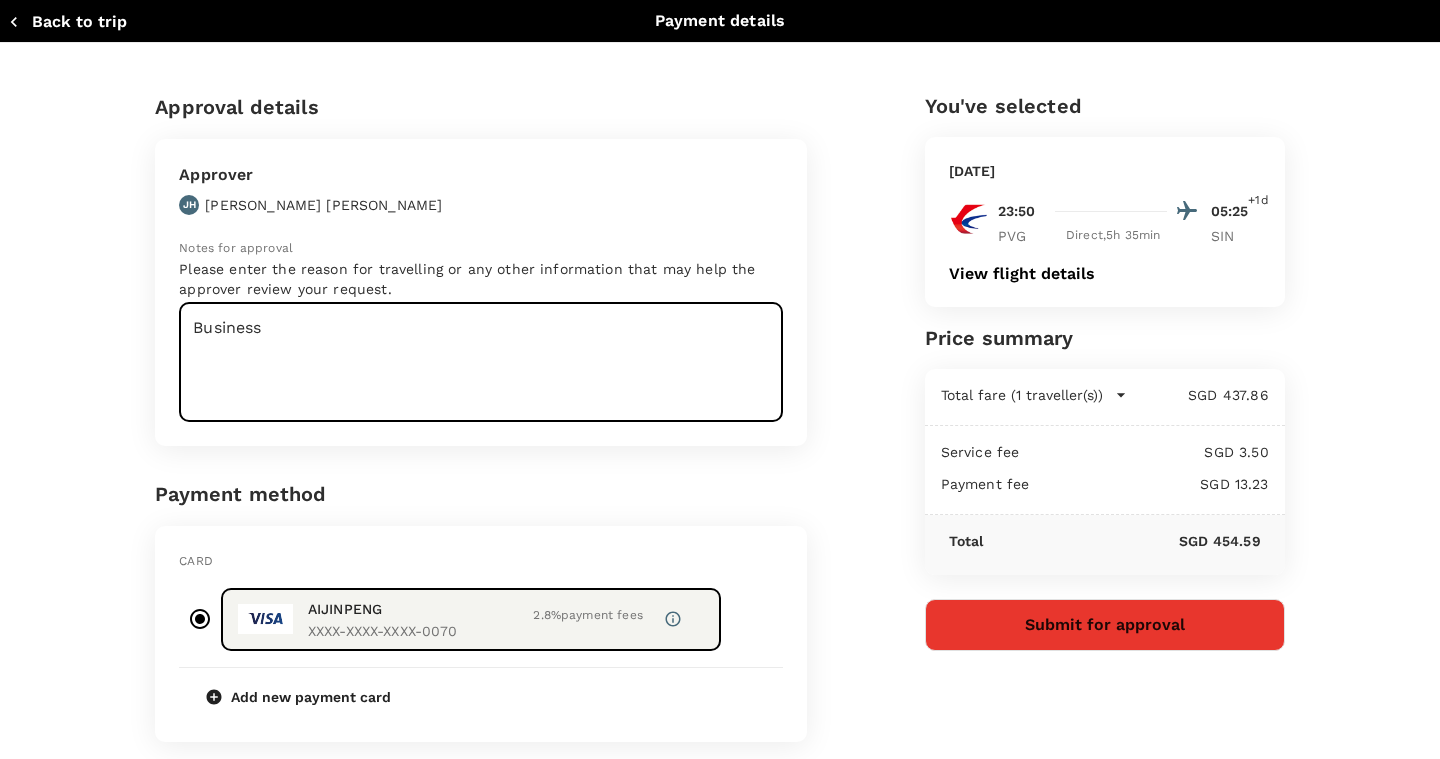 click on "Business" at bounding box center [481, 362] 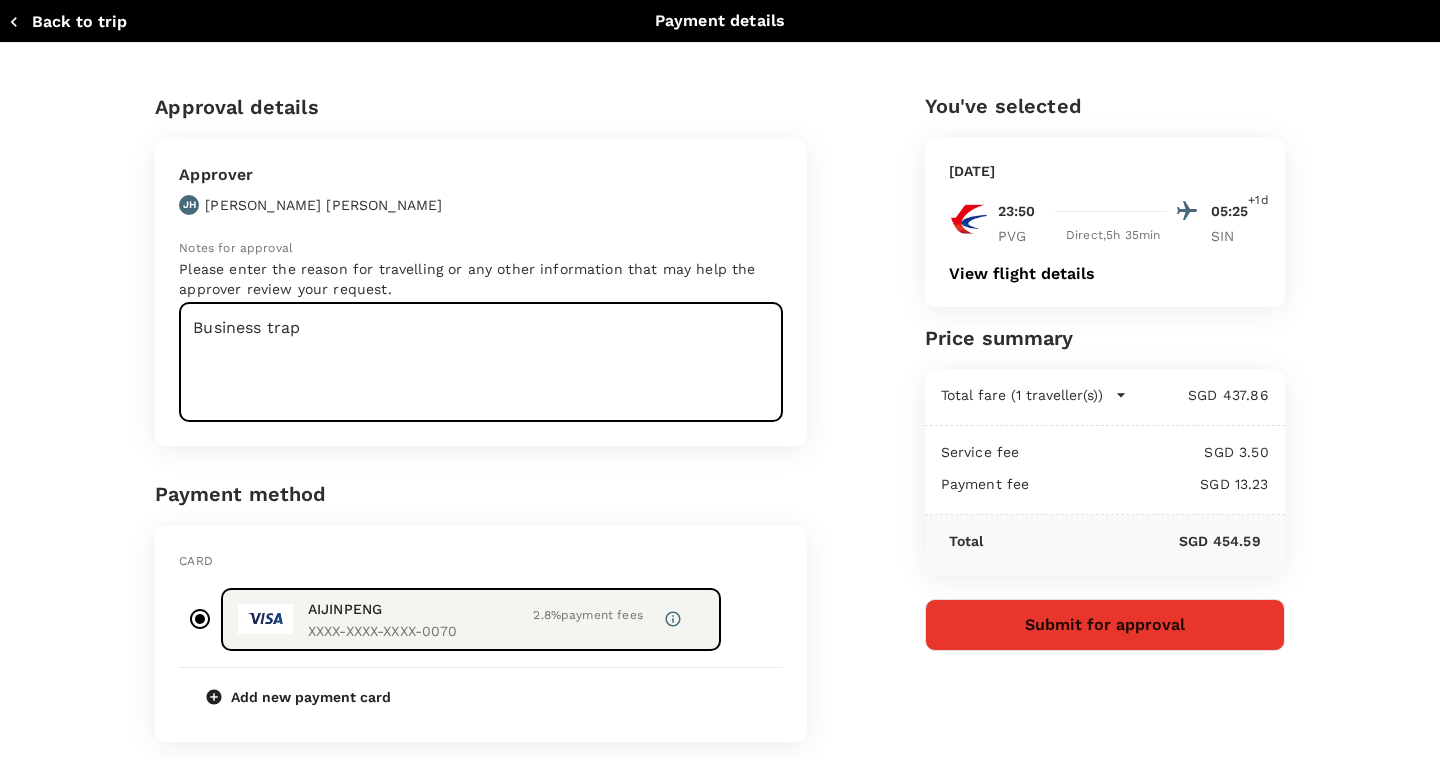 click on "Business trap" at bounding box center (481, 362) 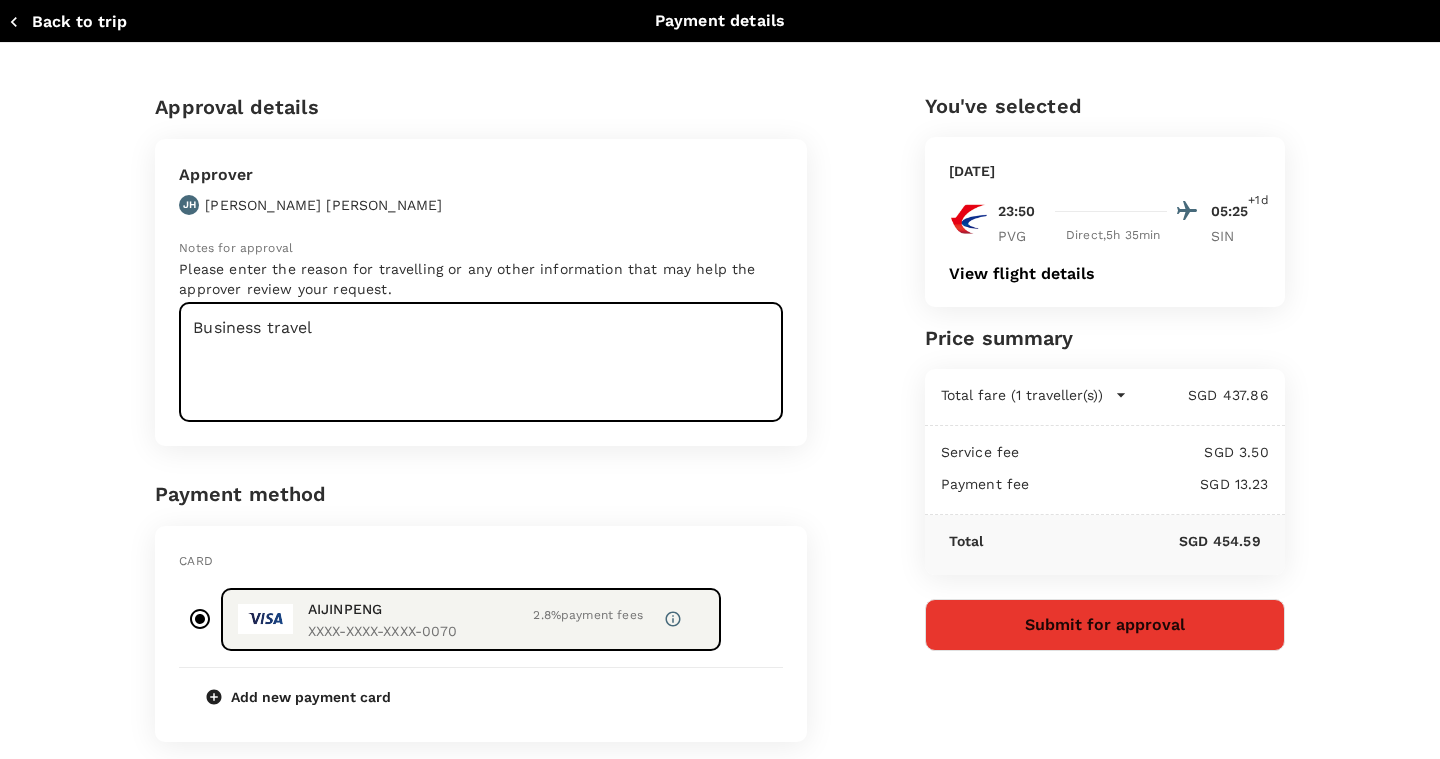 click on "Business travel" at bounding box center [481, 362] 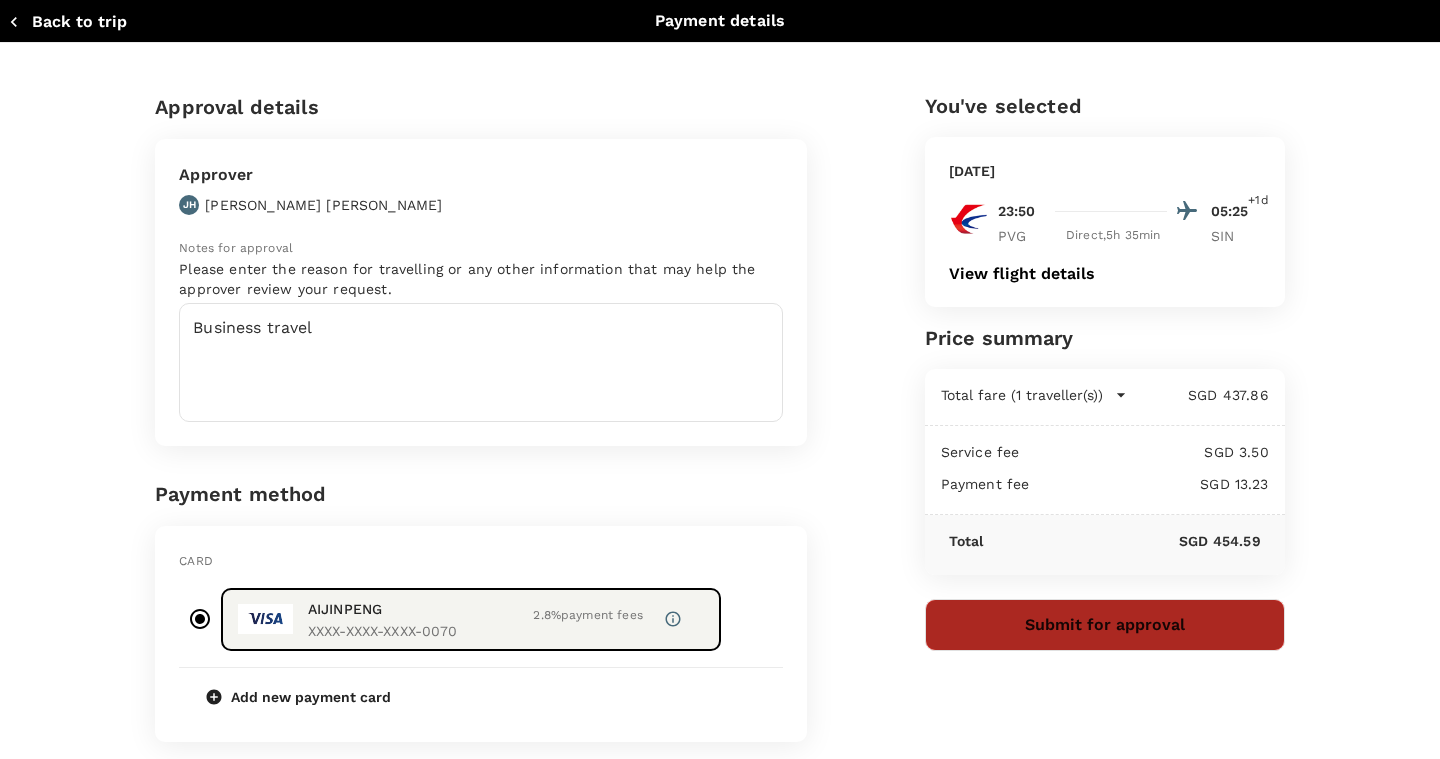 click on "Submit for approval" at bounding box center (1105, 625) 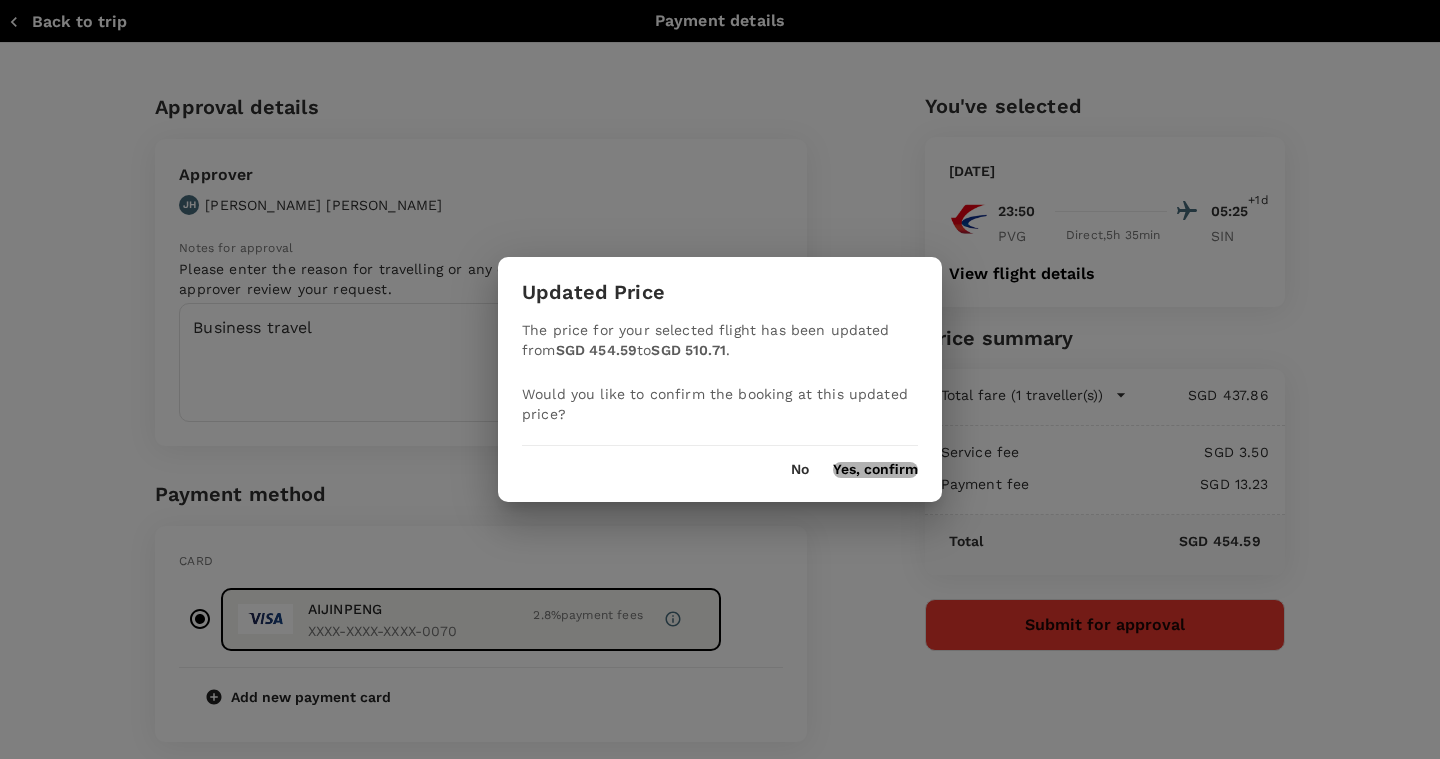 click on "Yes, confirm" at bounding box center [875, 470] 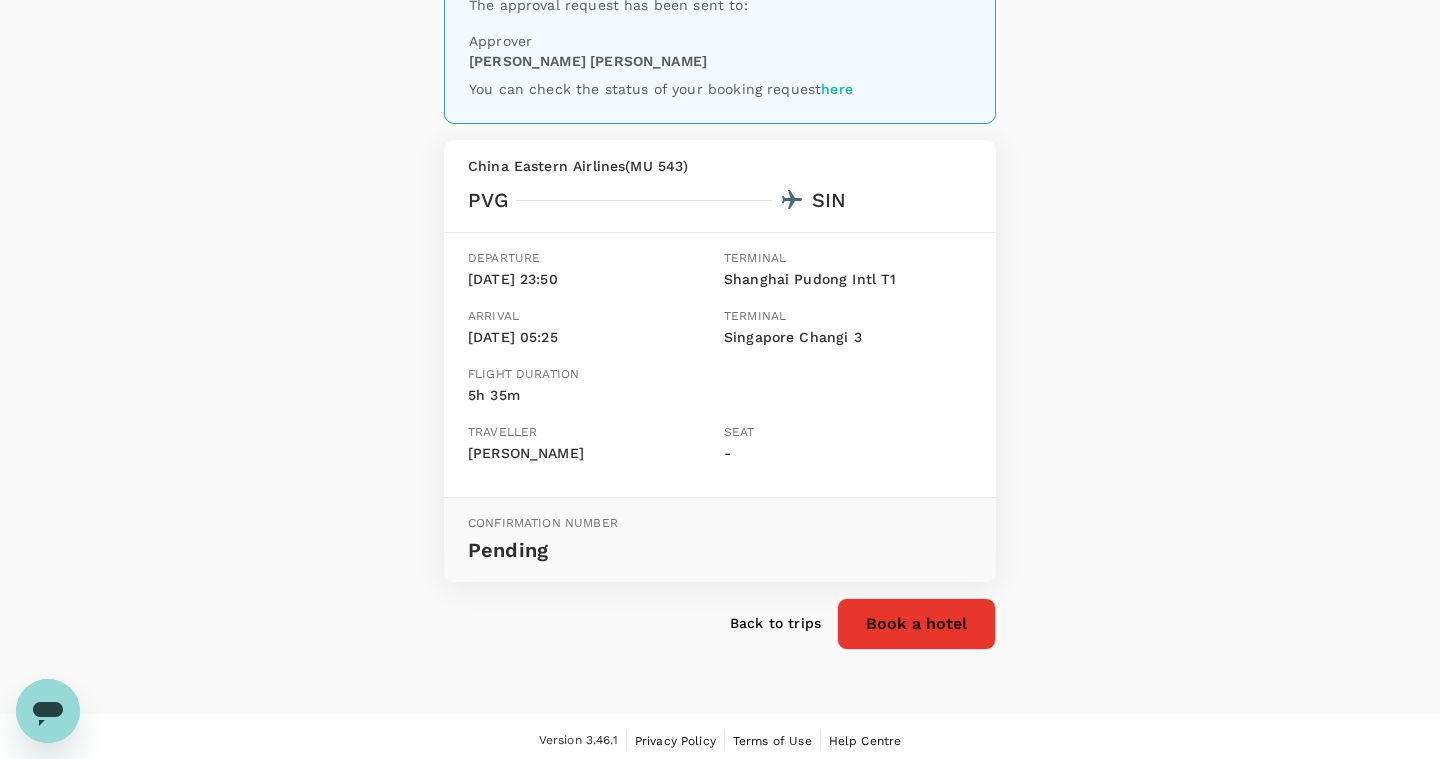 scroll, scrollTop: 173, scrollLeft: 0, axis: vertical 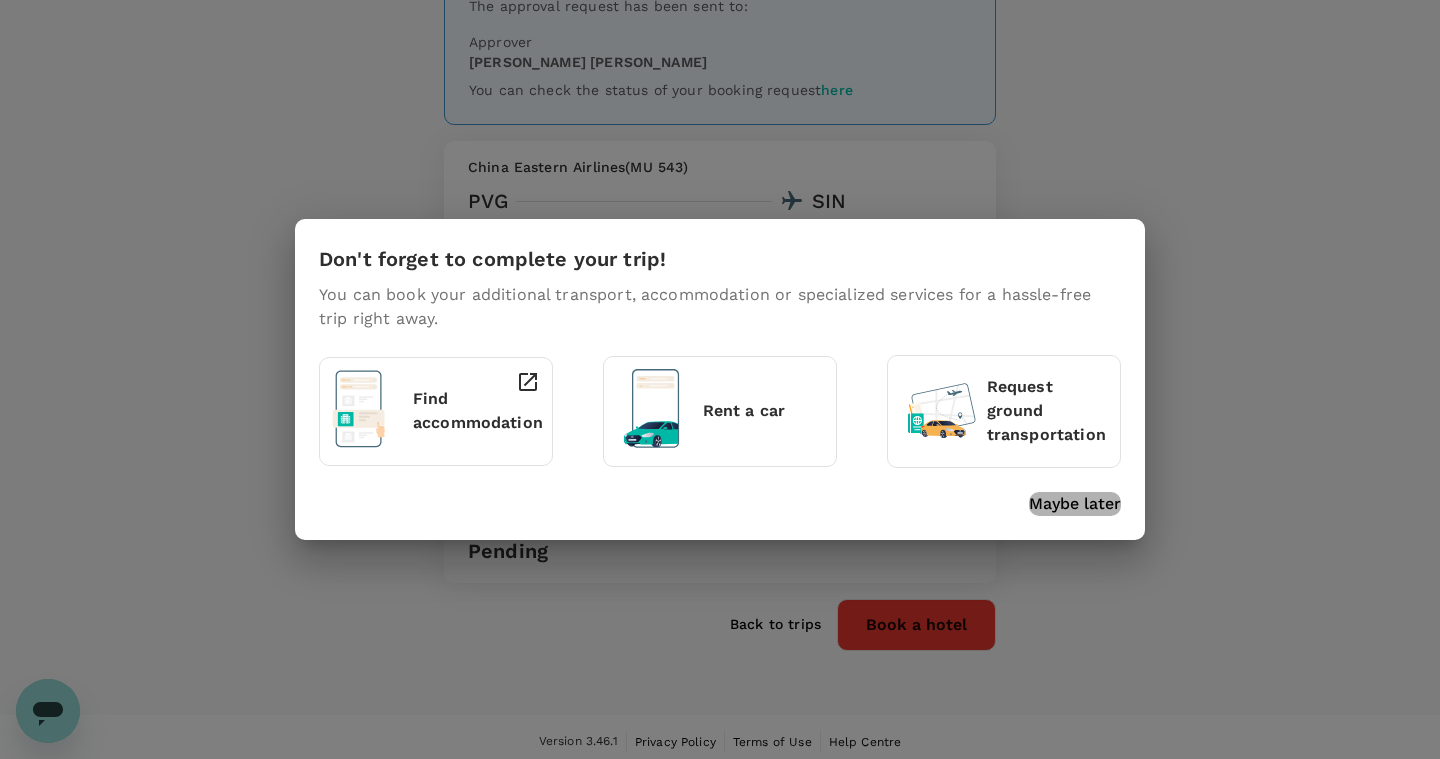 click on "Maybe later" at bounding box center [1075, 504] 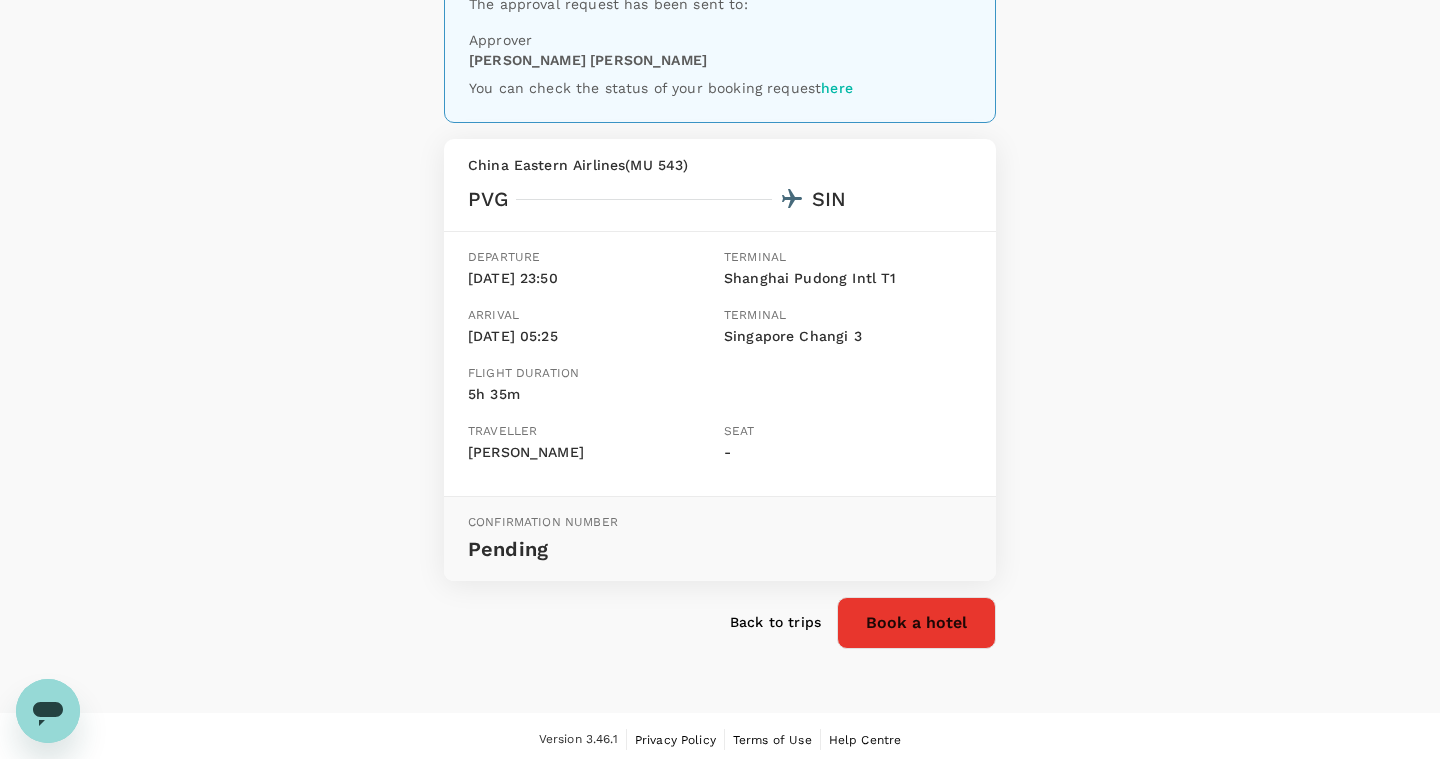 scroll, scrollTop: 173, scrollLeft: 0, axis: vertical 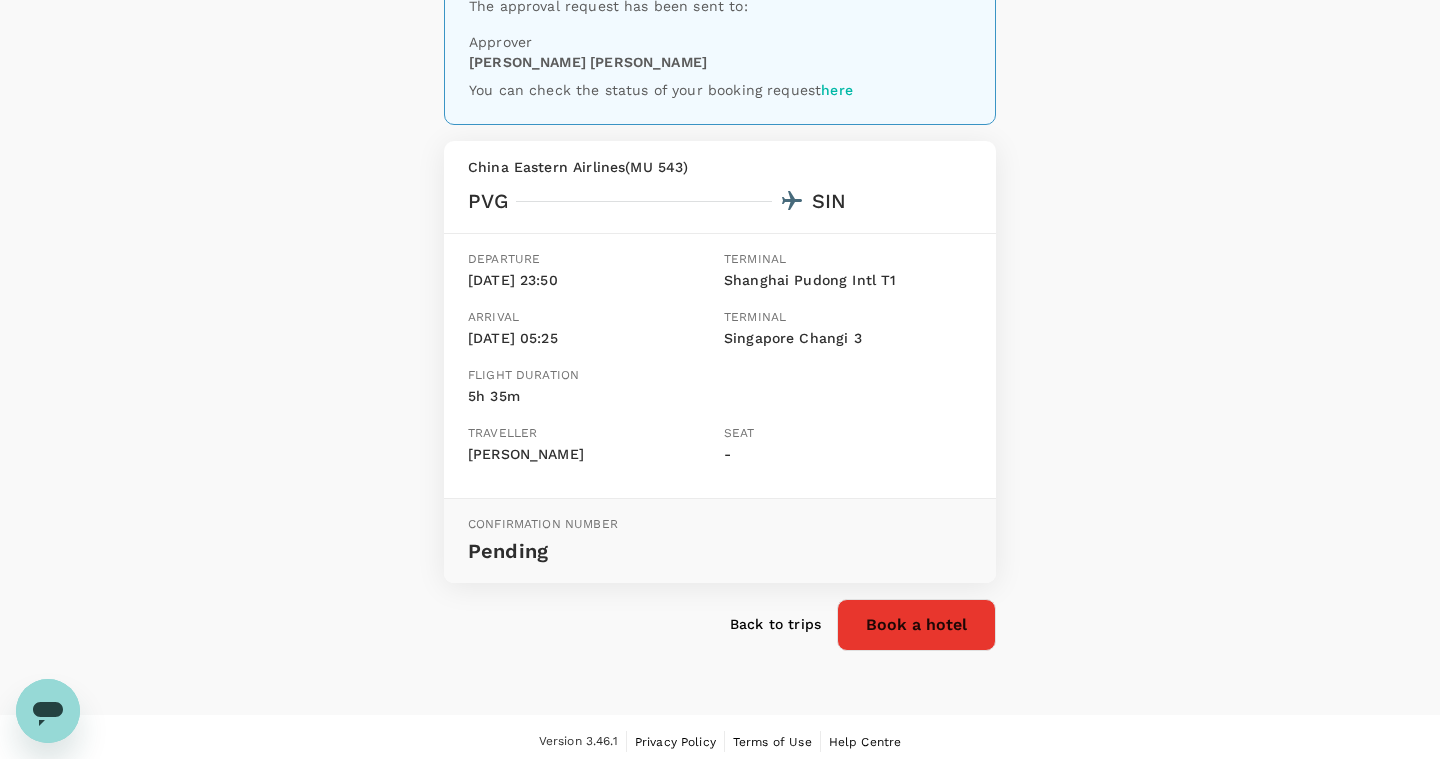 click on "Back to trips" at bounding box center (775, 624) 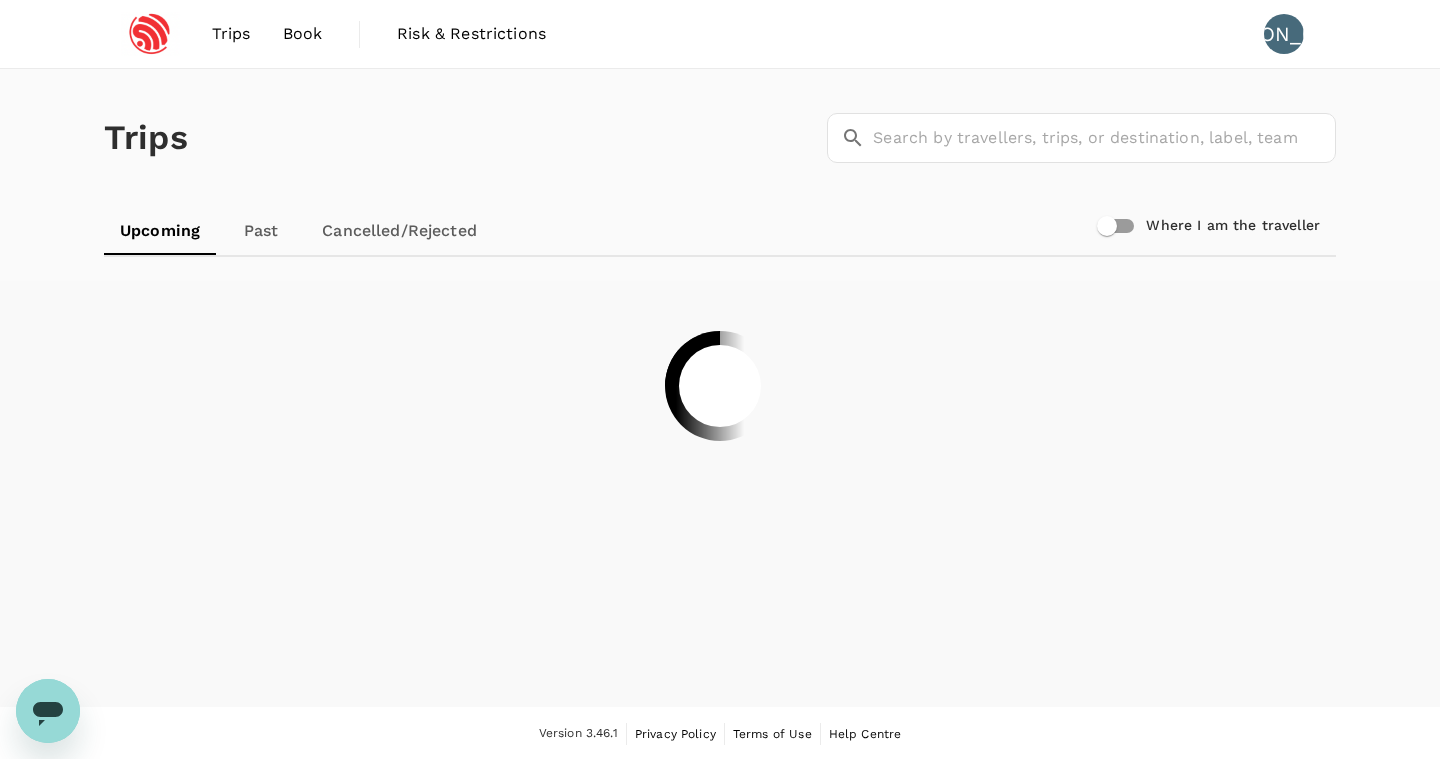 scroll, scrollTop: 0, scrollLeft: 0, axis: both 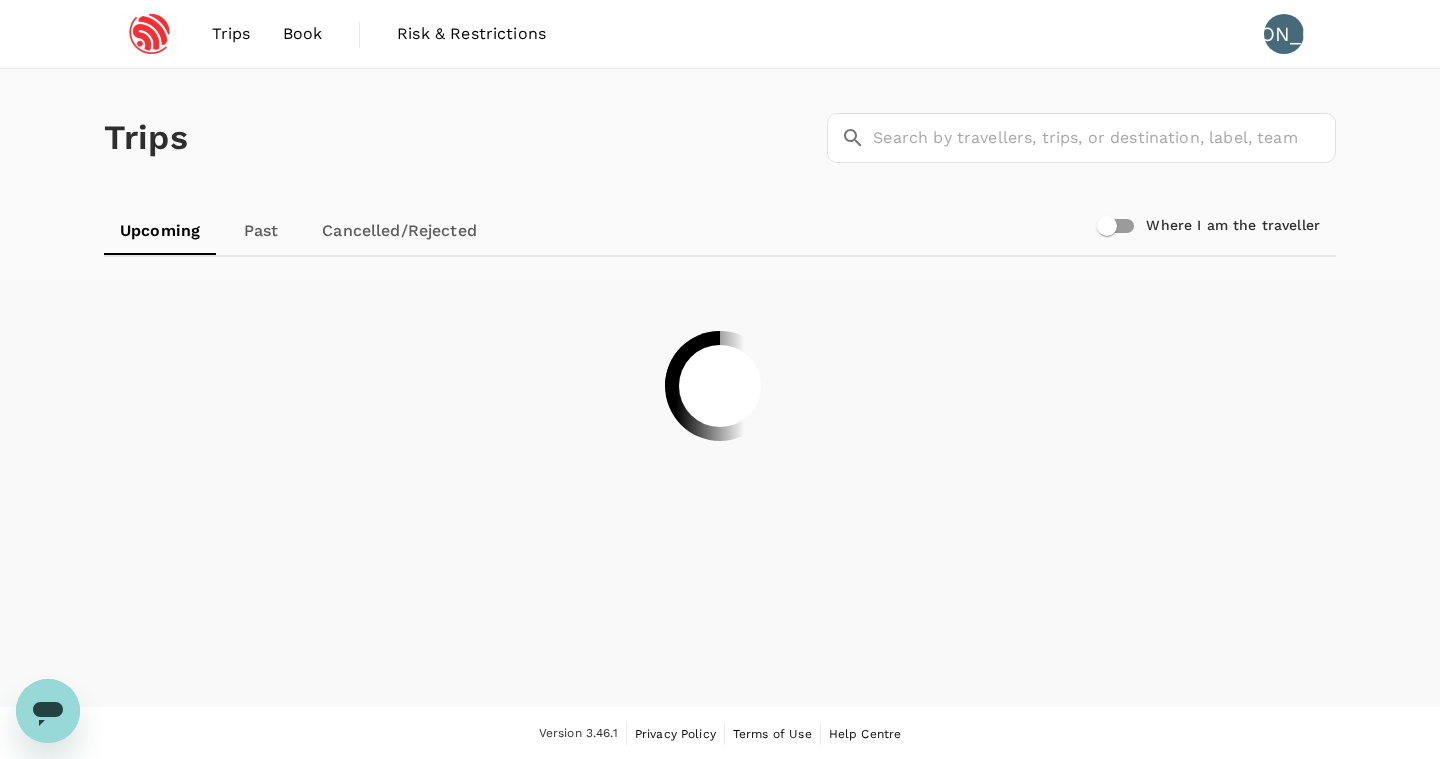 click on "Trips ​ ​" at bounding box center [716, 134] 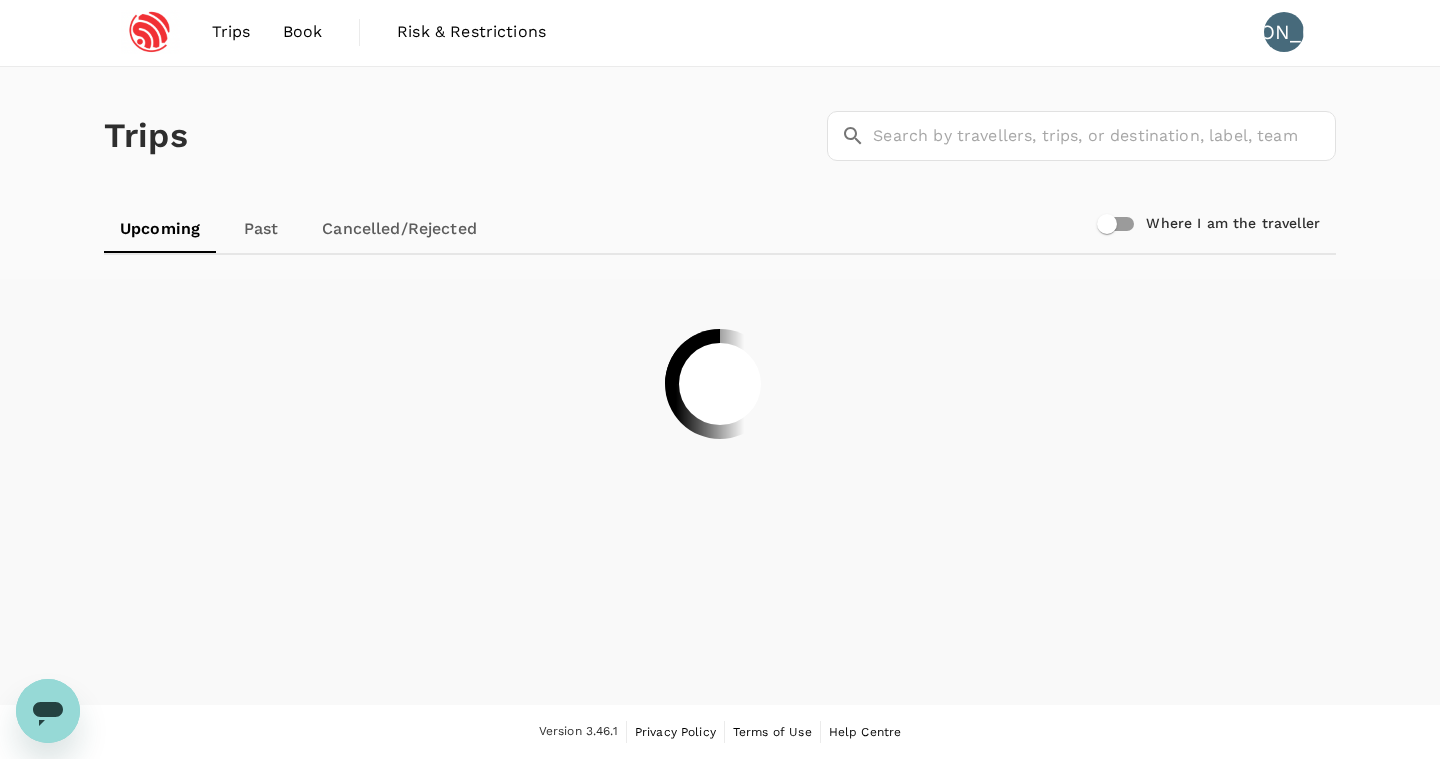scroll, scrollTop: 1, scrollLeft: 0, axis: vertical 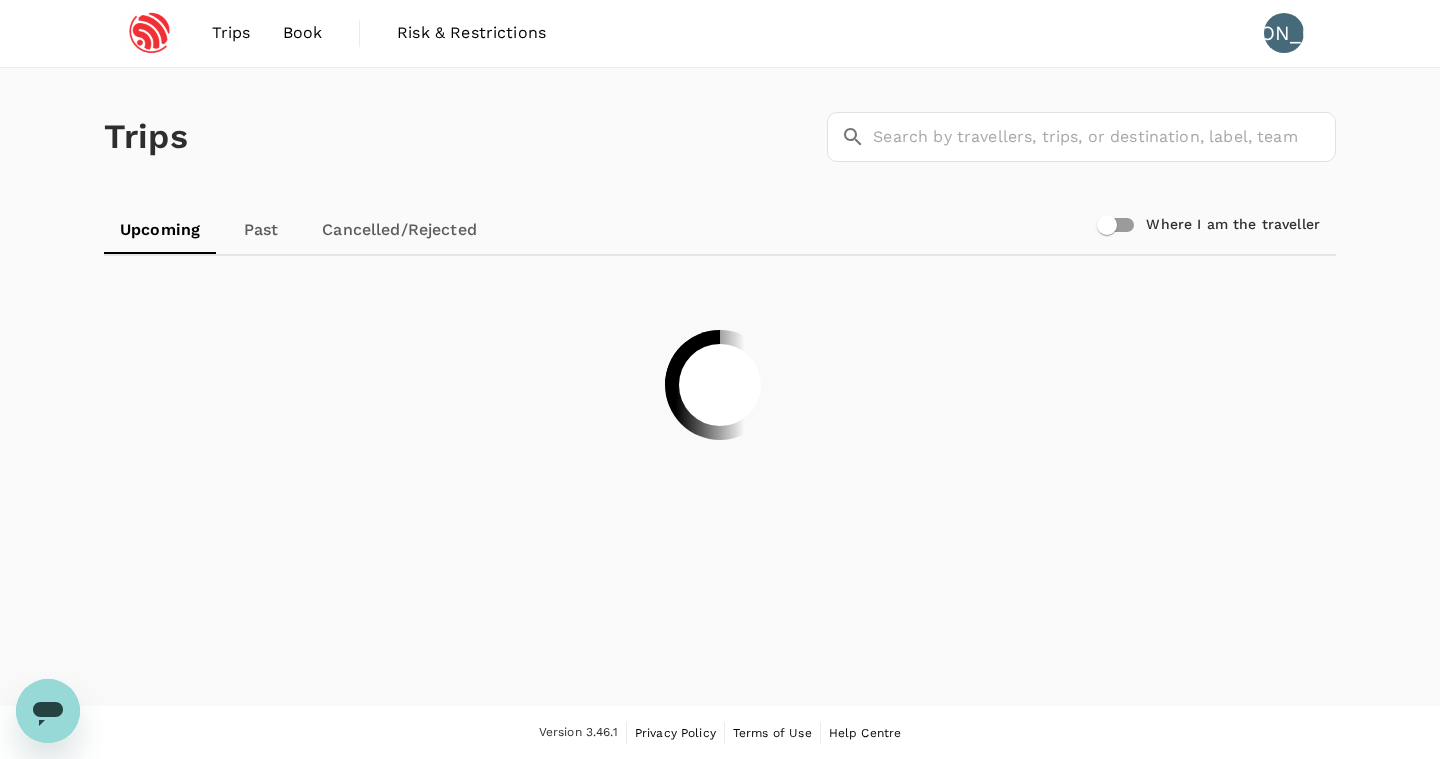 click on "Book" at bounding box center [303, 33] 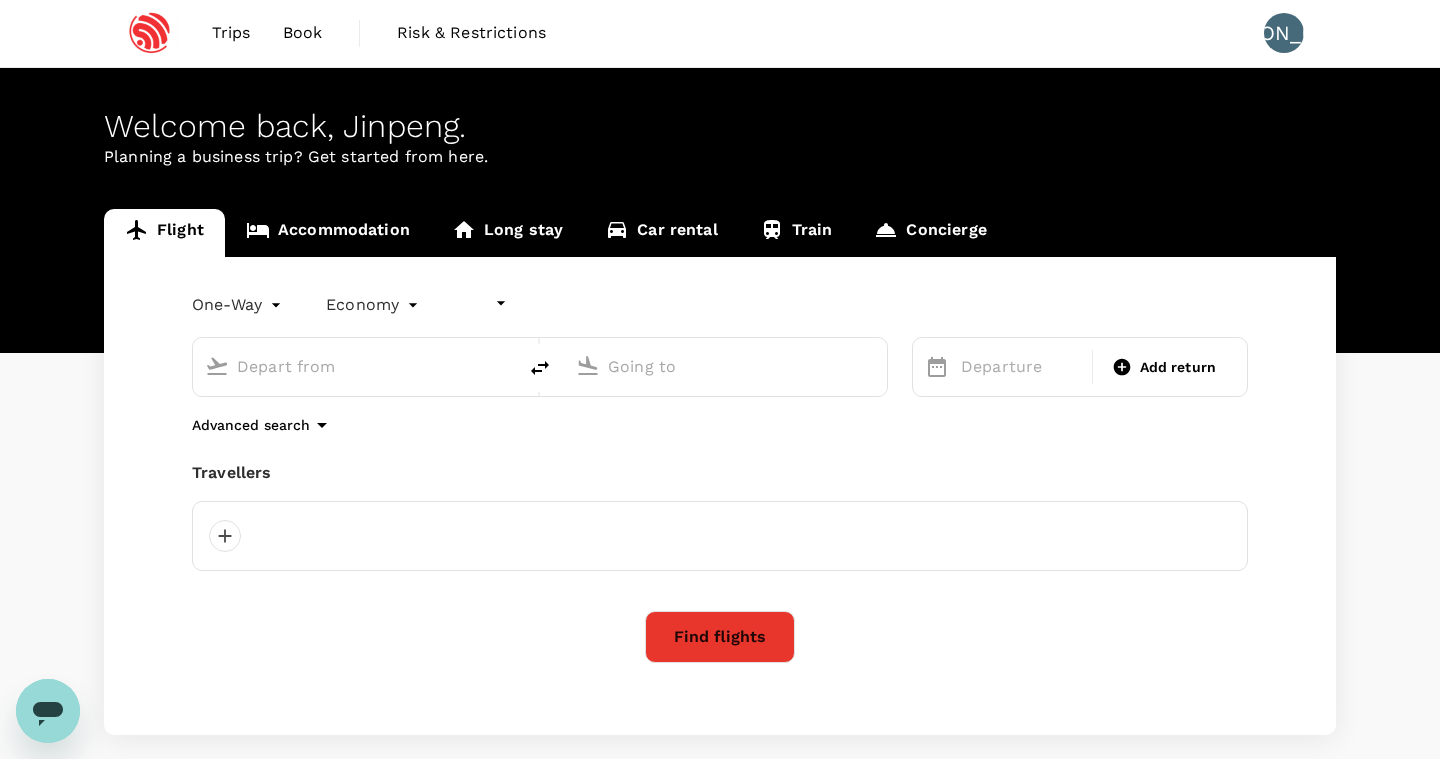 type on "undefined, undefined (any)" 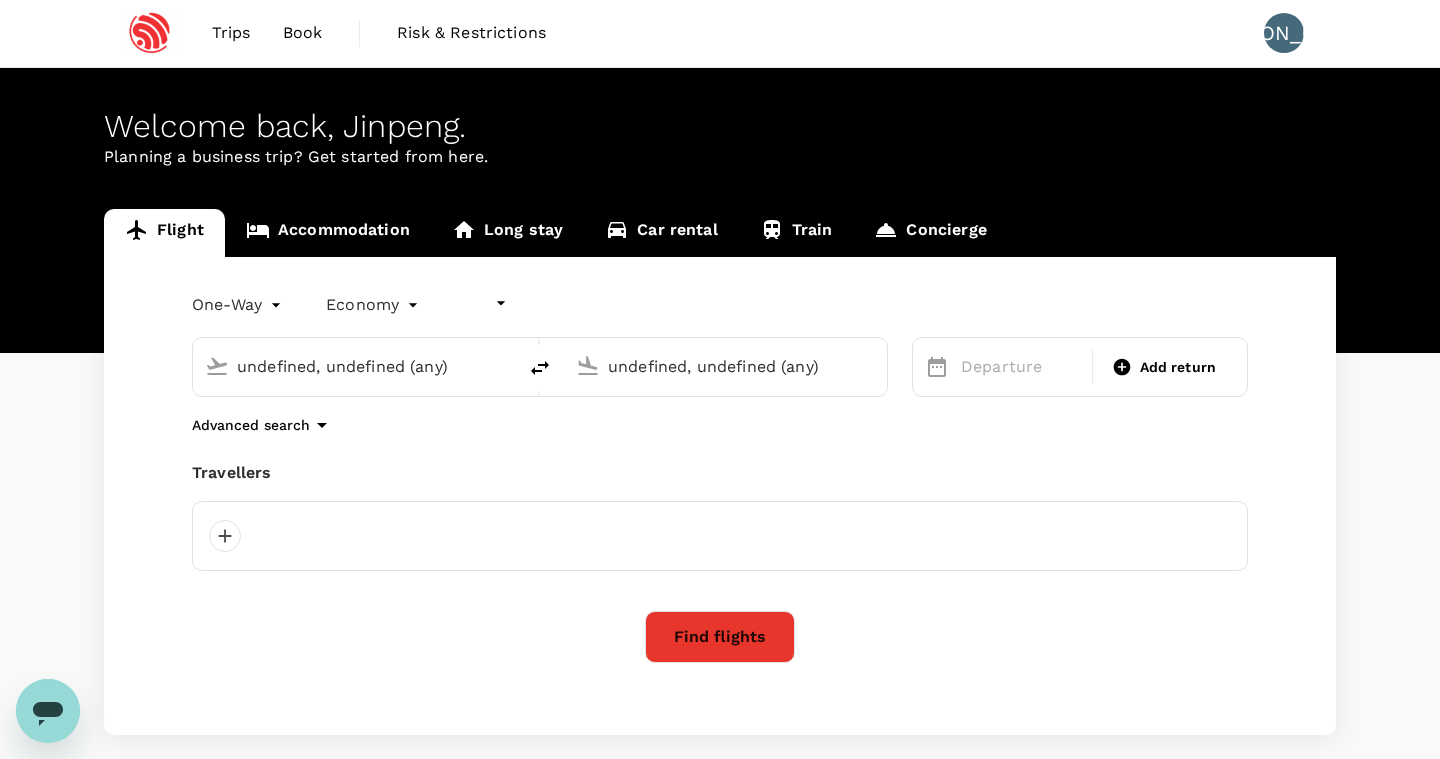 scroll, scrollTop: 0, scrollLeft: 0, axis: both 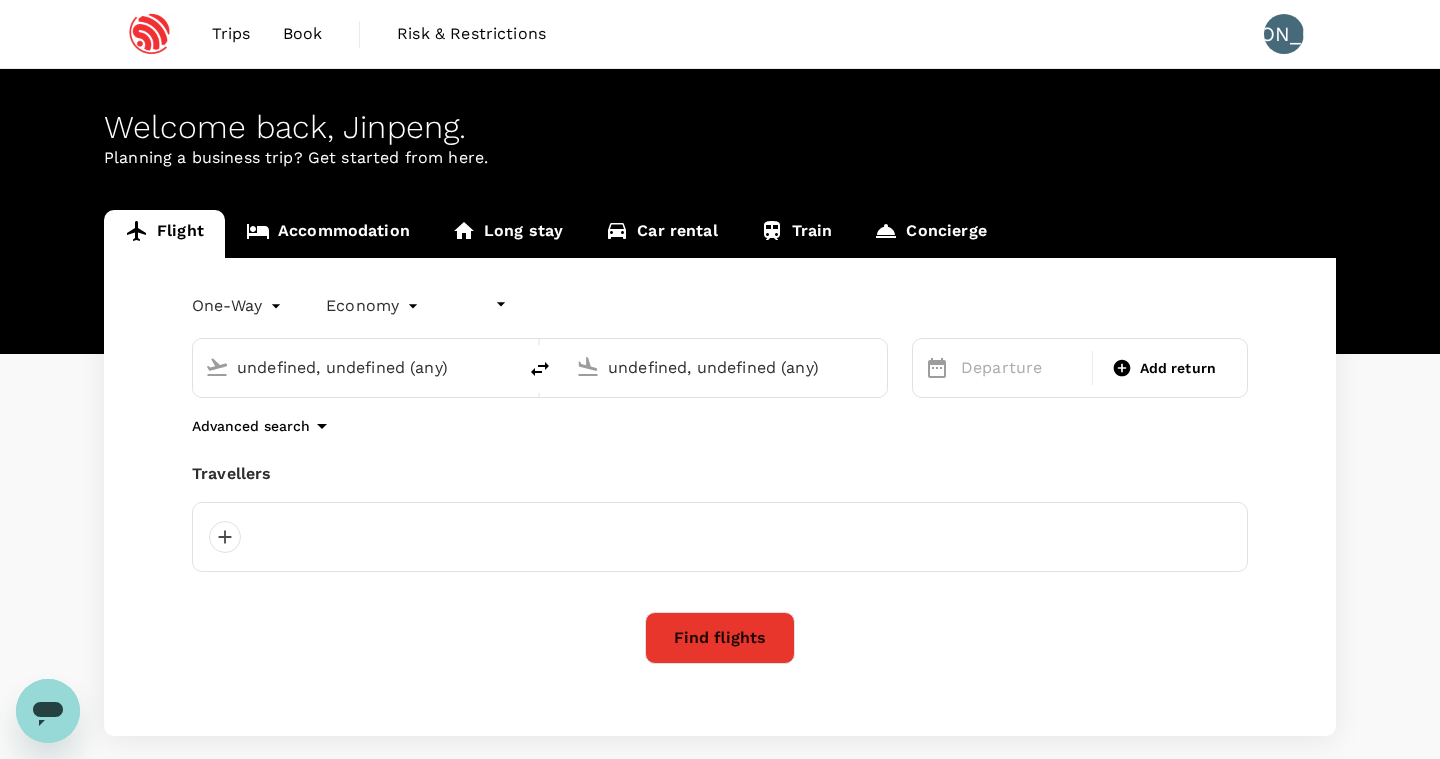type 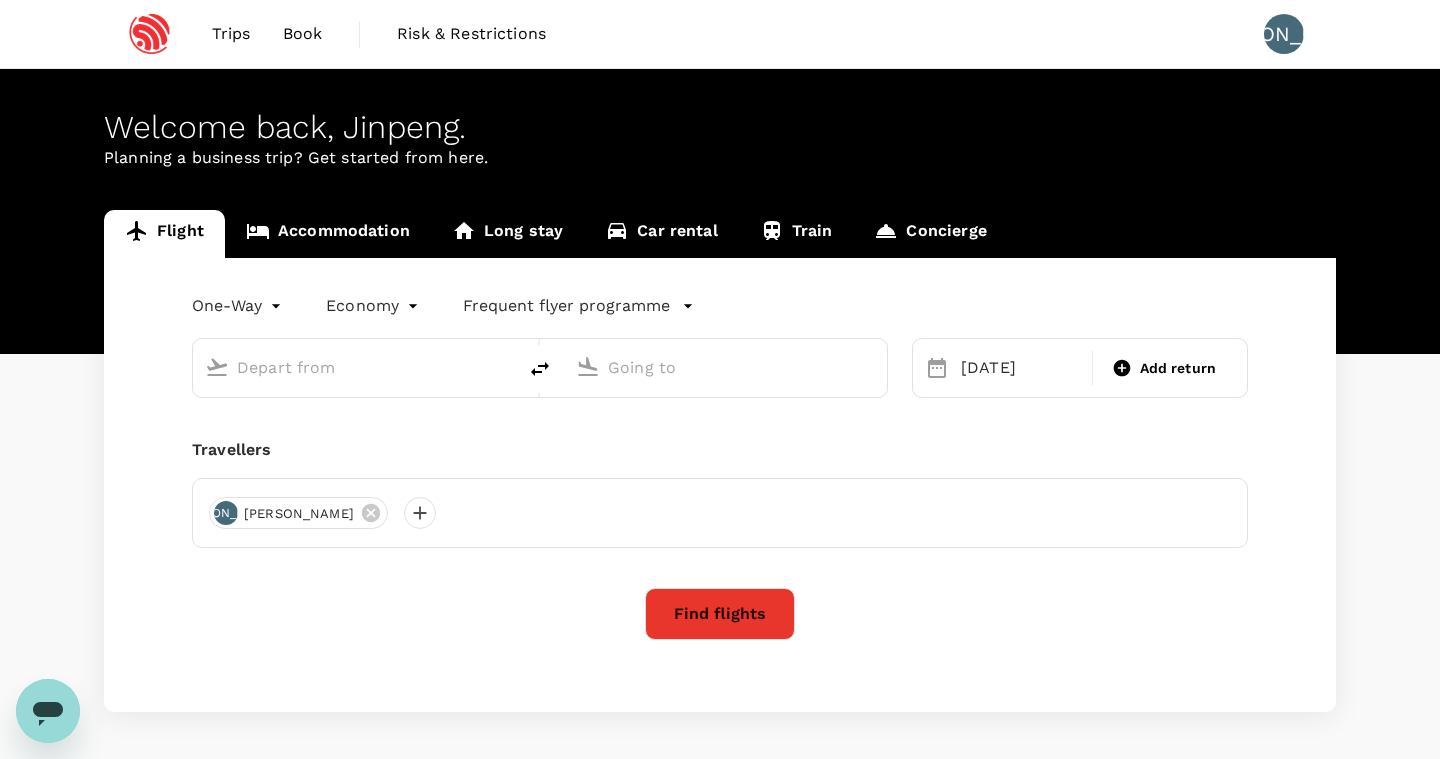type on "Shanghai Pudong Intl (PVG)" 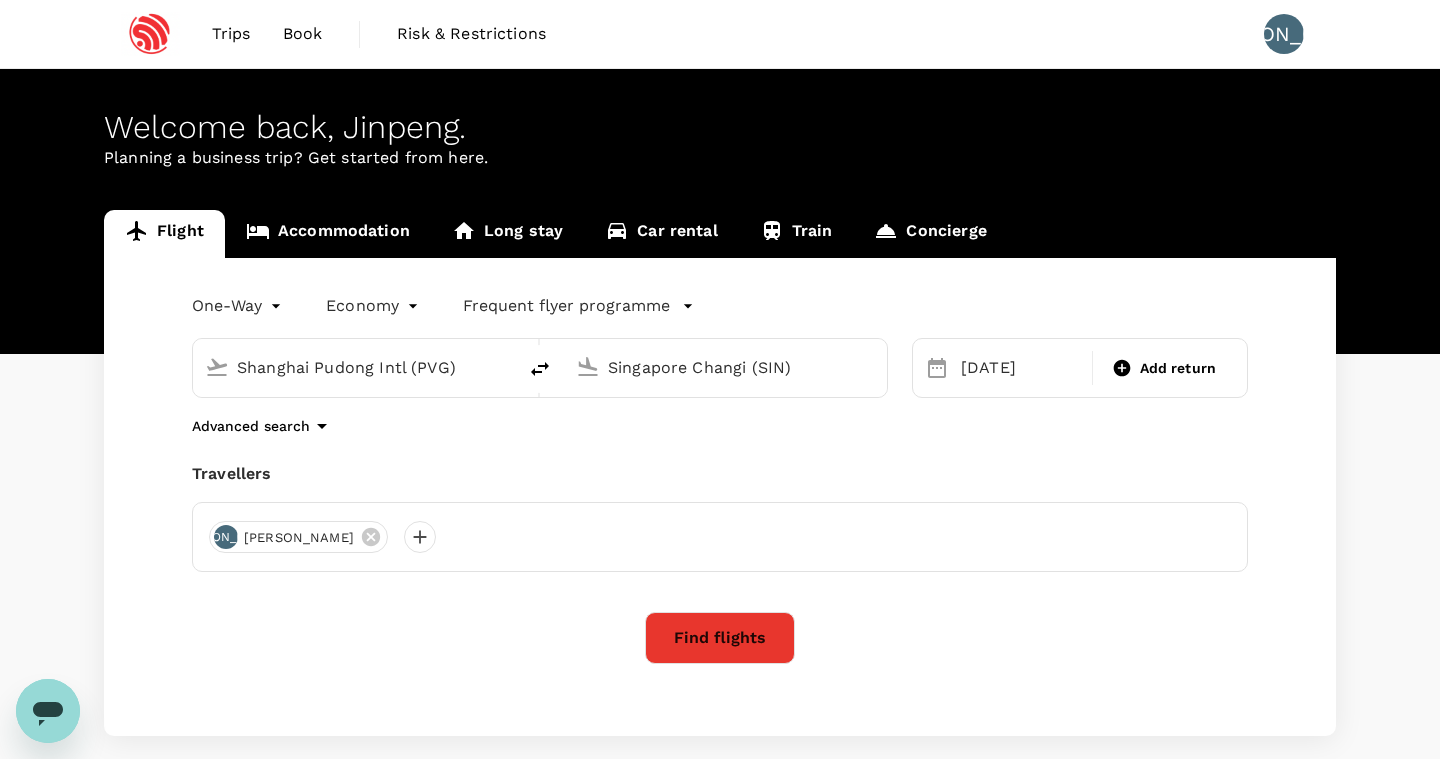 type 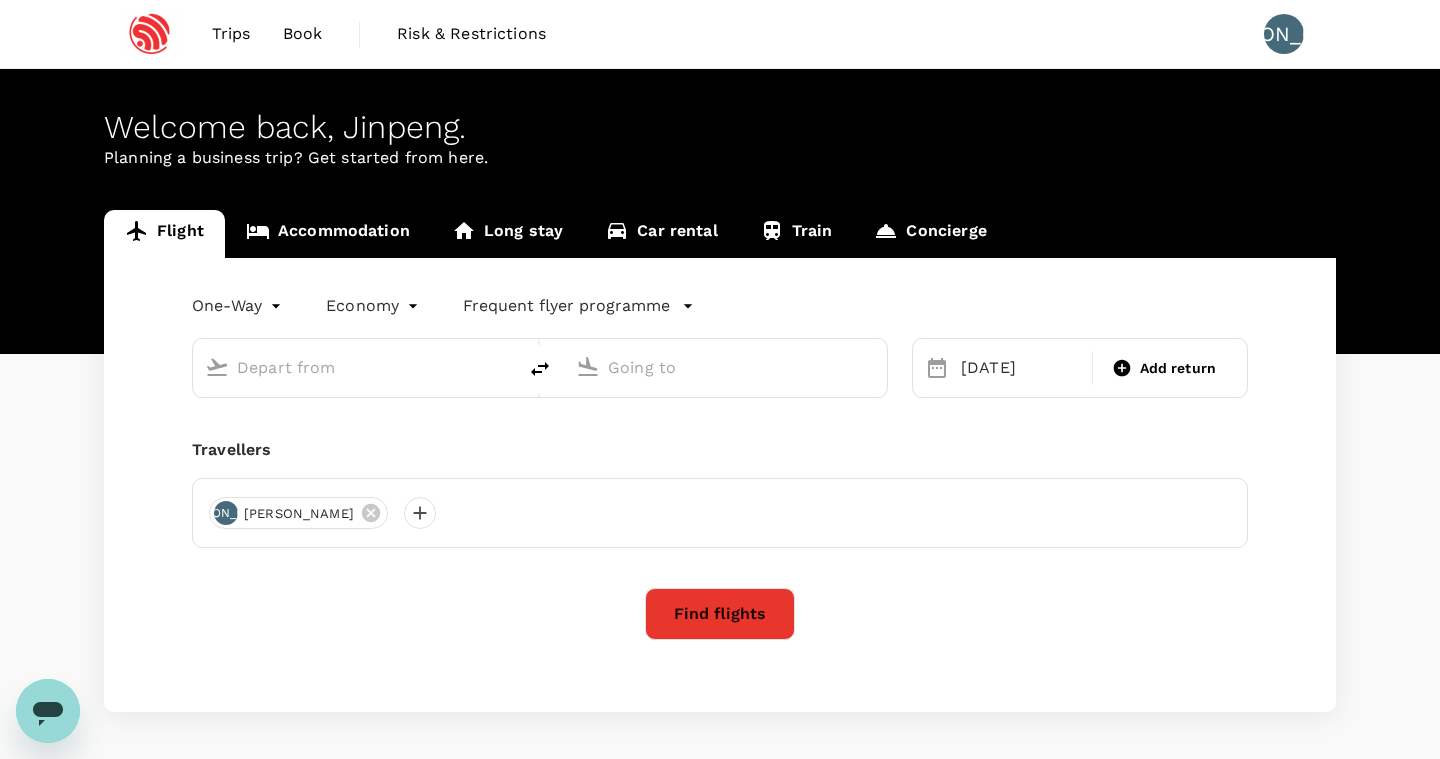 type on "Shanghai Pudong Intl (PVG)" 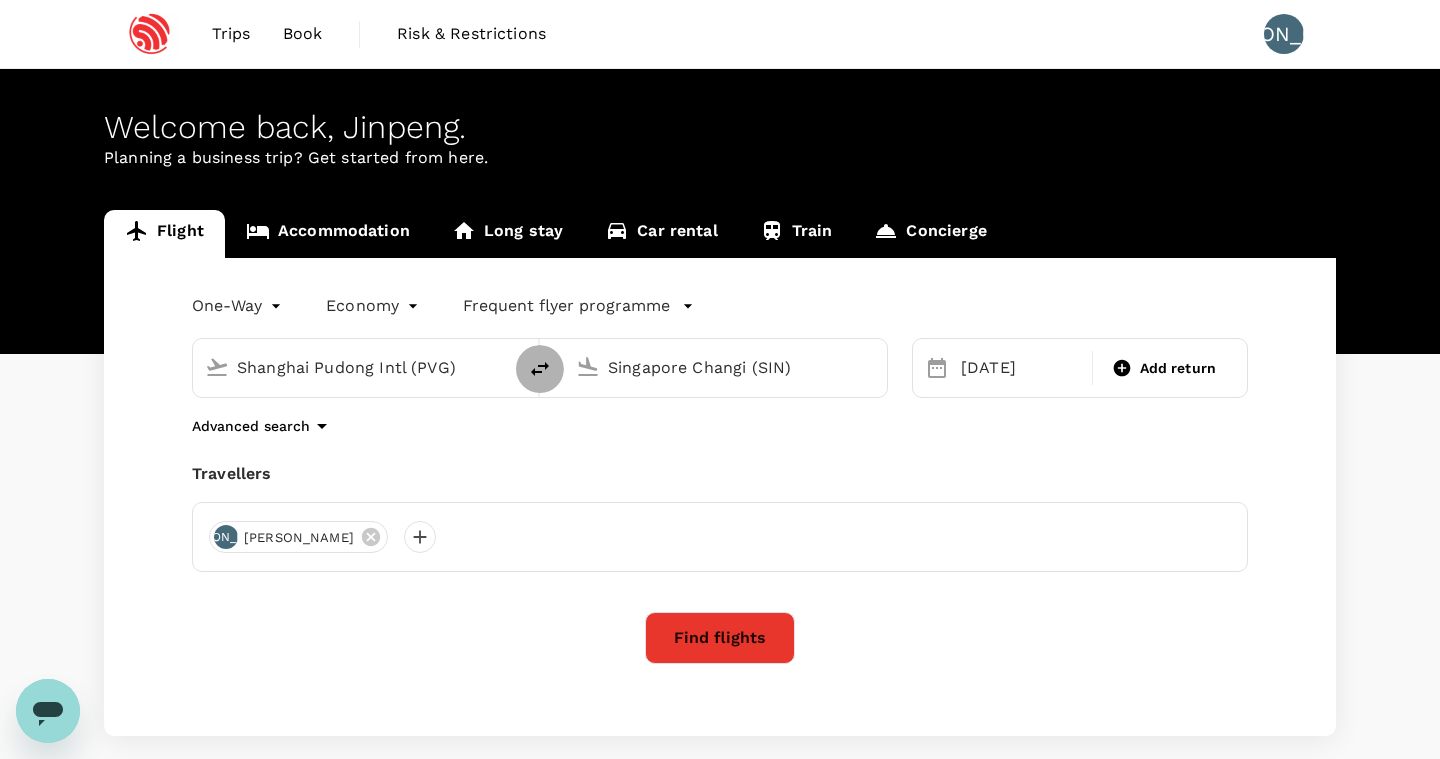 click 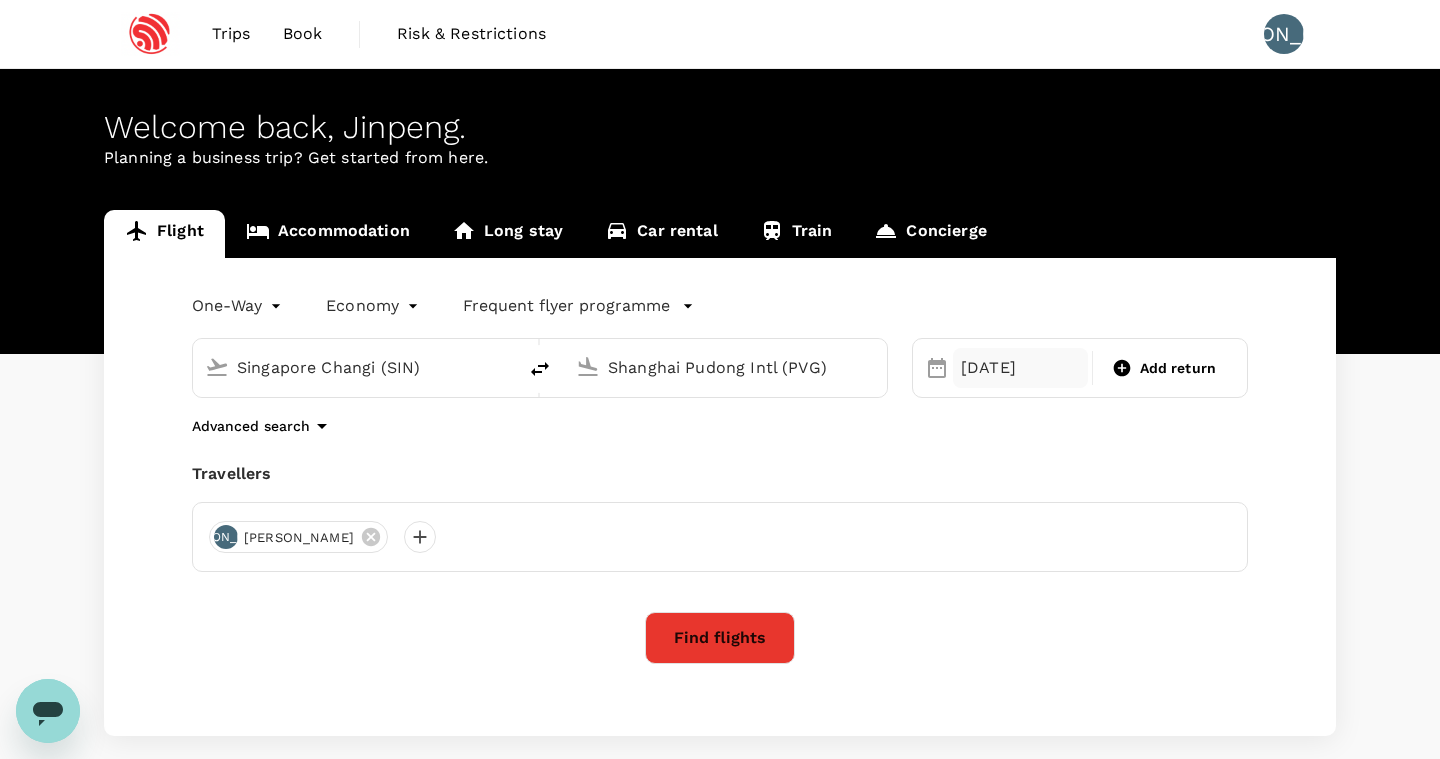 click on "[DATE]" at bounding box center (1020, 368) 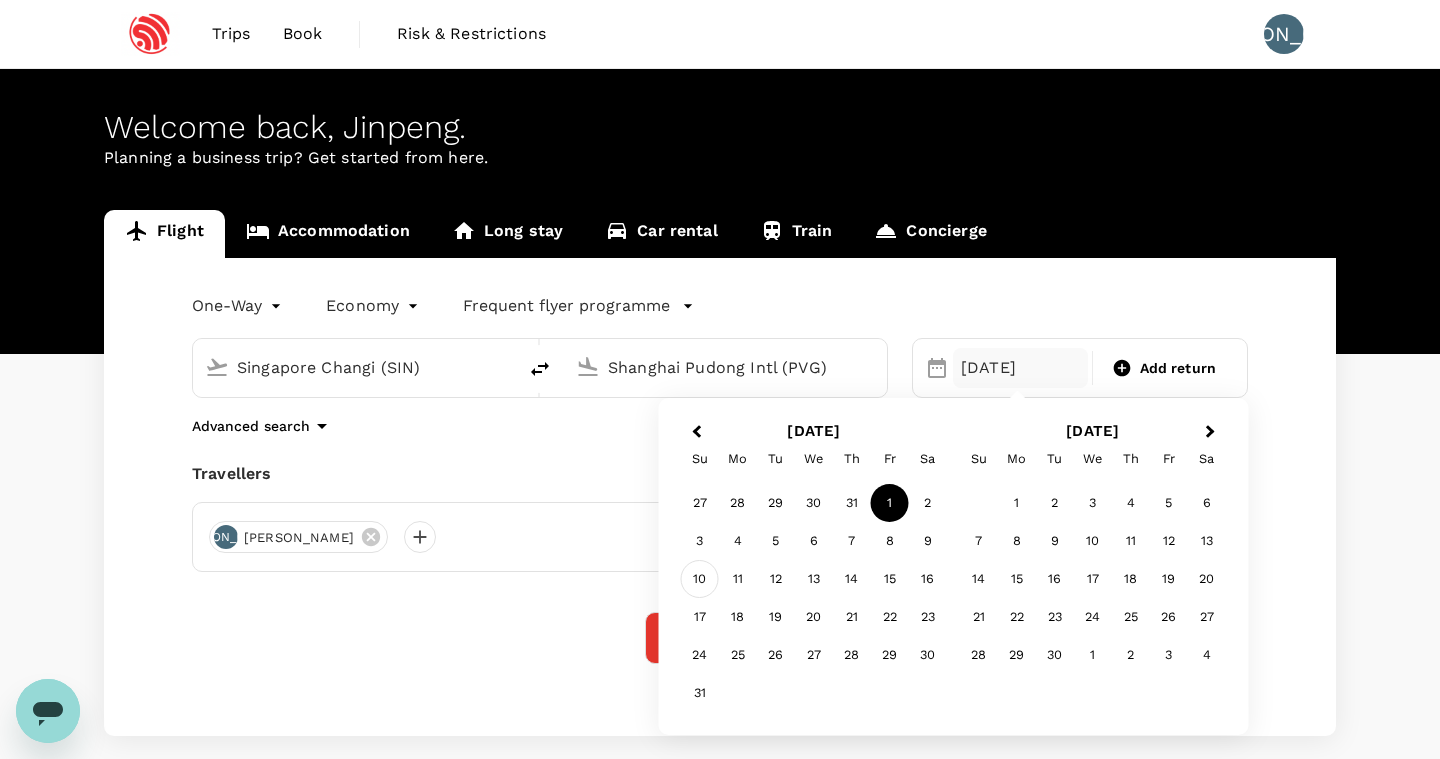 click on "10" at bounding box center [700, 579] 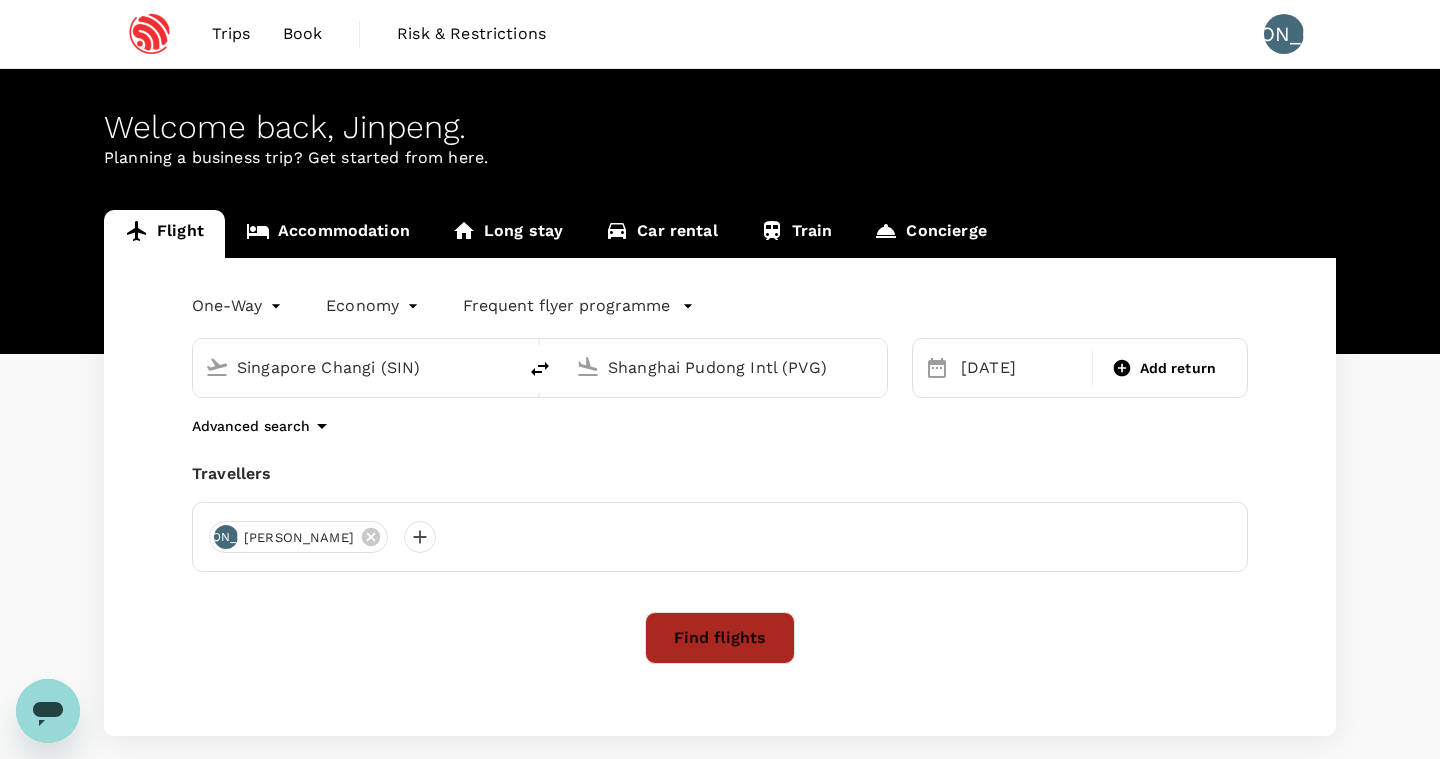 click on "Find flights" at bounding box center (720, 638) 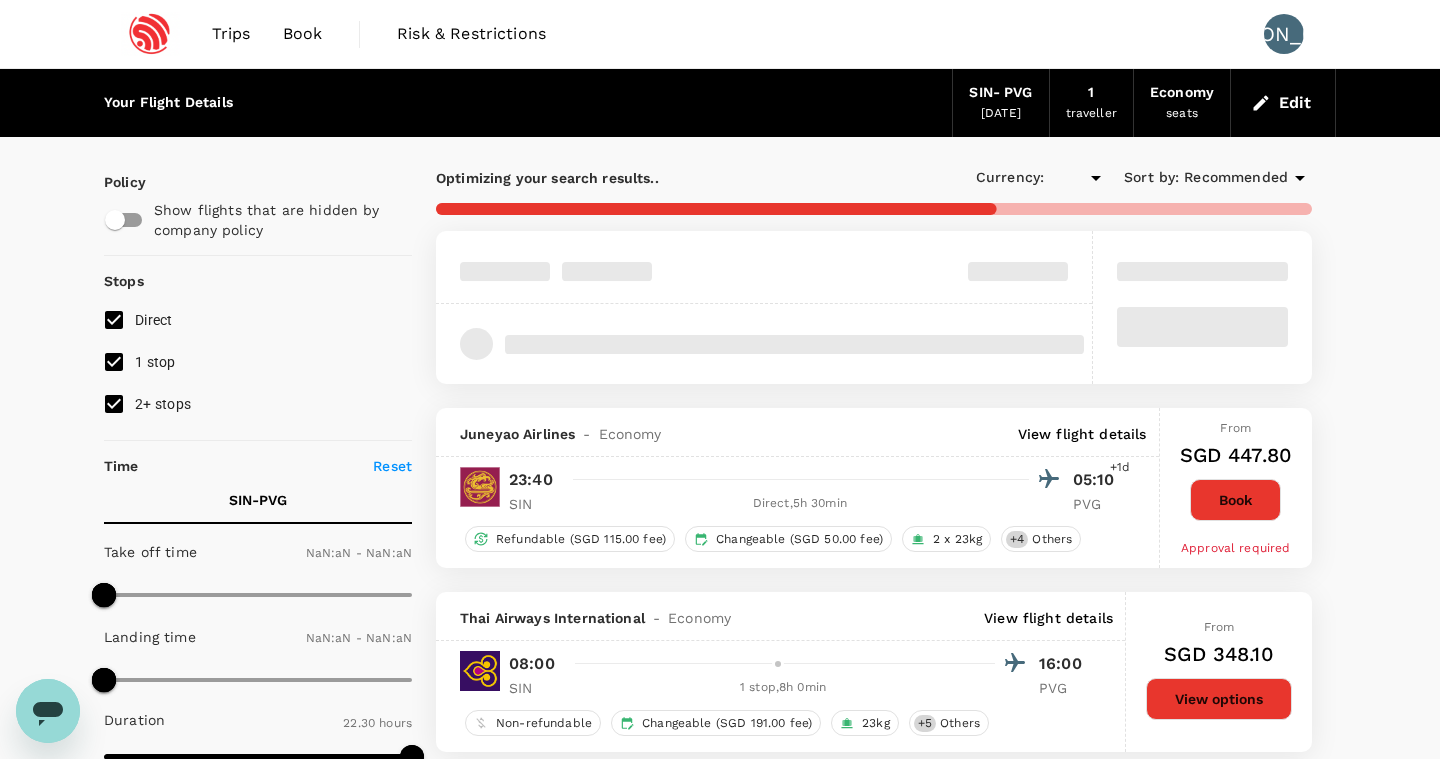 type on "SGD" 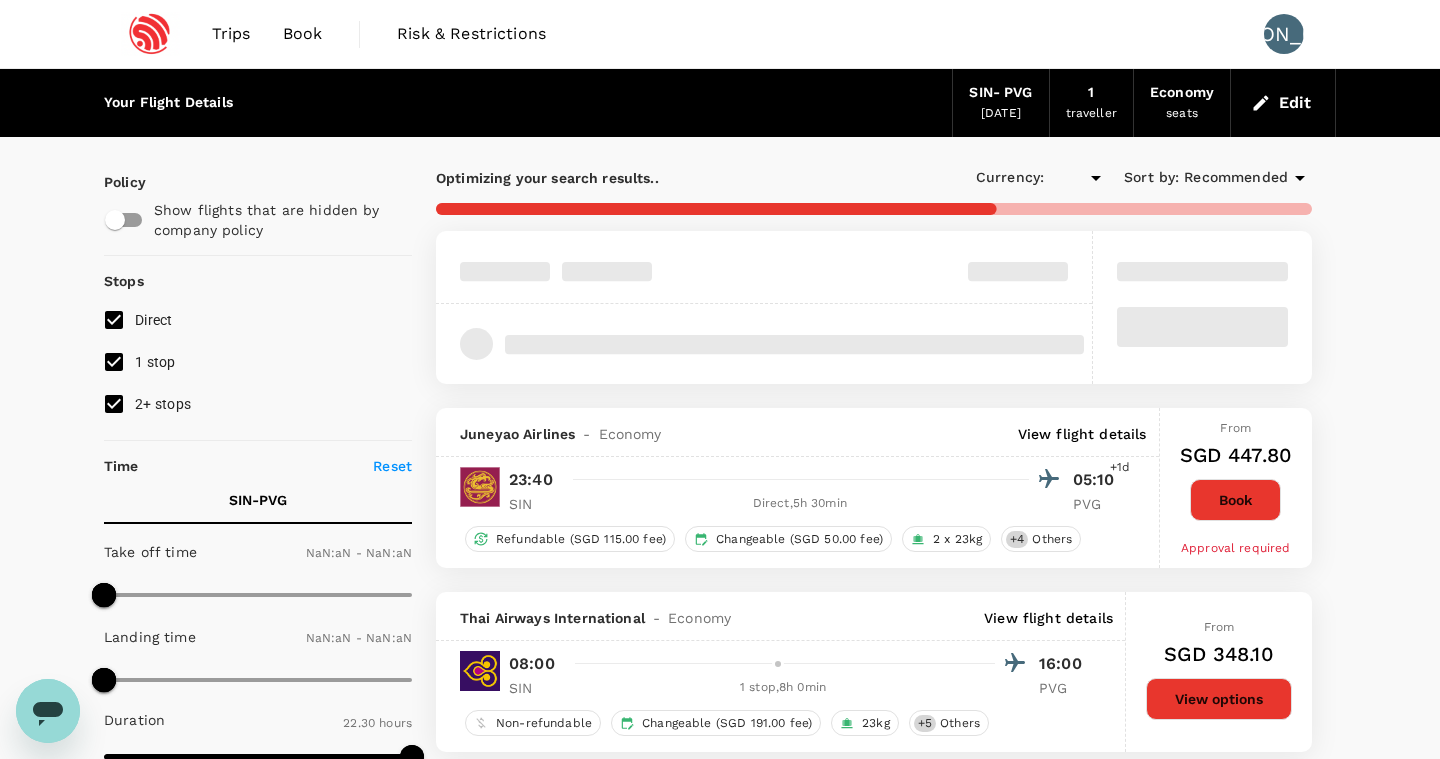 type on "1440" 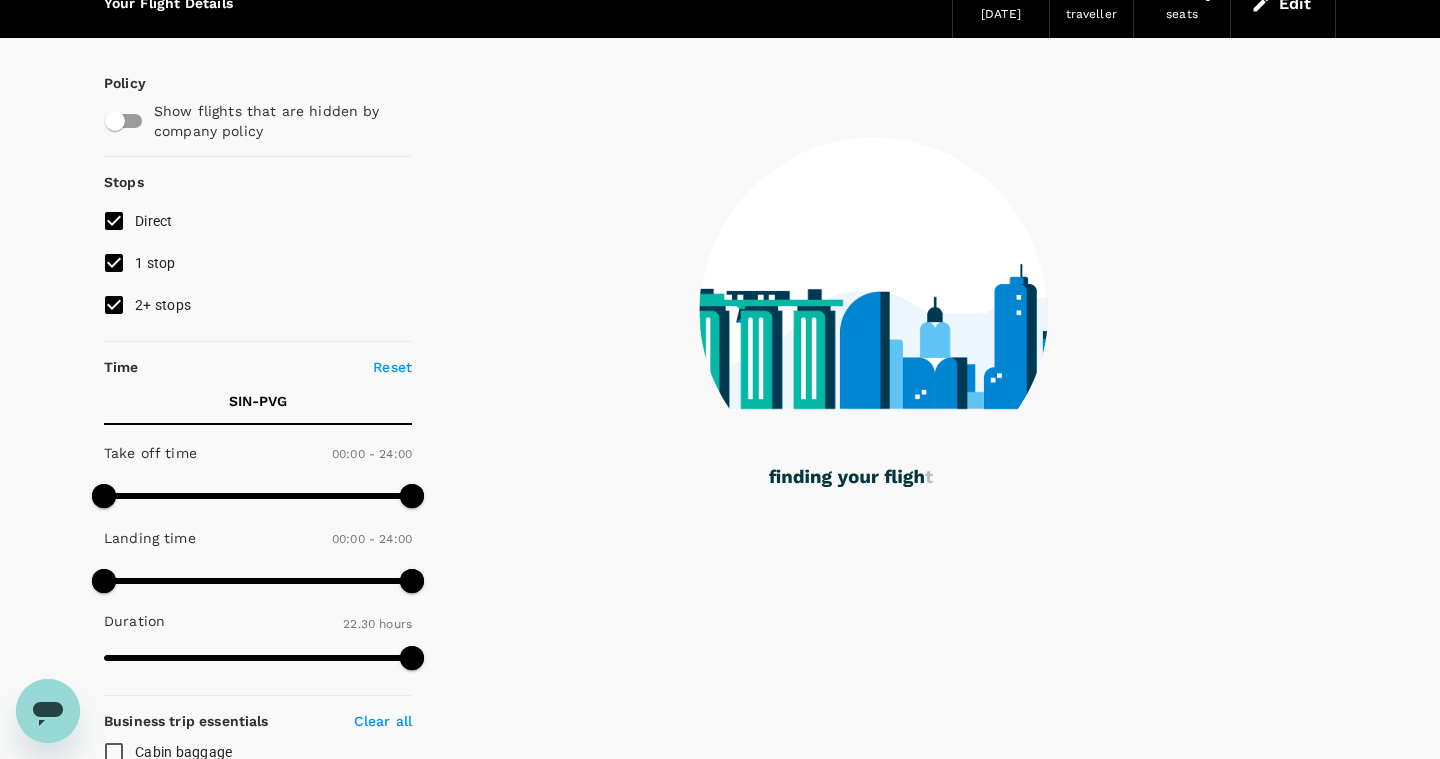scroll, scrollTop: 185, scrollLeft: 0, axis: vertical 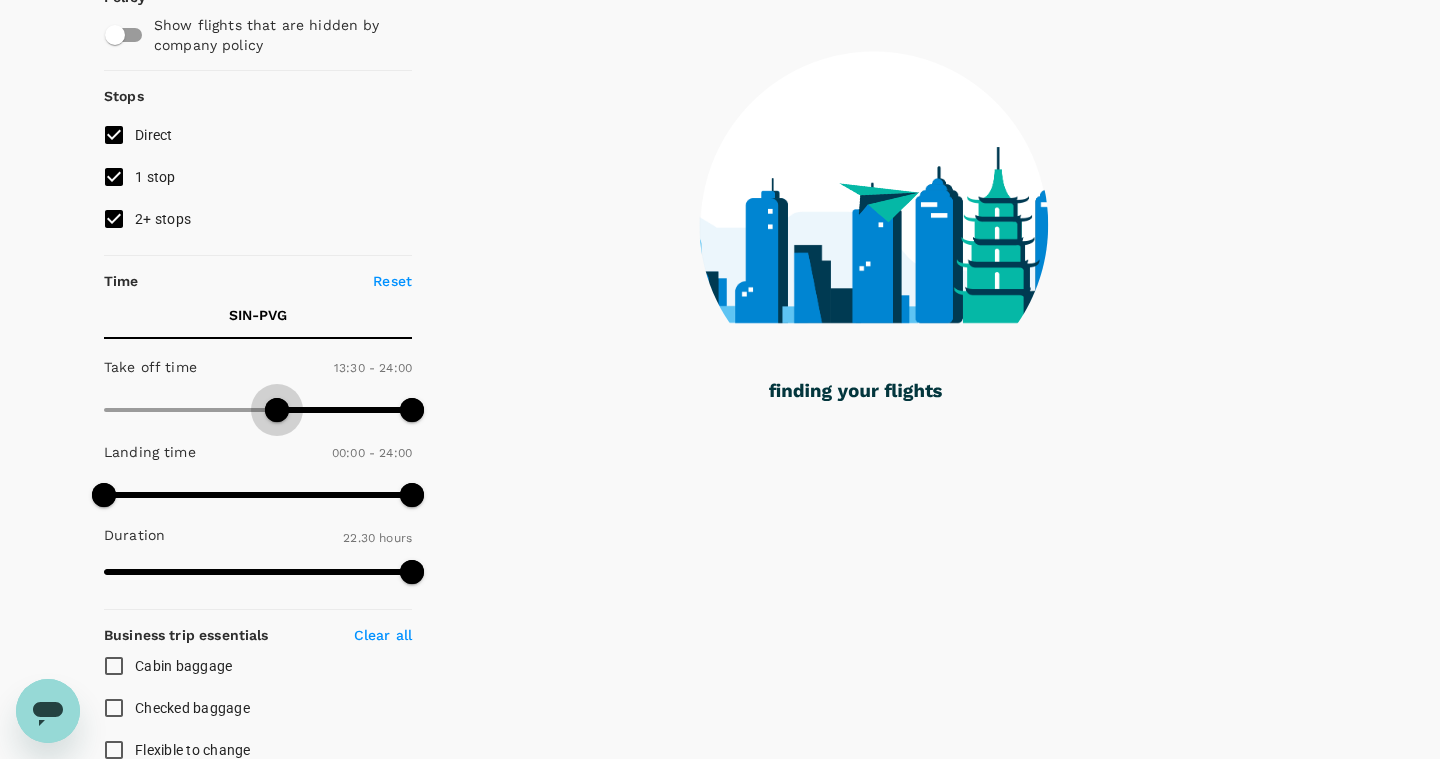 type on "1080" 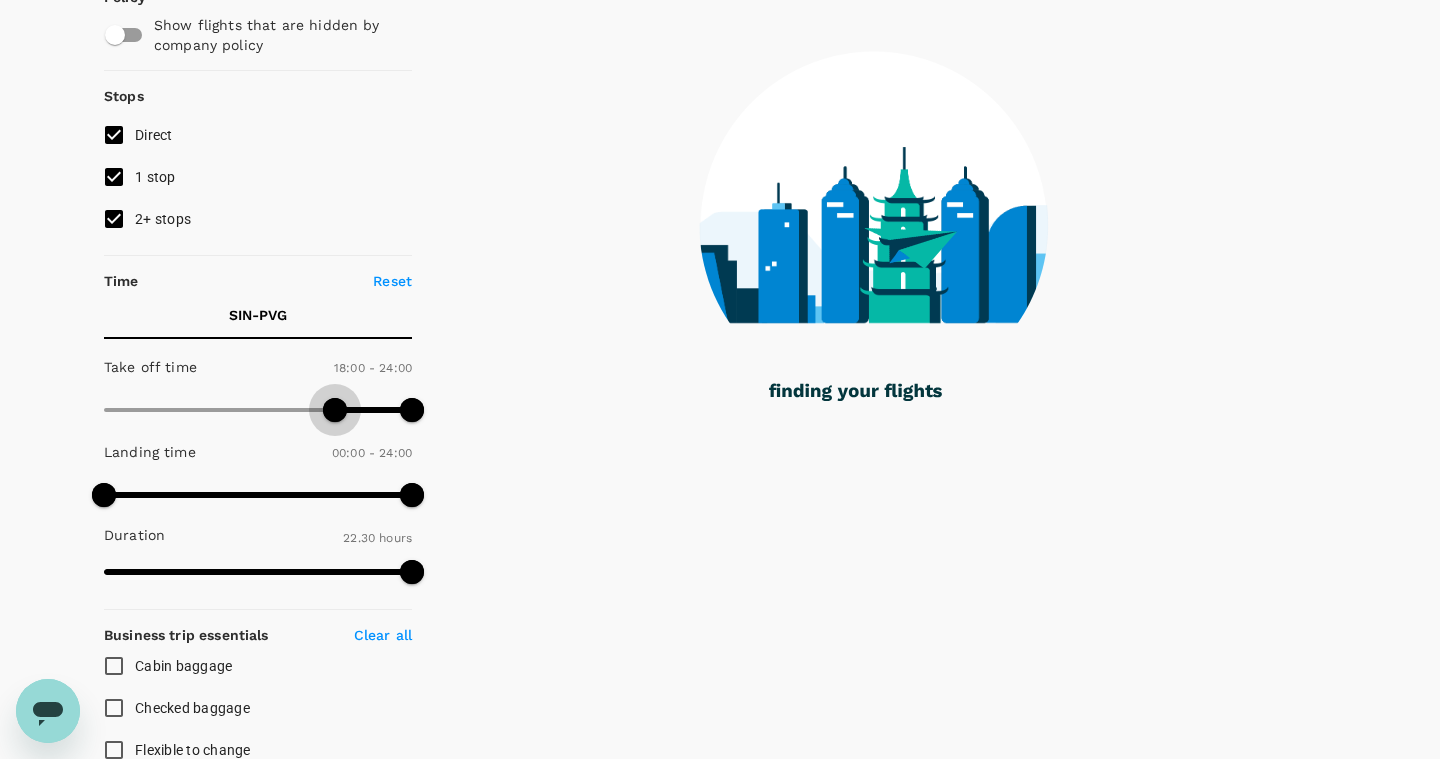 drag, startPoint x: 110, startPoint y: 410, endPoint x: 335, endPoint y: 420, distance: 225.2221 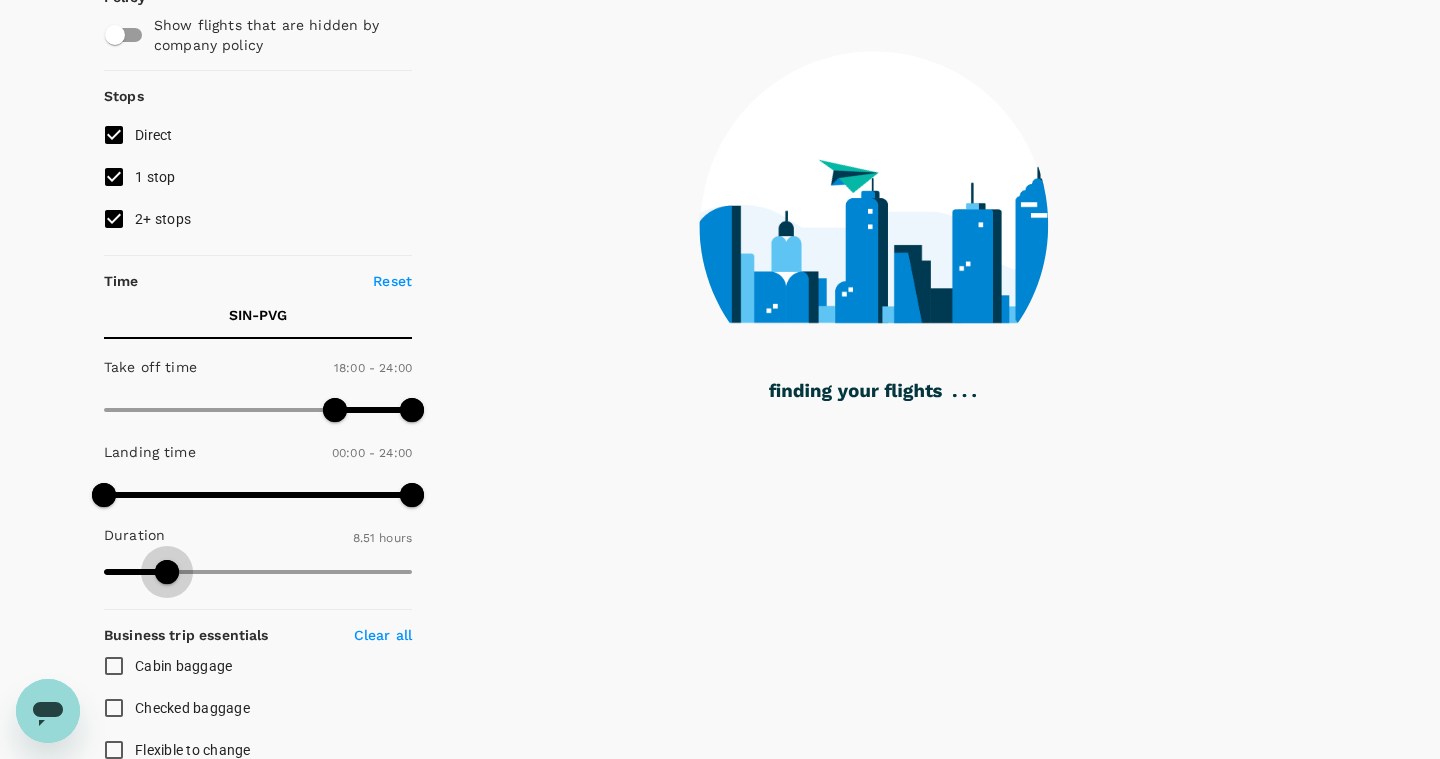 type on "541" 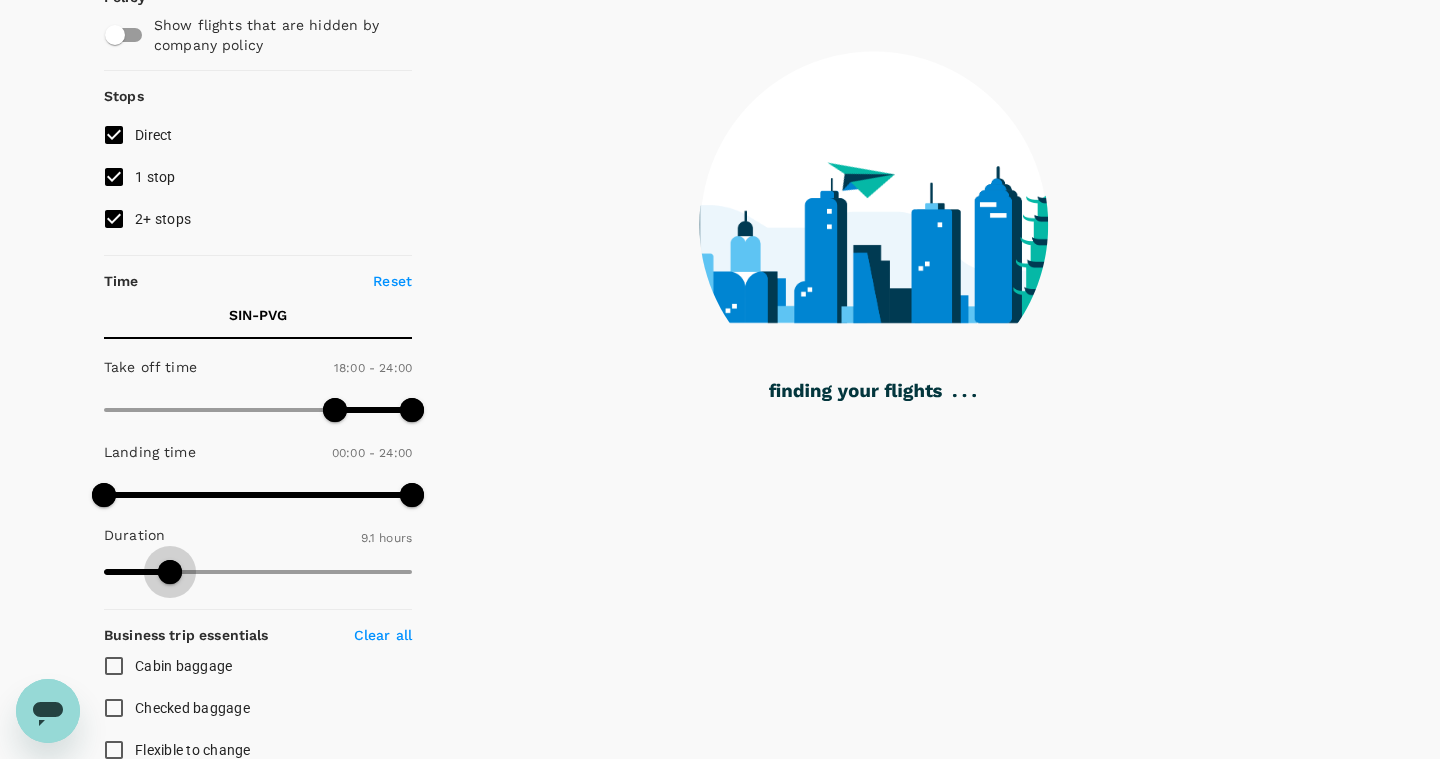 drag, startPoint x: 414, startPoint y: 575, endPoint x: 170, endPoint y: 575, distance: 244 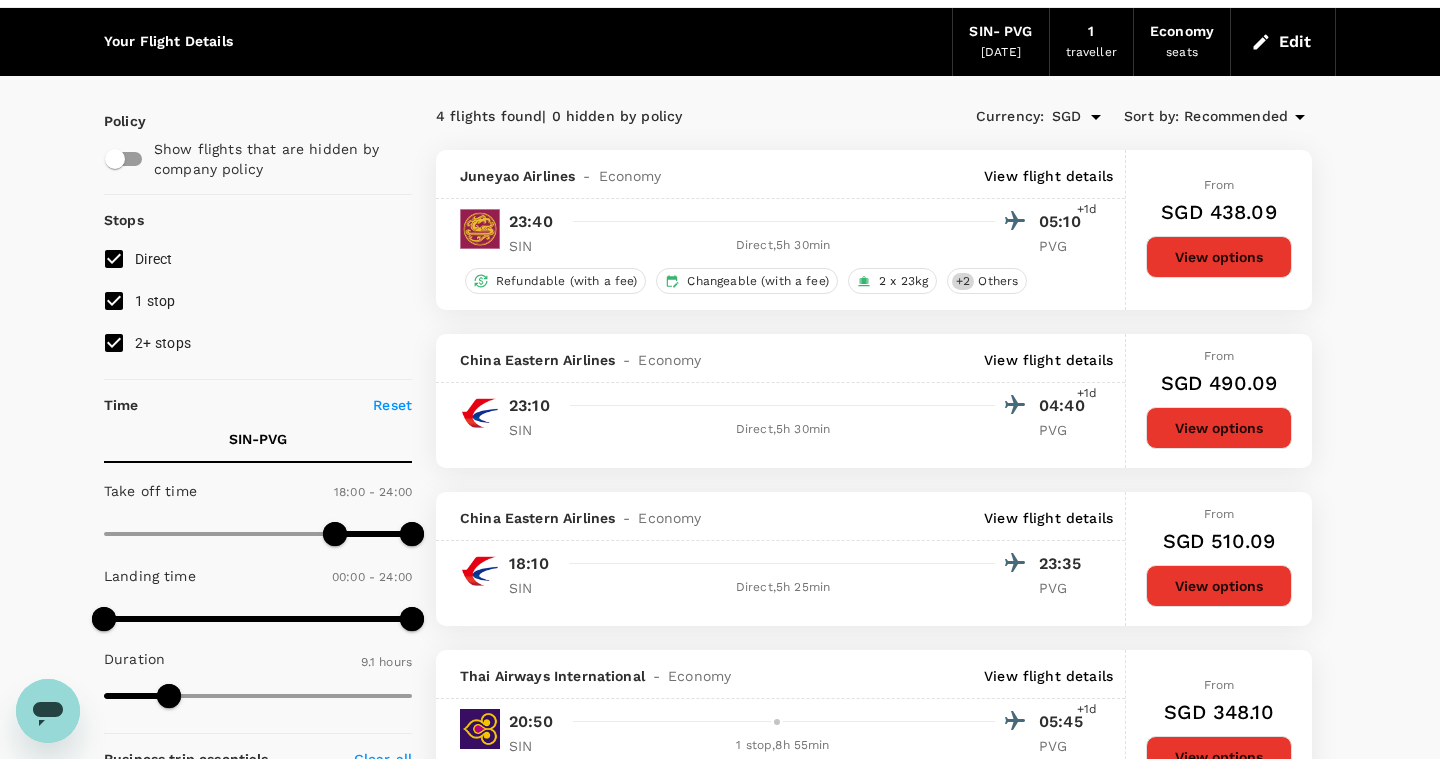 scroll, scrollTop: 15, scrollLeft: 0, axis: vertical 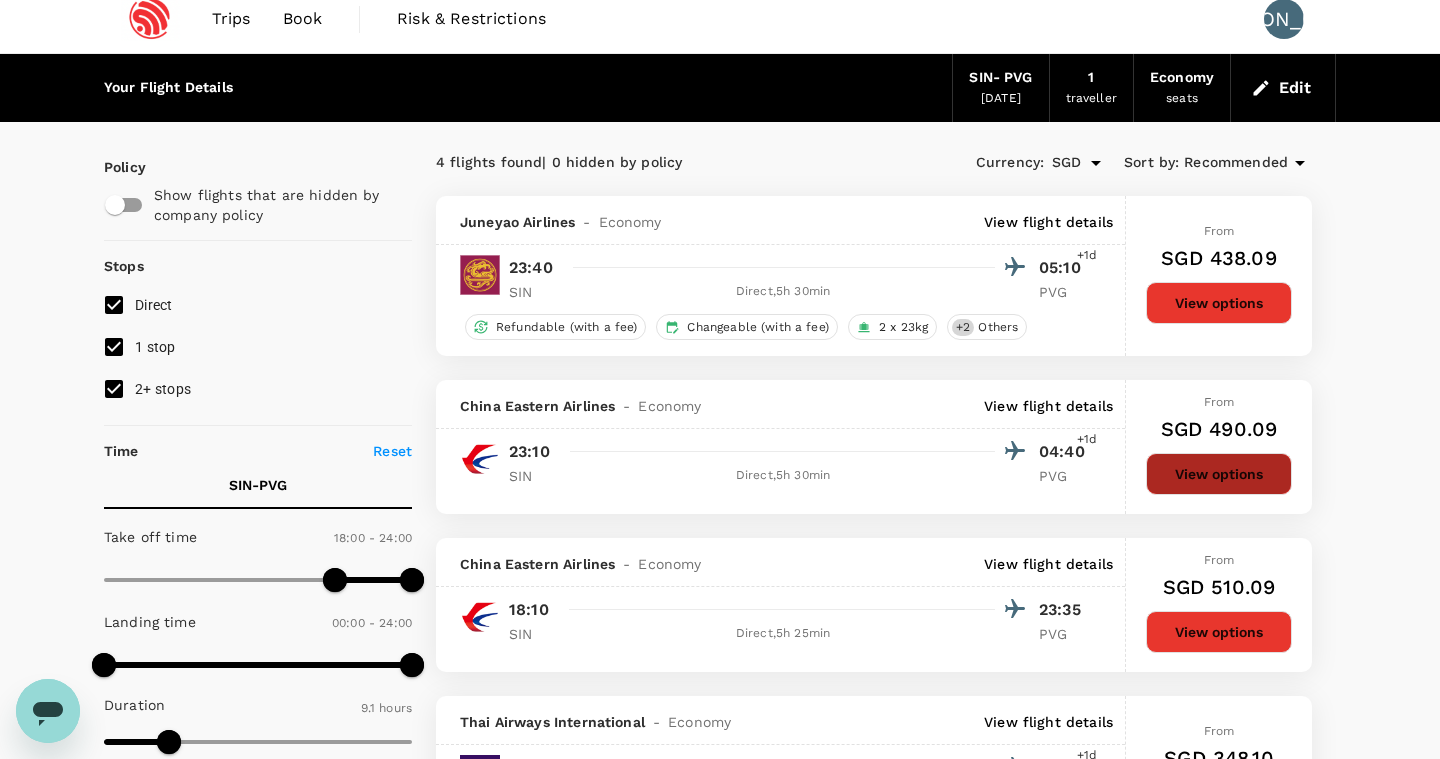 click on "View options" at bounding box center [1219, 474] 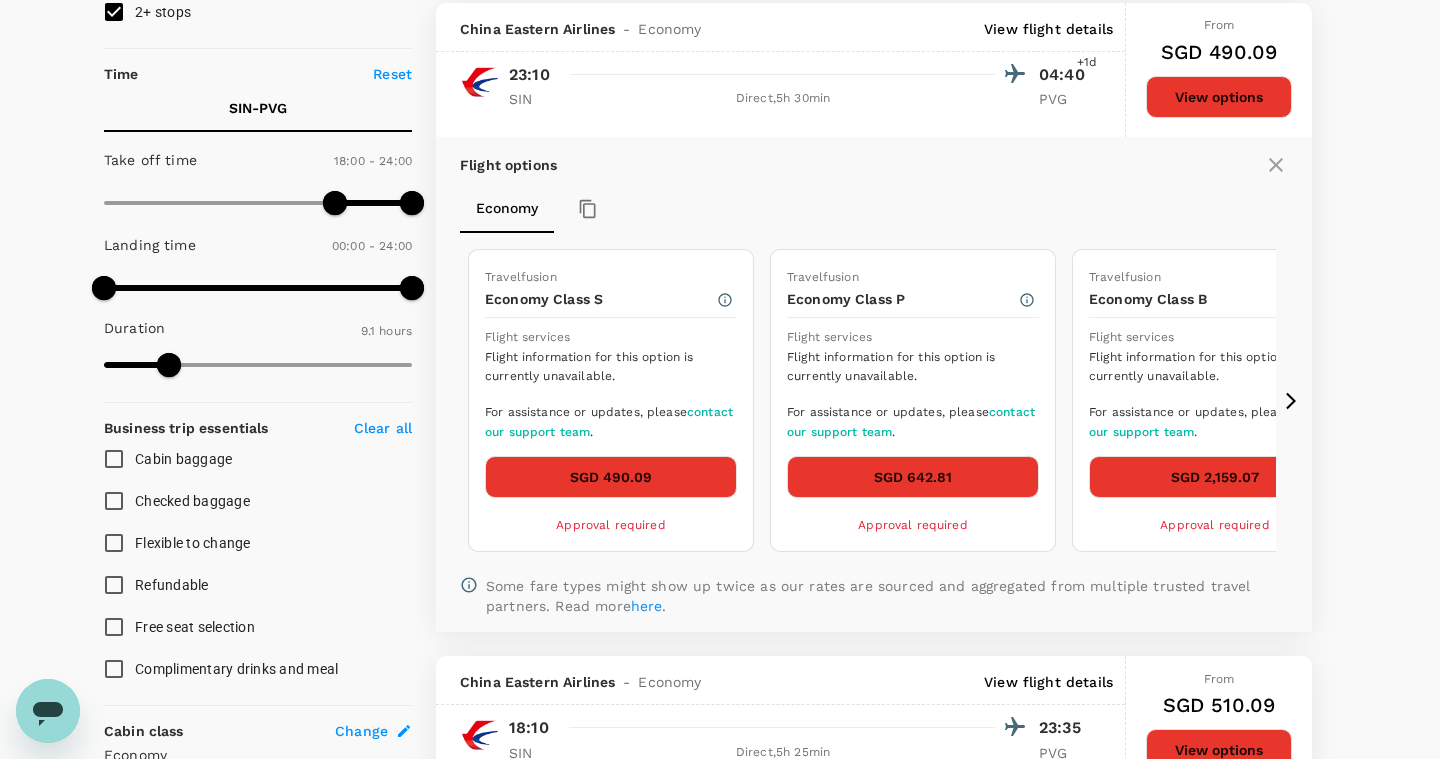 scroll, scrollTop: 395, scrollLeft: 0, axis: vertical 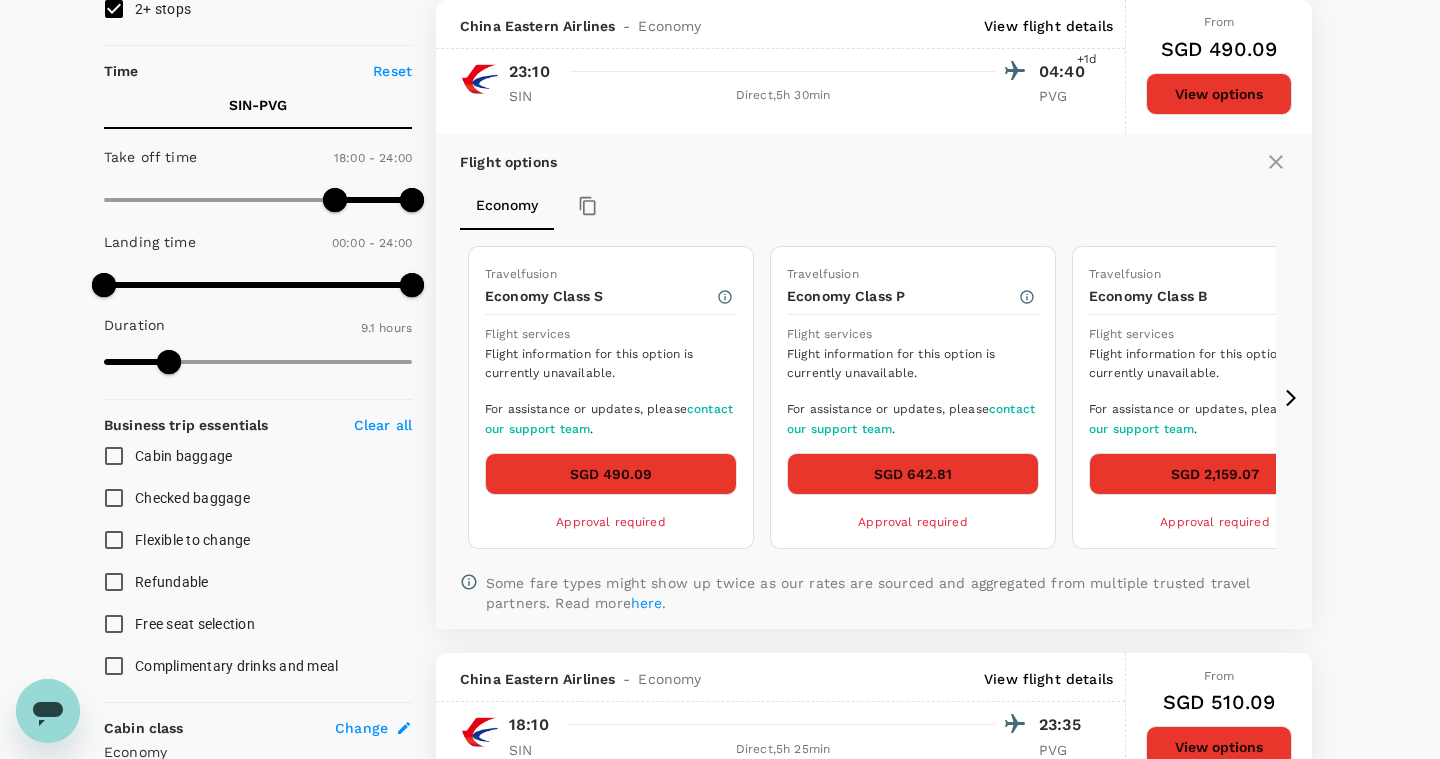click on "SGD 490.09" at bounding box center [611, 474] 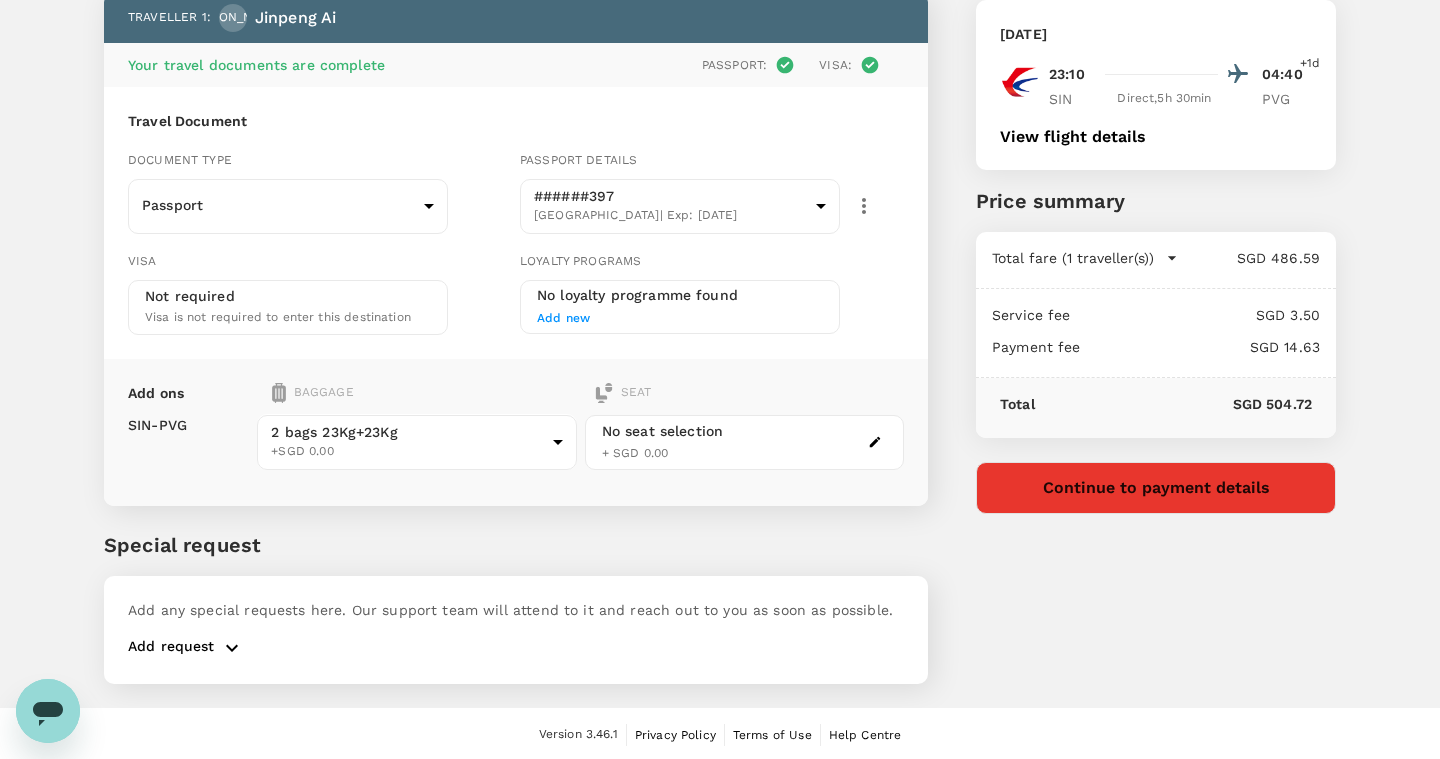 scroll, scrollTop: 121, scrollLeft: 0, axis: vertical 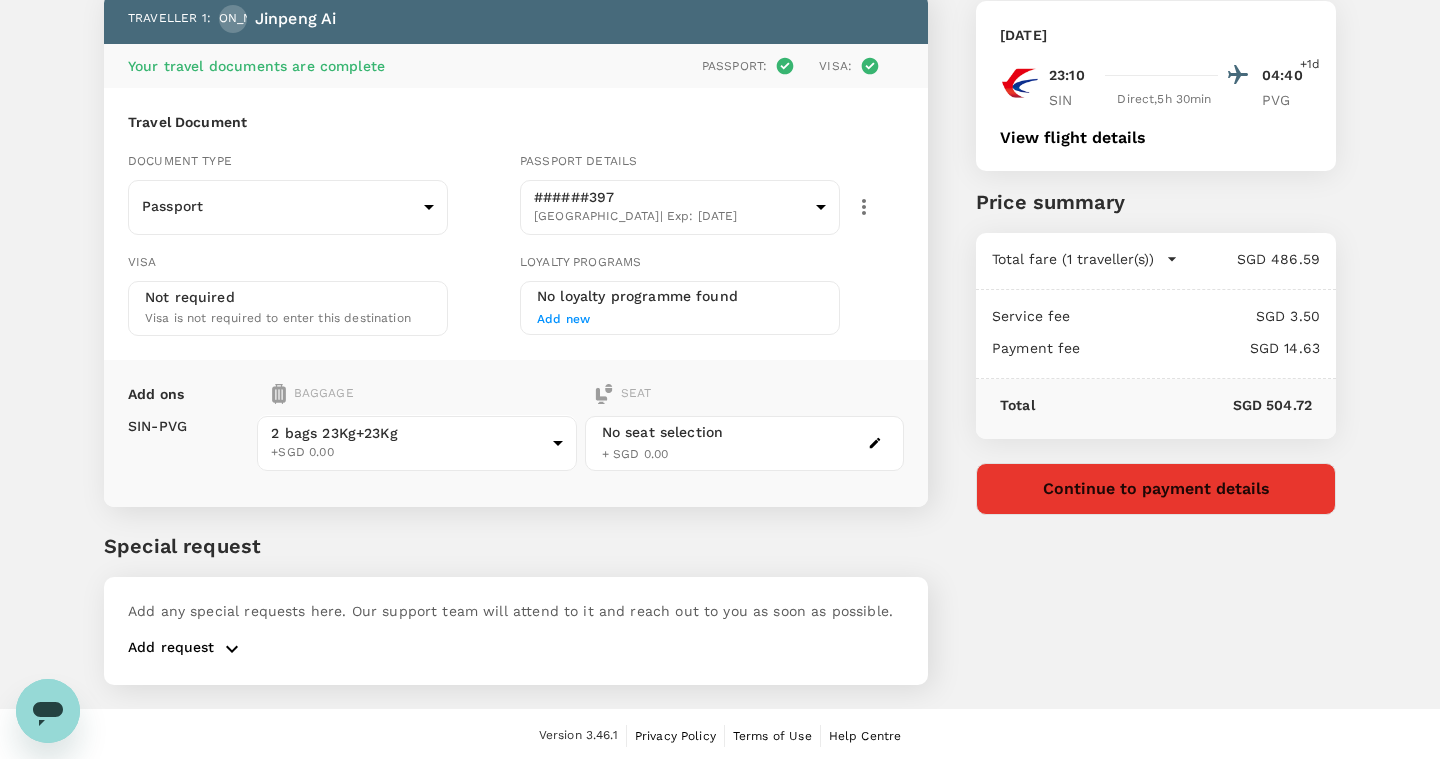 click on "Continue to payment details" at bounding box center [1156, 489] 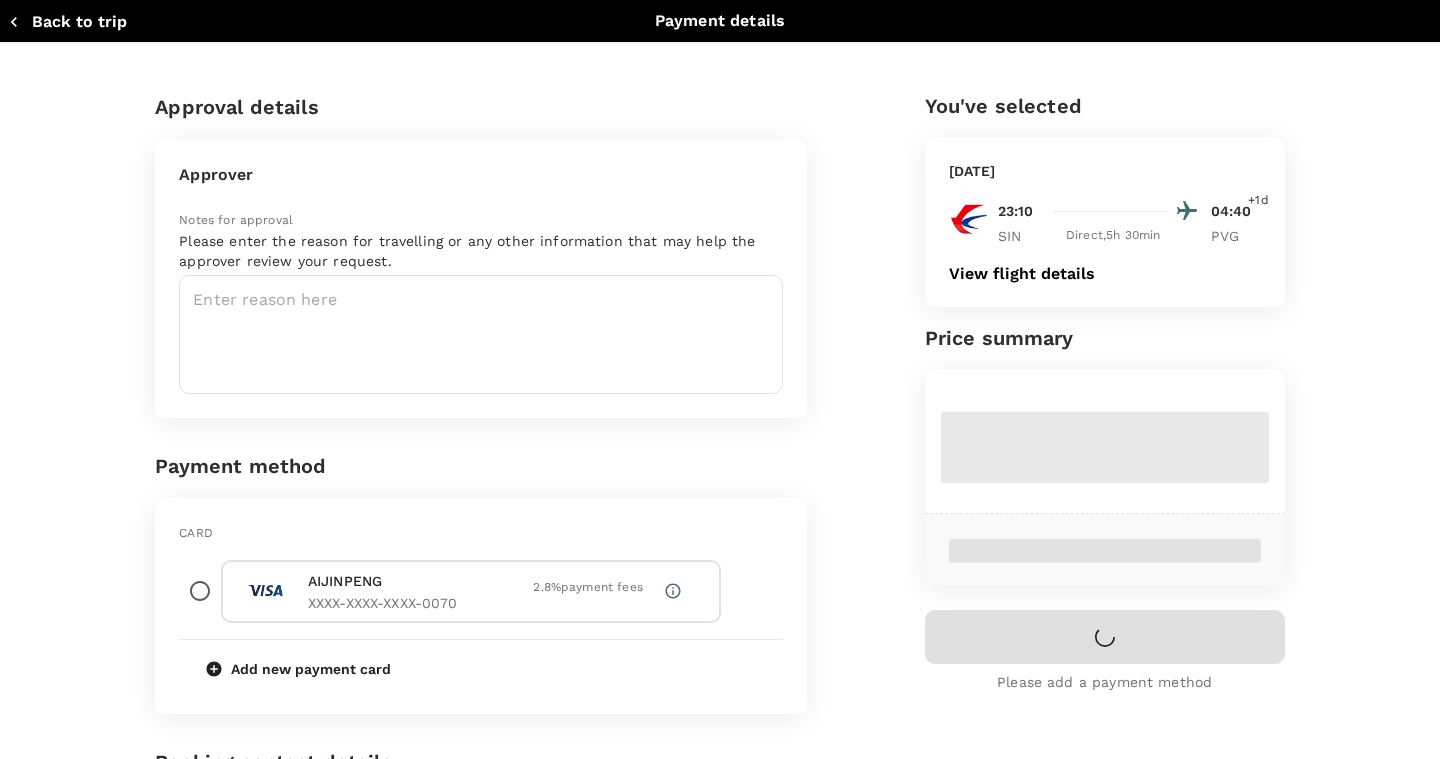 radio on "true" 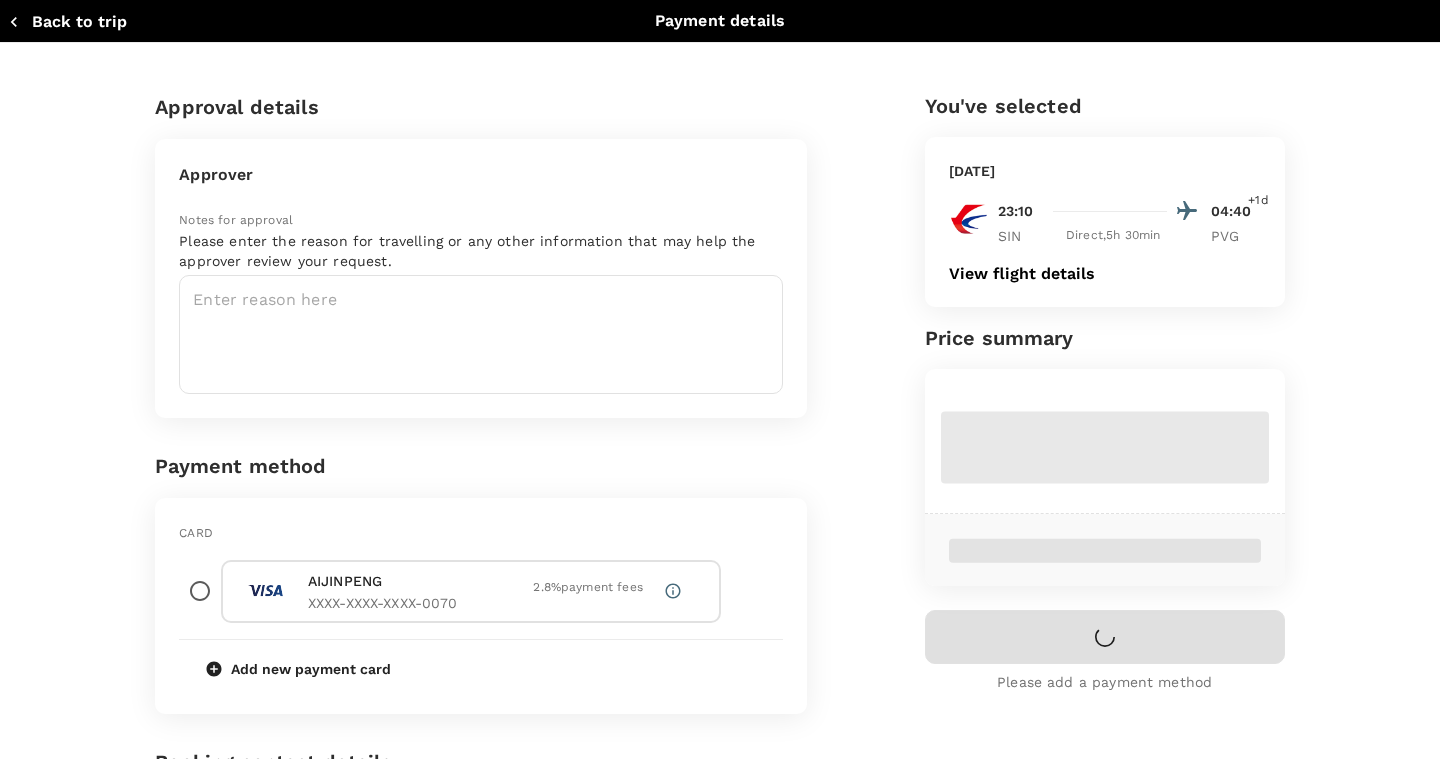 type on "[EMAIL_ADDRESS][DOMAIN_NAME]" 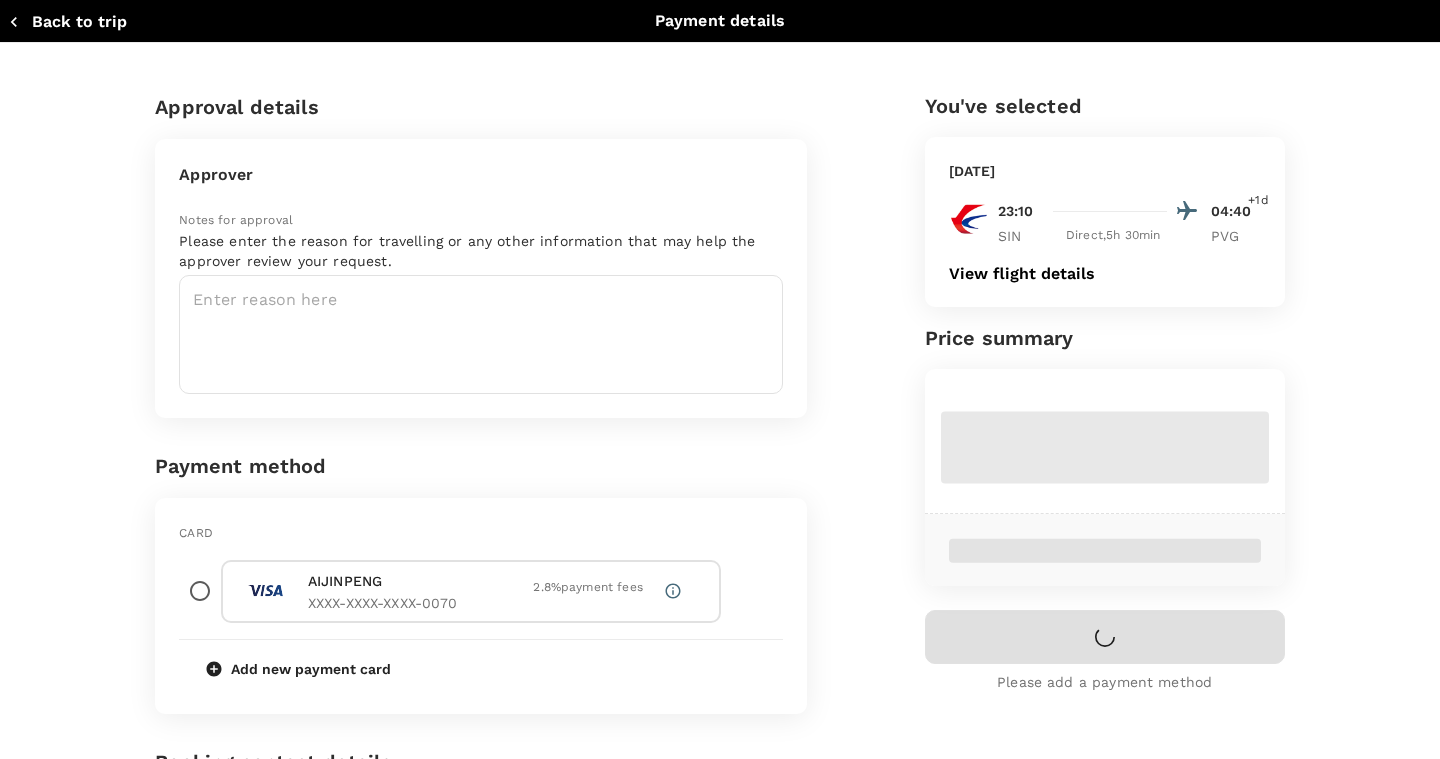 type on "86" 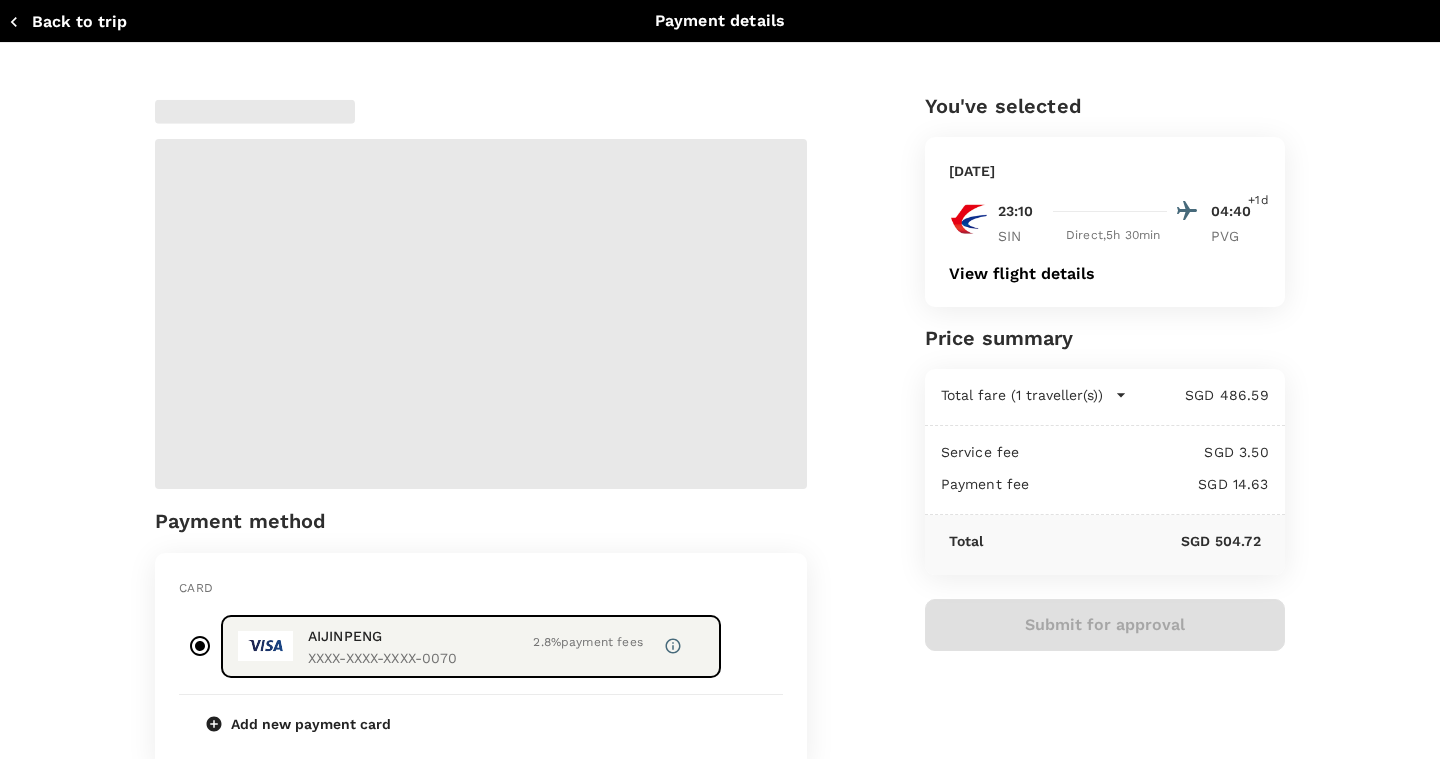 scroll, scrollTop: 0, scrollLeft: 0, axis: both 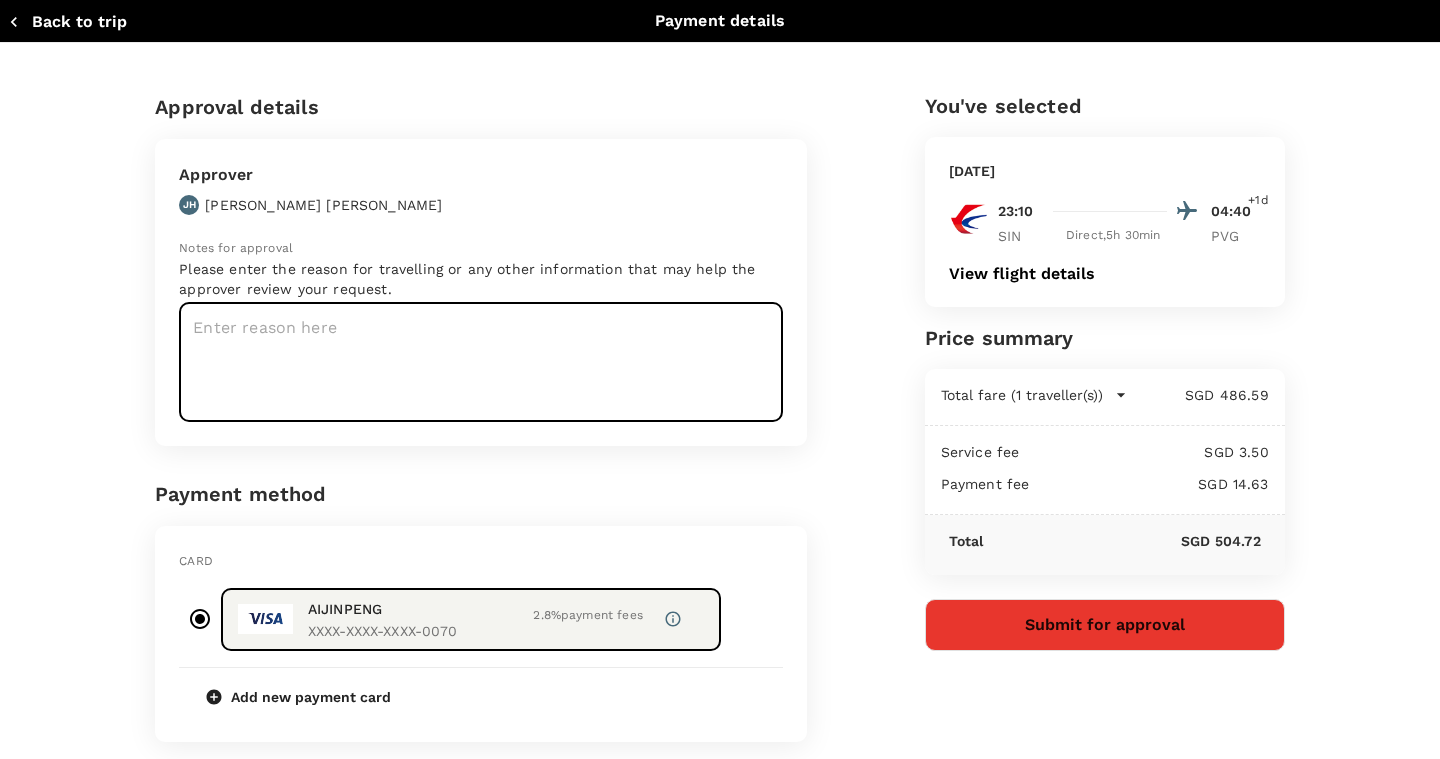 click at bounding box center [481, 362] 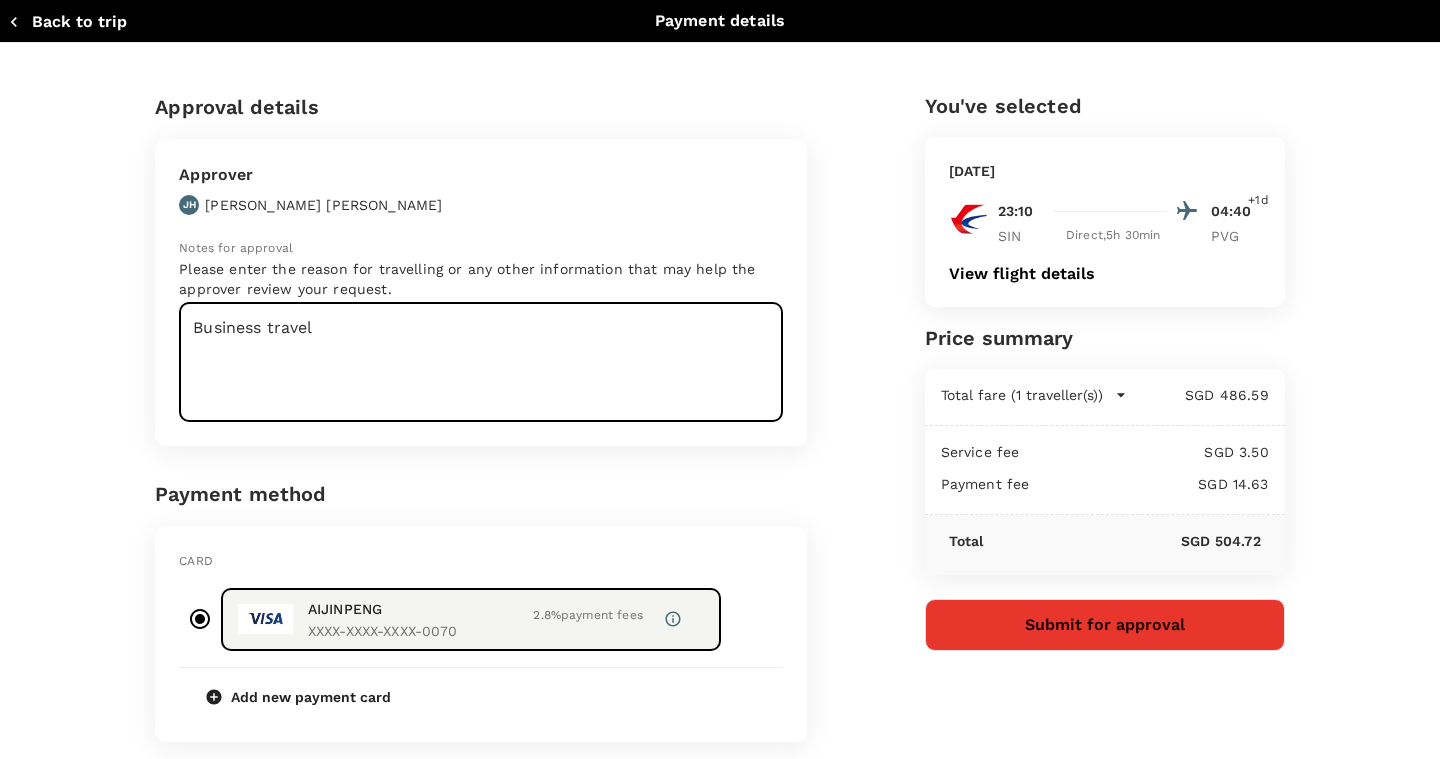 type on "Business travel" 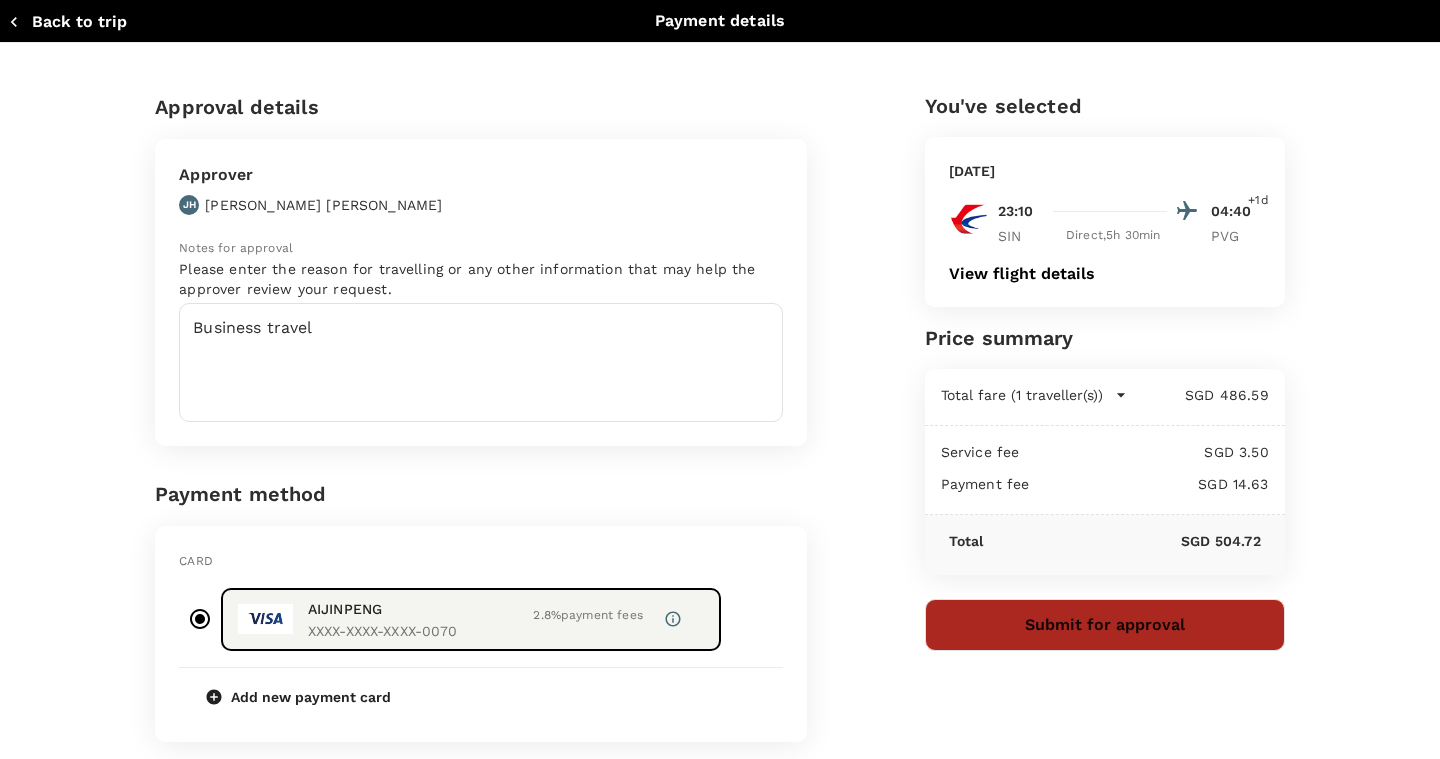 click on "Submit for approval" at bounding box center (1105, 625) 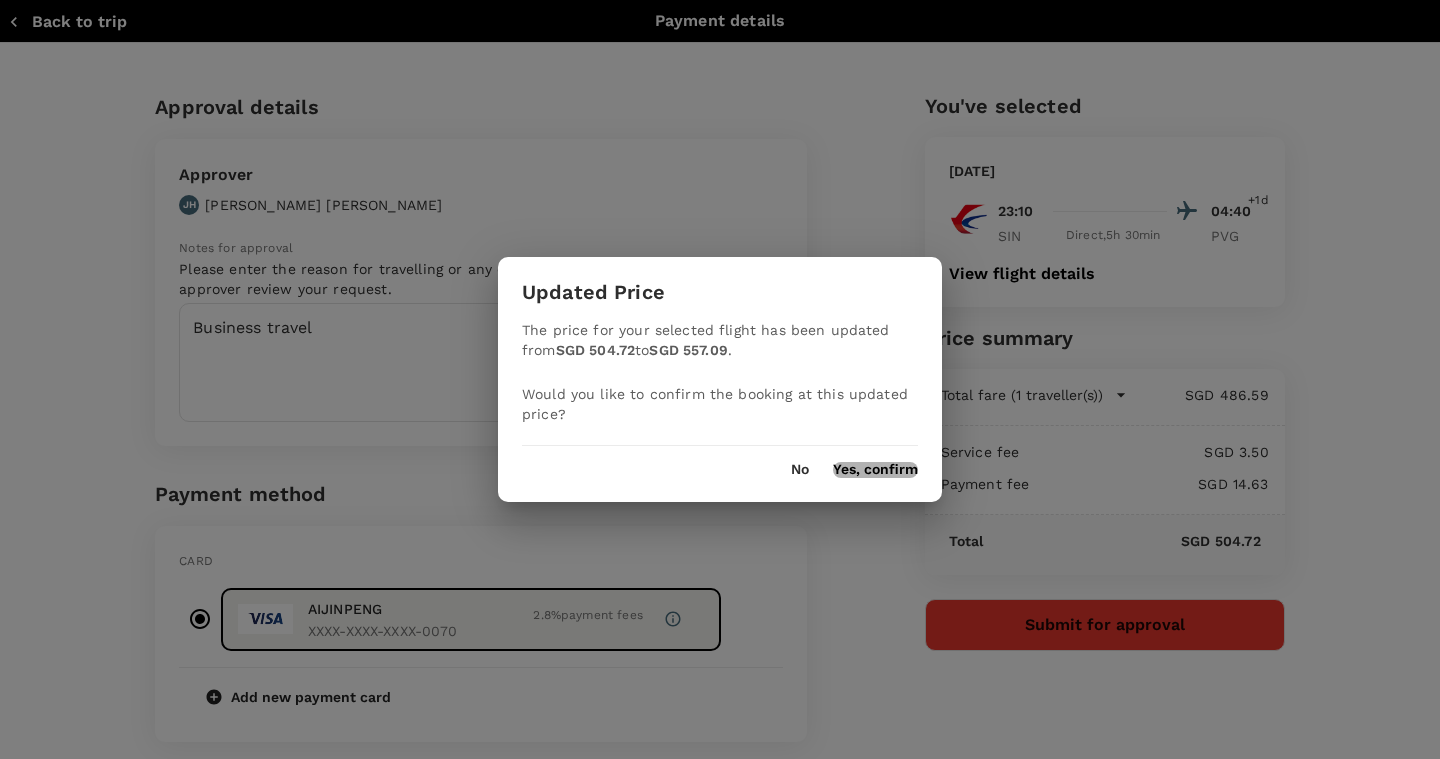 click on "Yes, confirm" at bounding box center [875, 470] 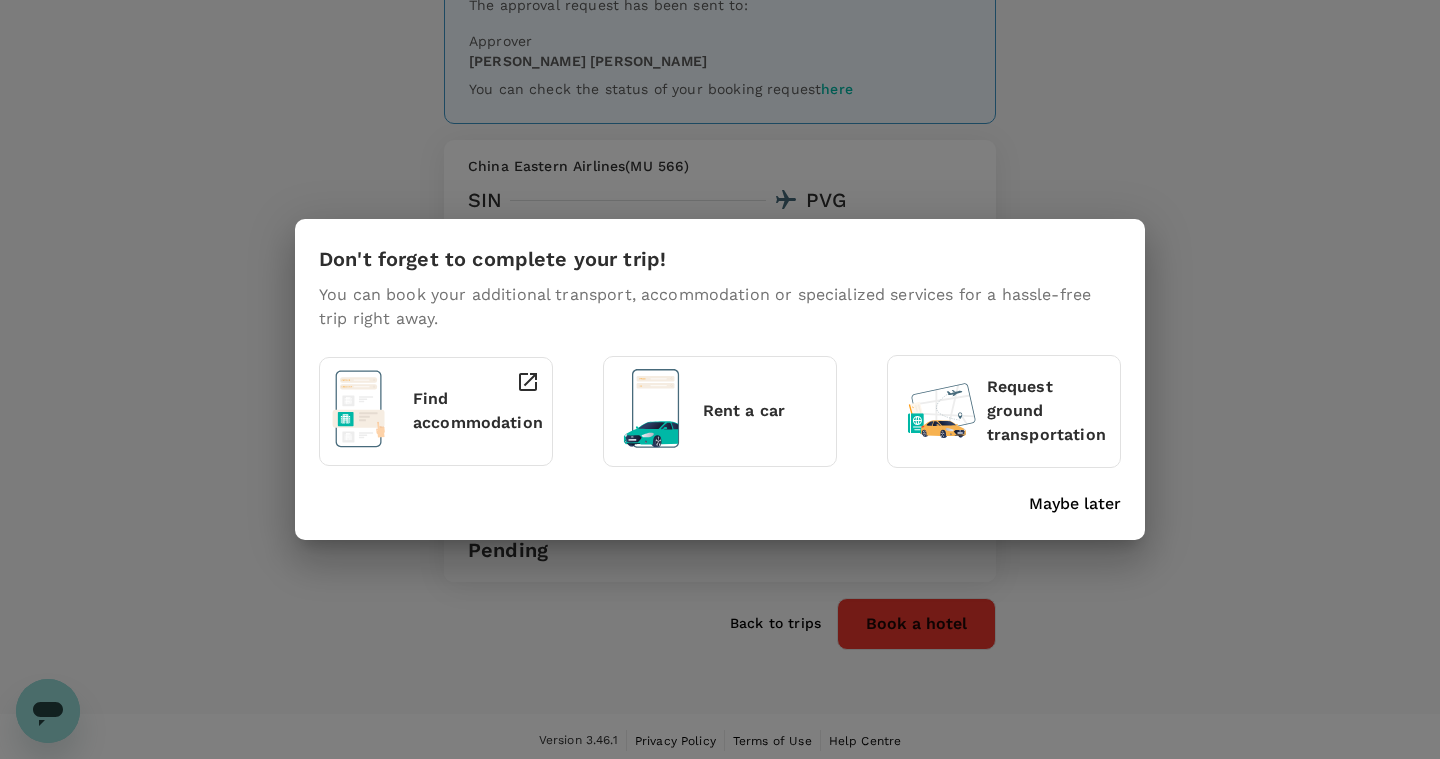 scroll, scrollTop: 173, scrollLeft: 0, axis: vertical 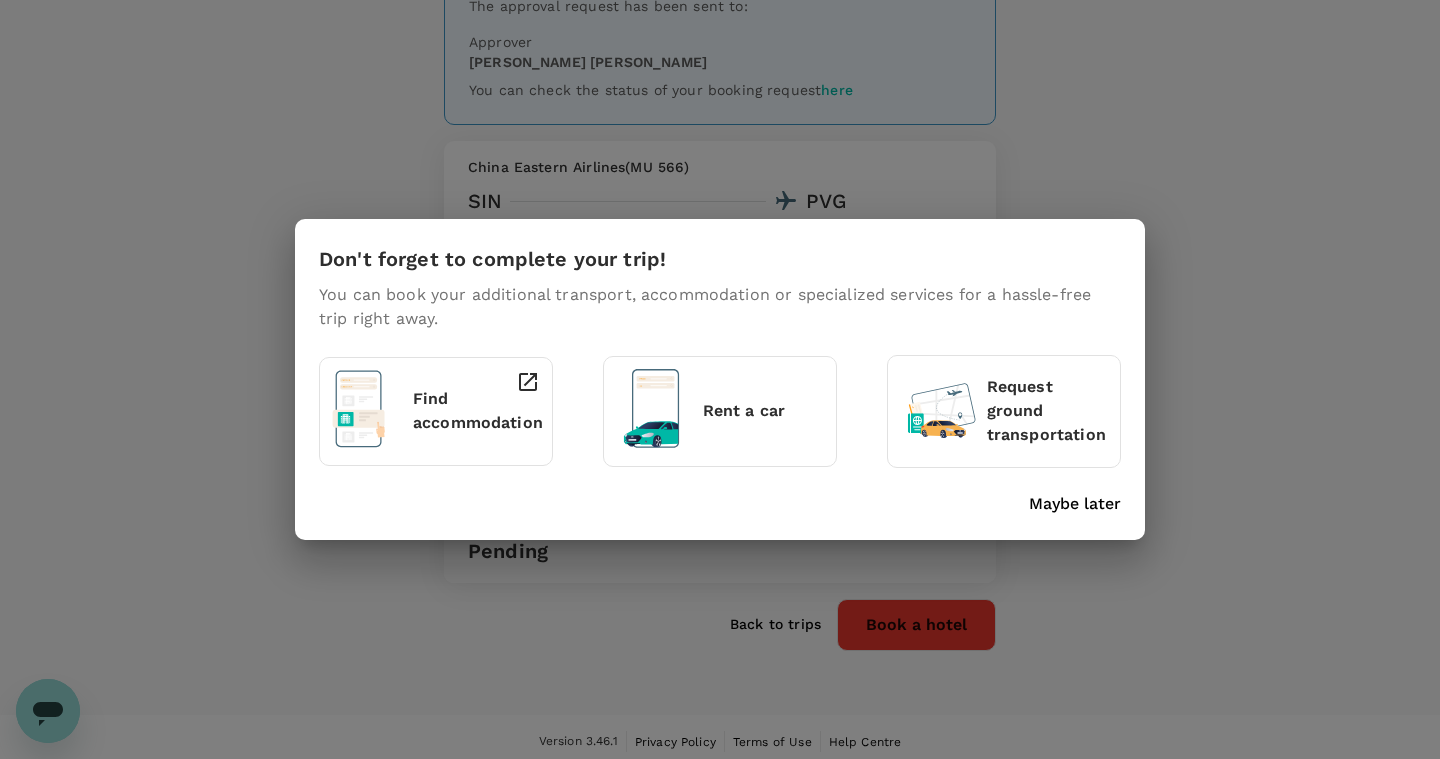 click on "Maybe later" at bounding box center [1075, 504] 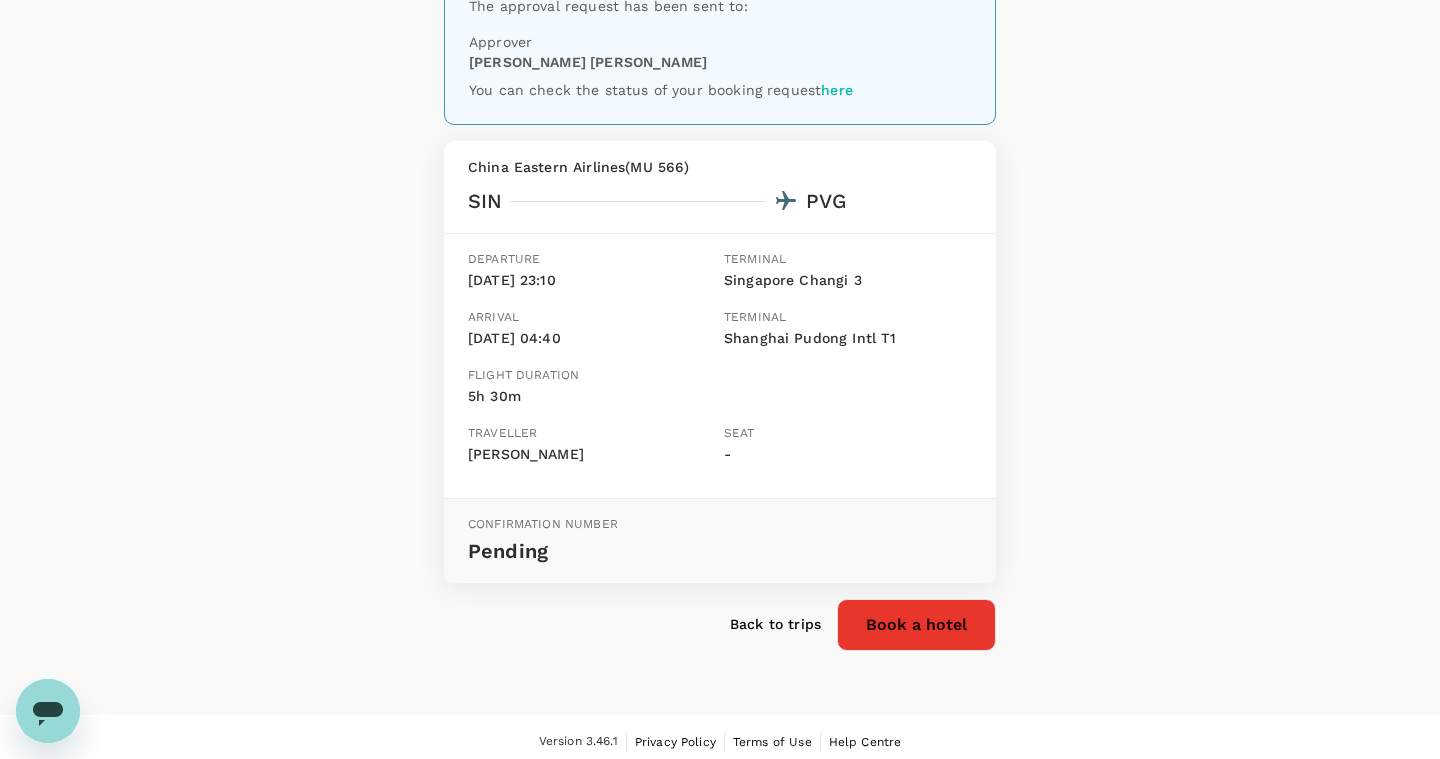 click on "Your booking request has been sent for review Your booking will only be charged and processed after approval. The approval request has been sent to: Approver [PERSON_NAME] [PERSON_NAME] You can check the status of your booking request  here China Eastern Airlines  ( MU   566 ) SIN PVG Departure [DATE] 23:10 Terminal [GEOGRAPHIC_DATA] Changi   3 Arrival [DATE] 04:40 Terminal [GEOGRAPHIC_DATA] Pudong Intl   T1 Flight duration 5h 30m Traveller Jinpeng Ai Seat - Confirmation number Pending Back to trips Book a hotel" at bounding box center (720, 305) 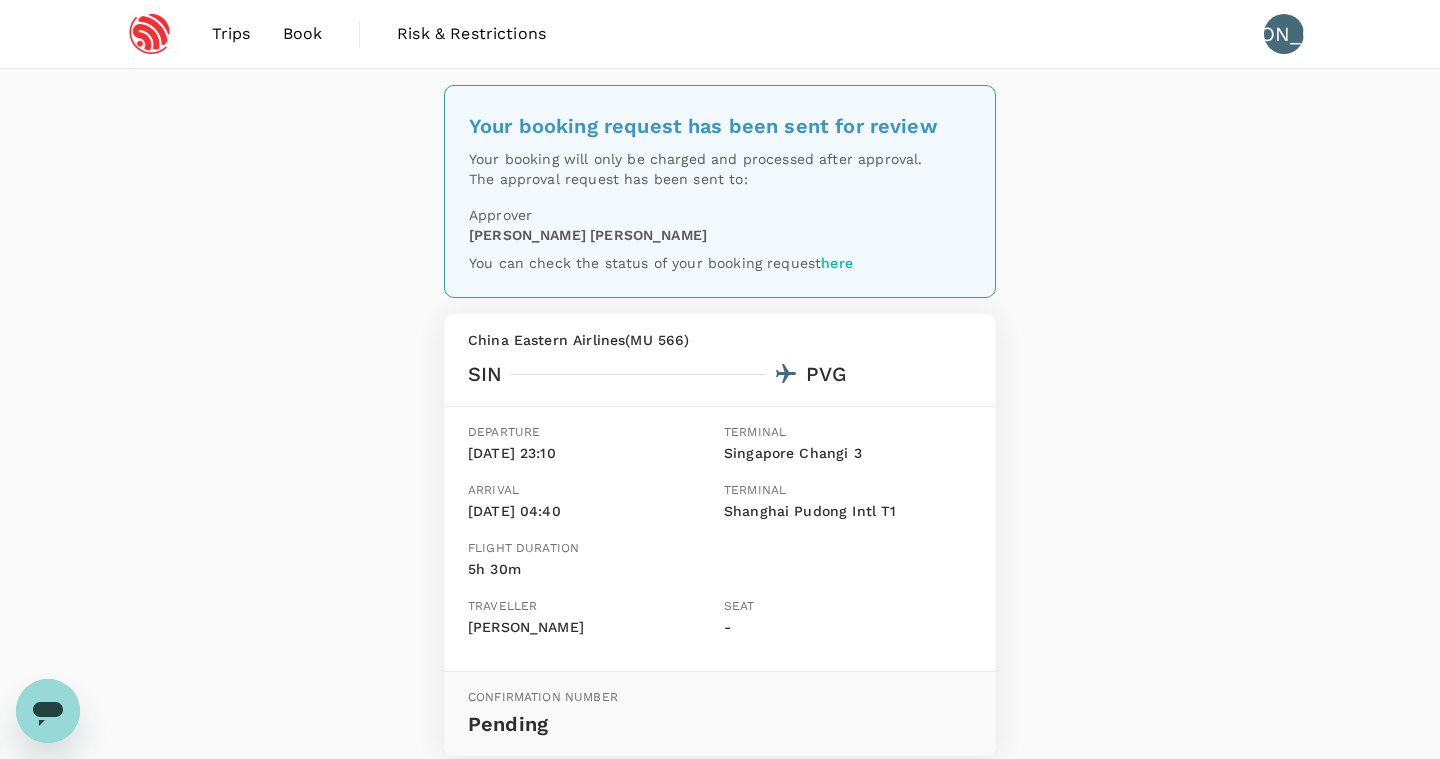 scroll, scrollTop: 0, scrollLeft: 0, axis: both 